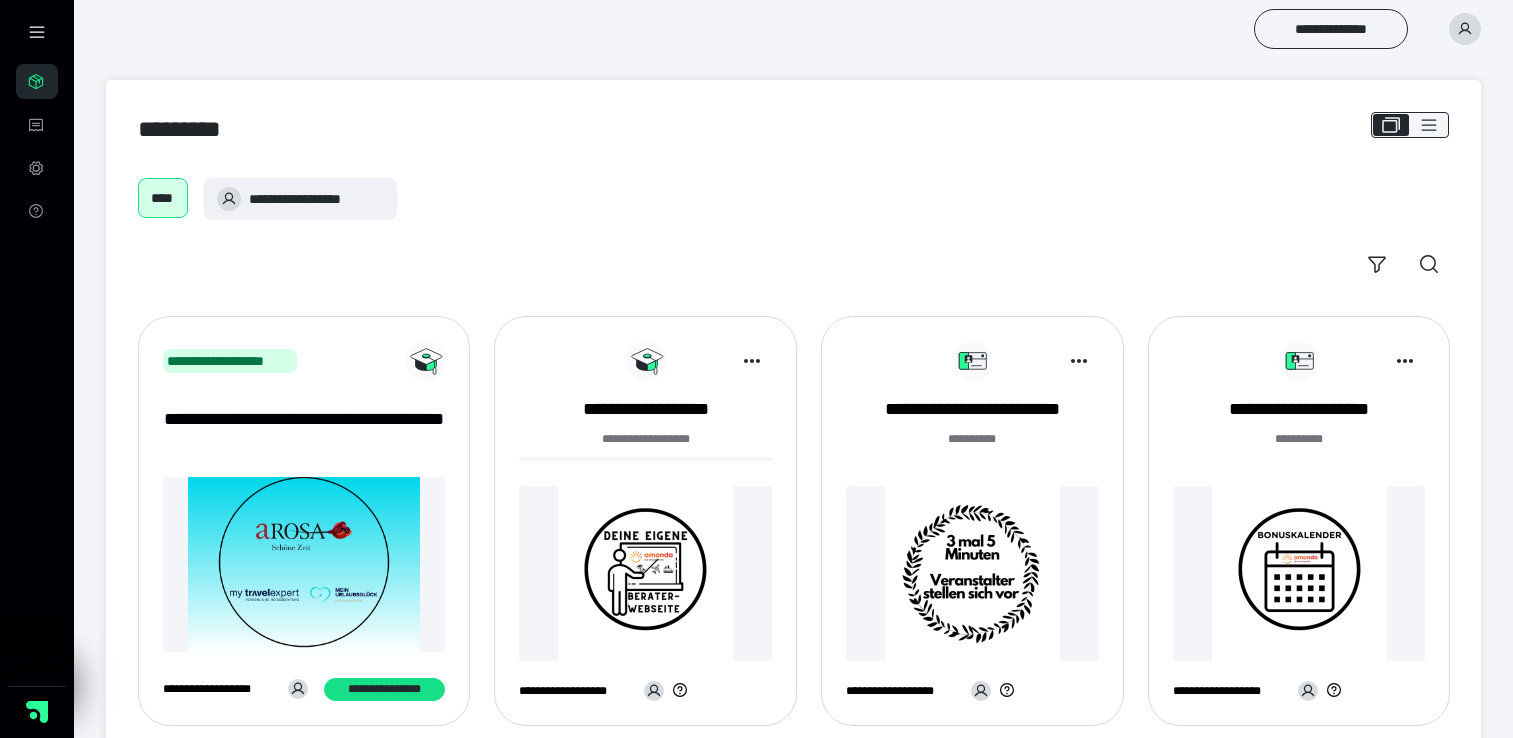 scroll, scrollTop: 0, scrollLeft: 0, axis: both 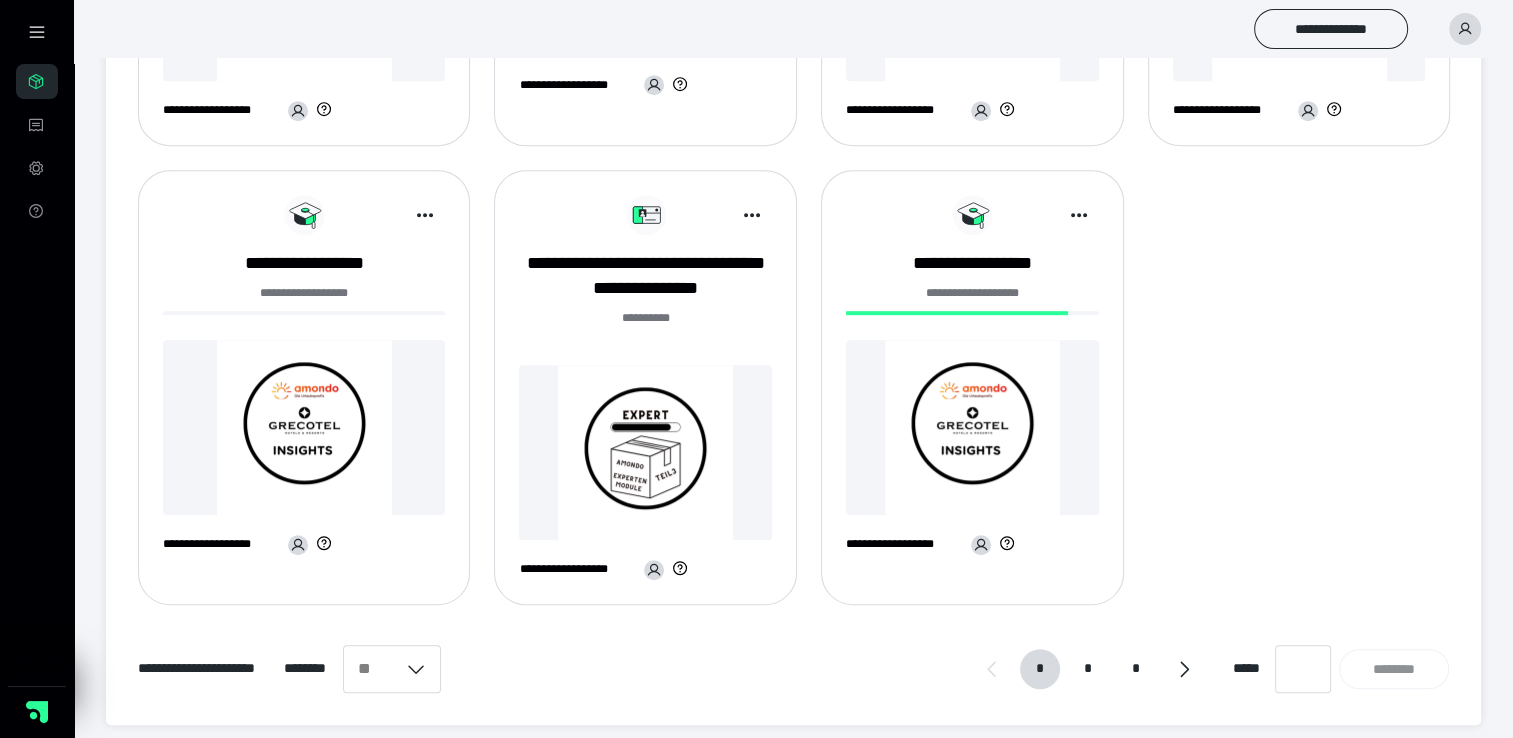 click at bounding box center (645, 452) 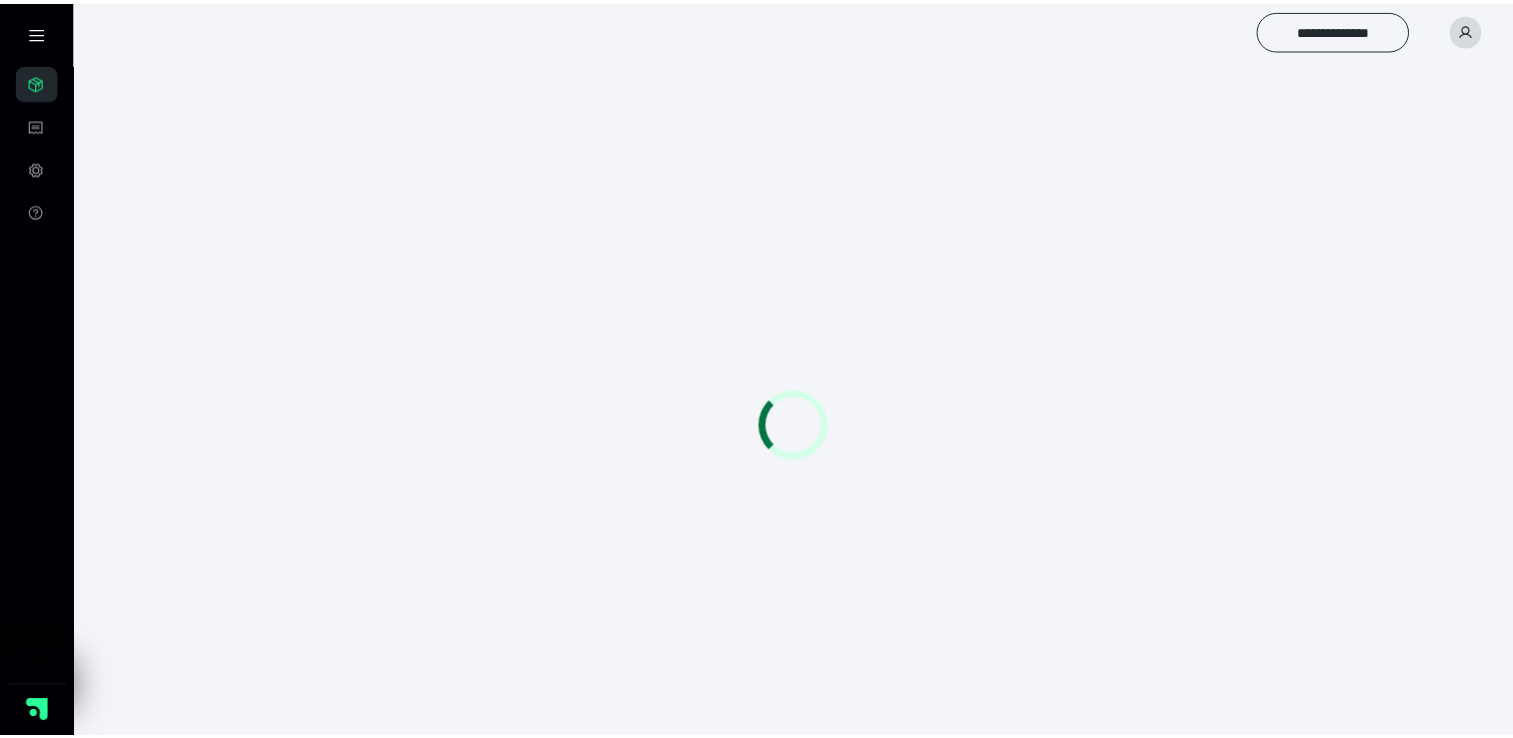scroll, scrollTop: 0, scrollLeft: 0, axis: both 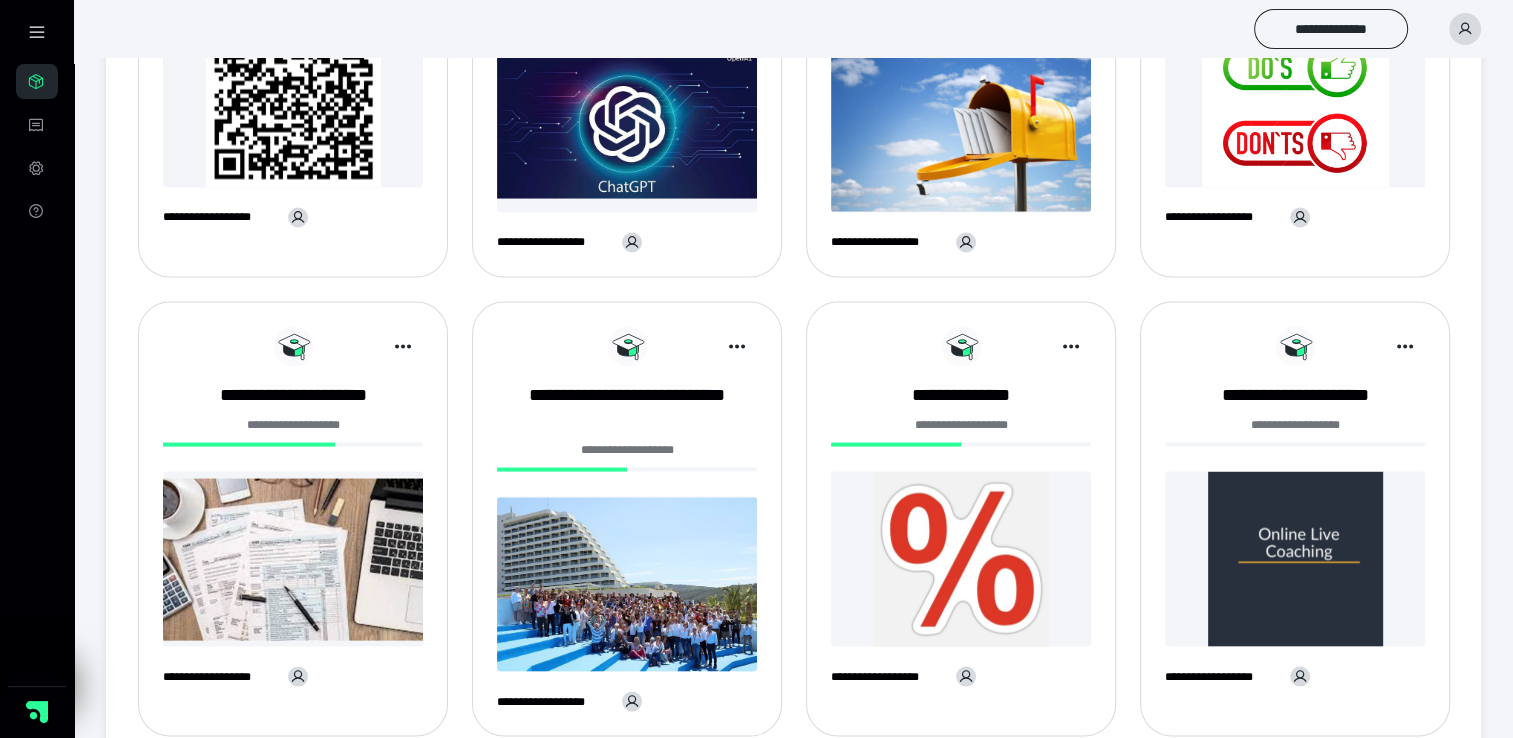 click at bounding box center [1295, 559] 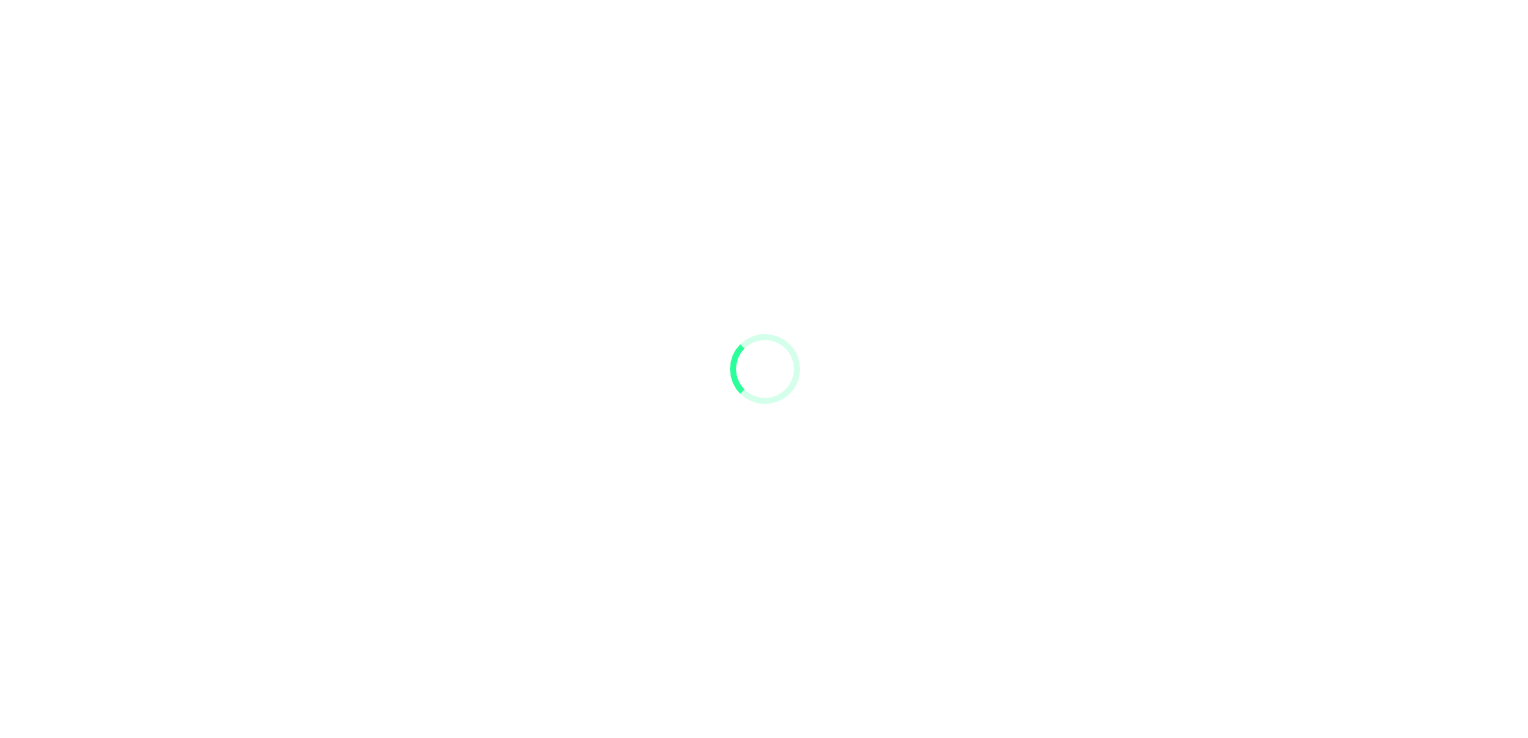 scroll, scrollTop: 0, scrollLeft: 0, axis: both 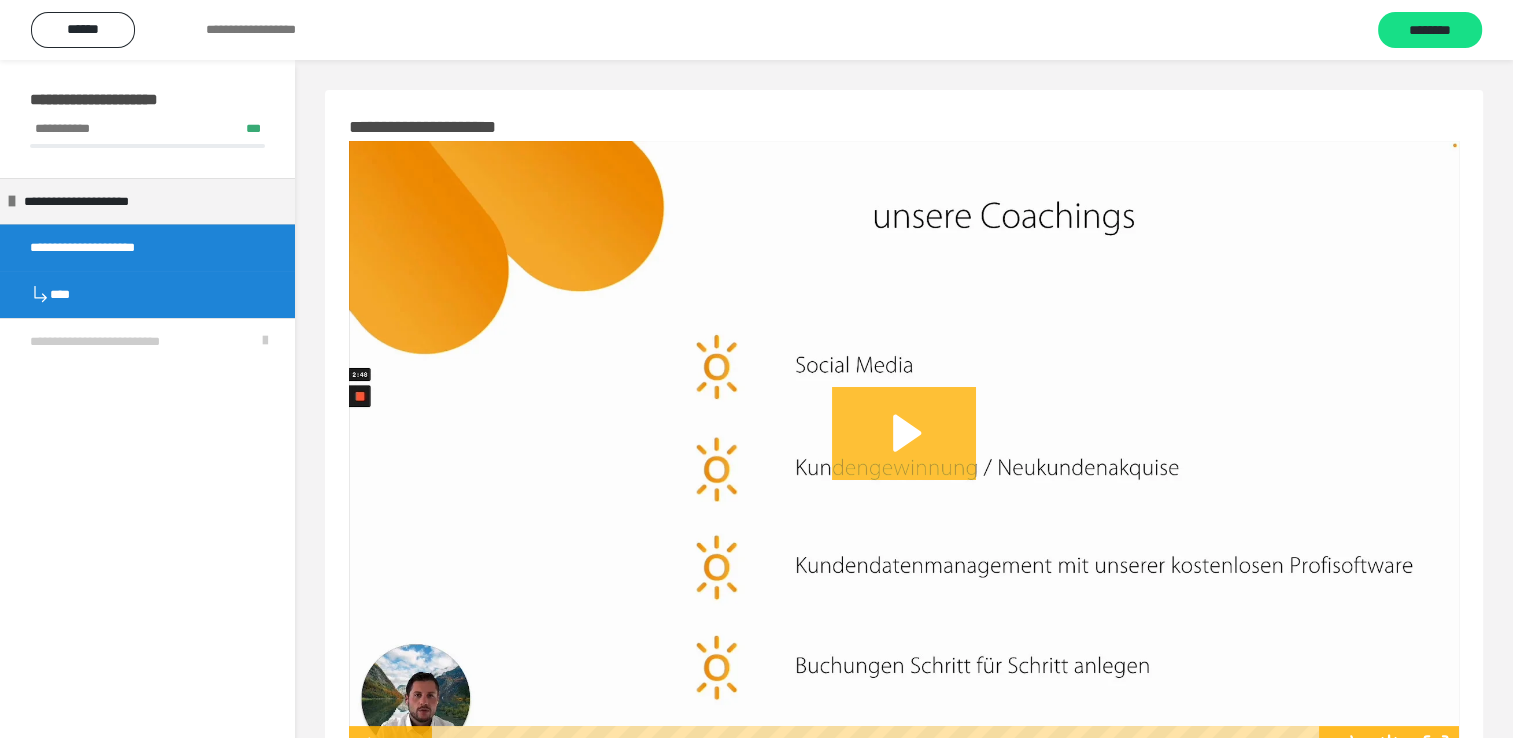 click 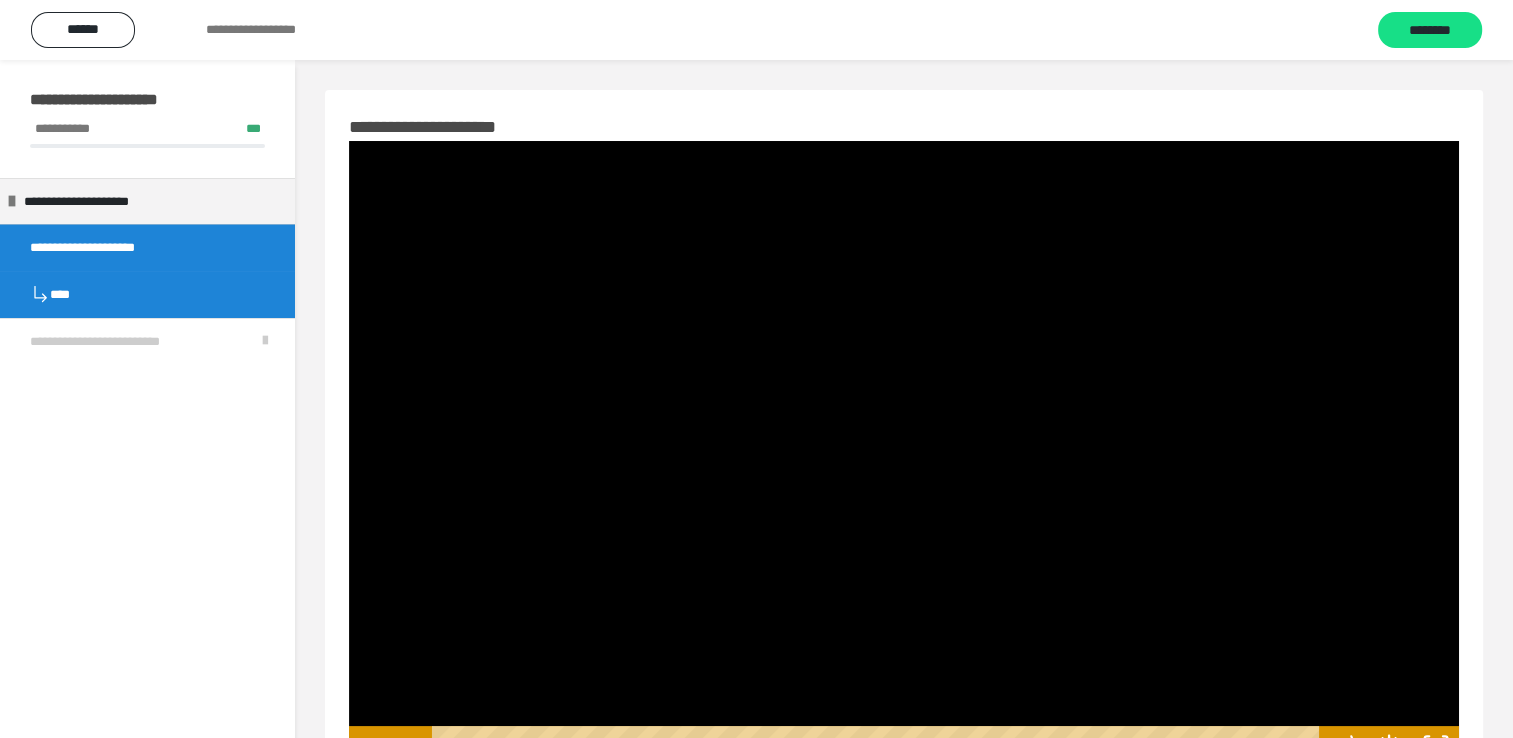 click at bounding box center [904, 453] 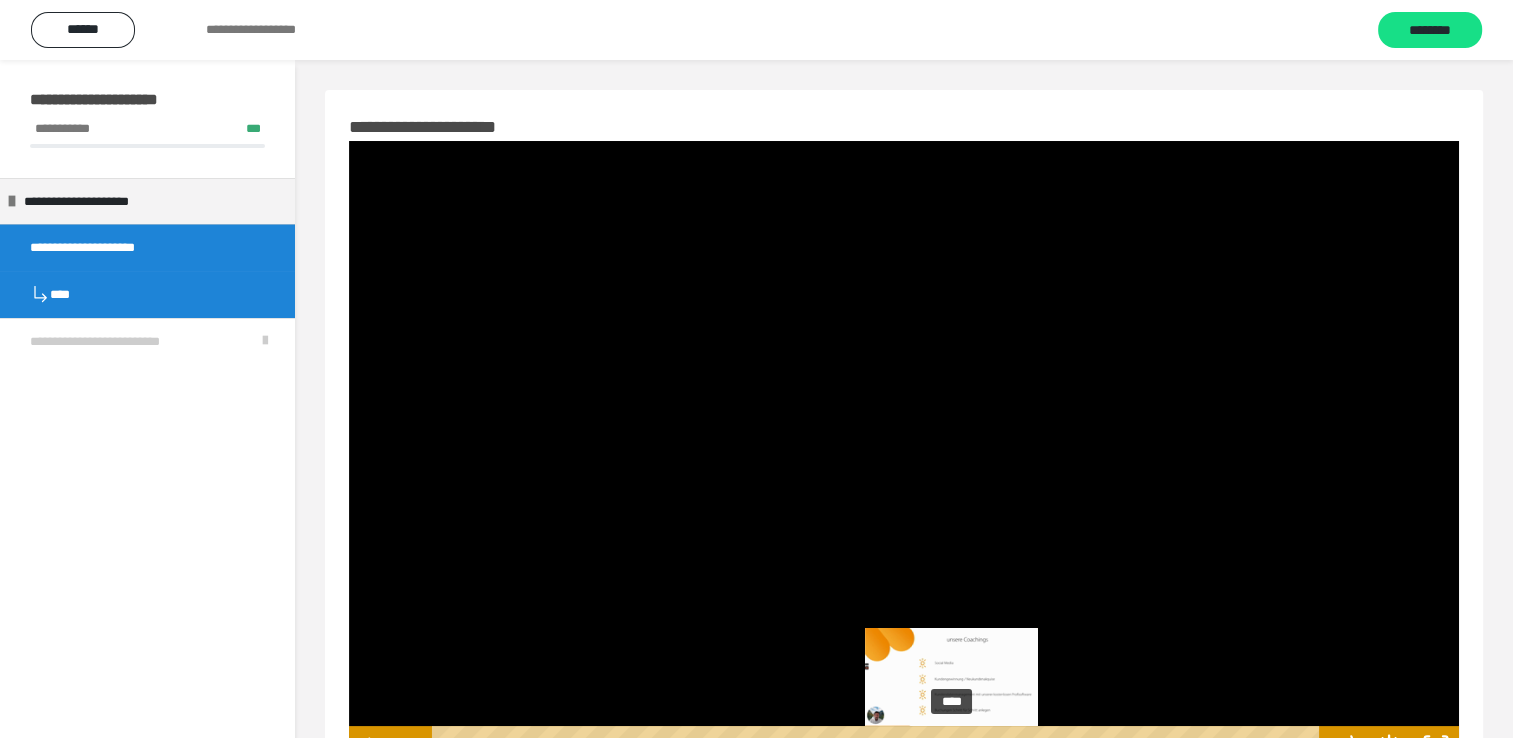 scroll, scrollTop: 27, scrollLeft: 0, axis: vertical 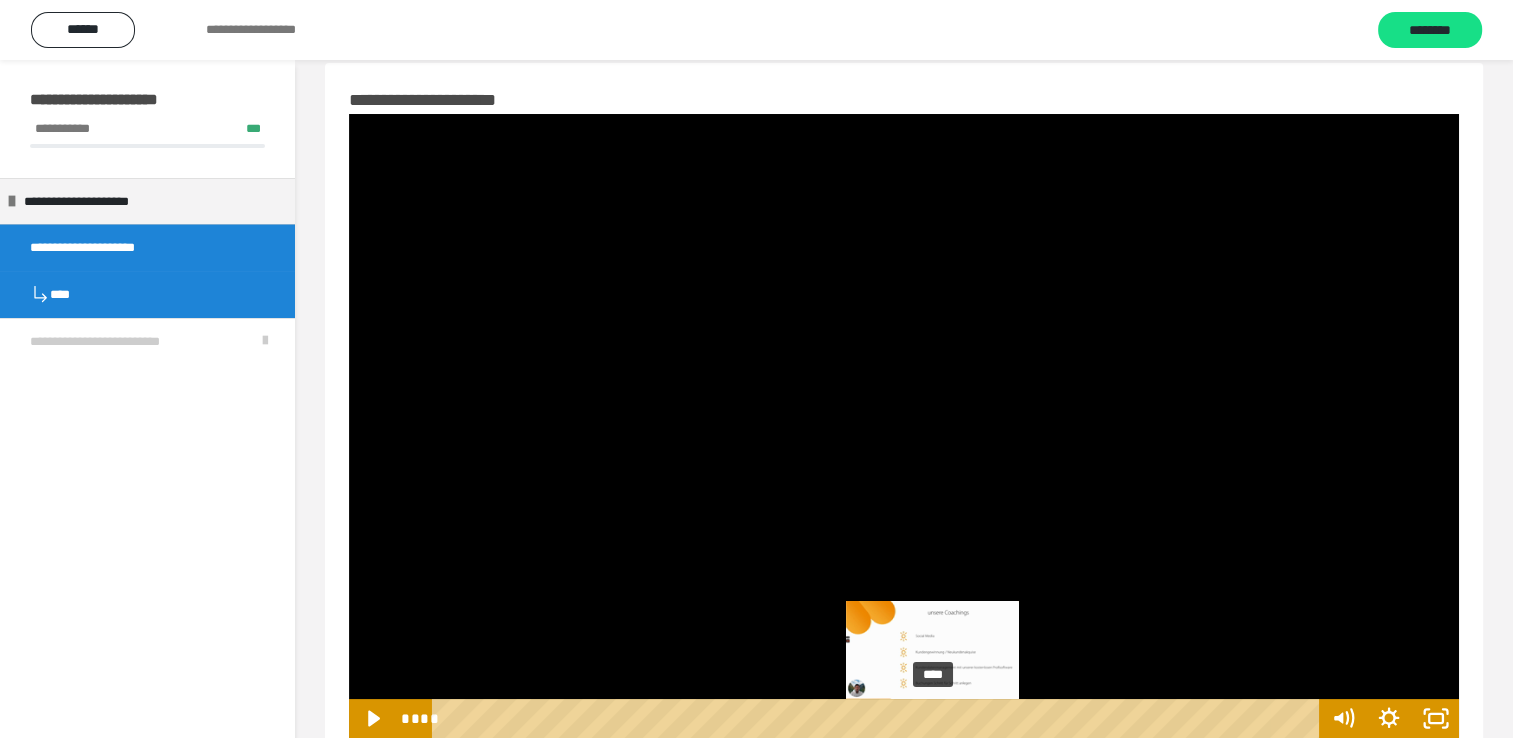 click on "****" at bounding box center (878, 718) 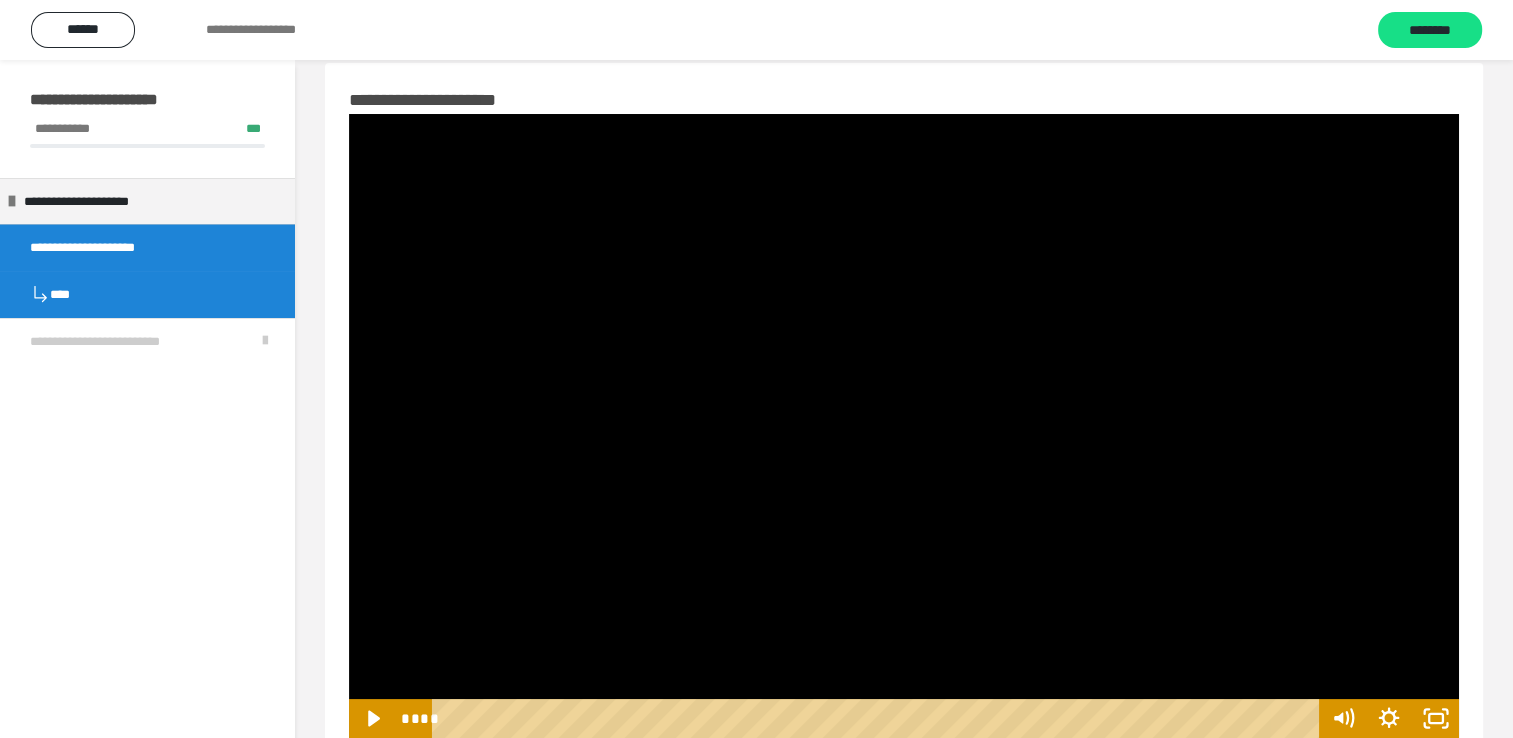 click at bounding box center (904, 426) 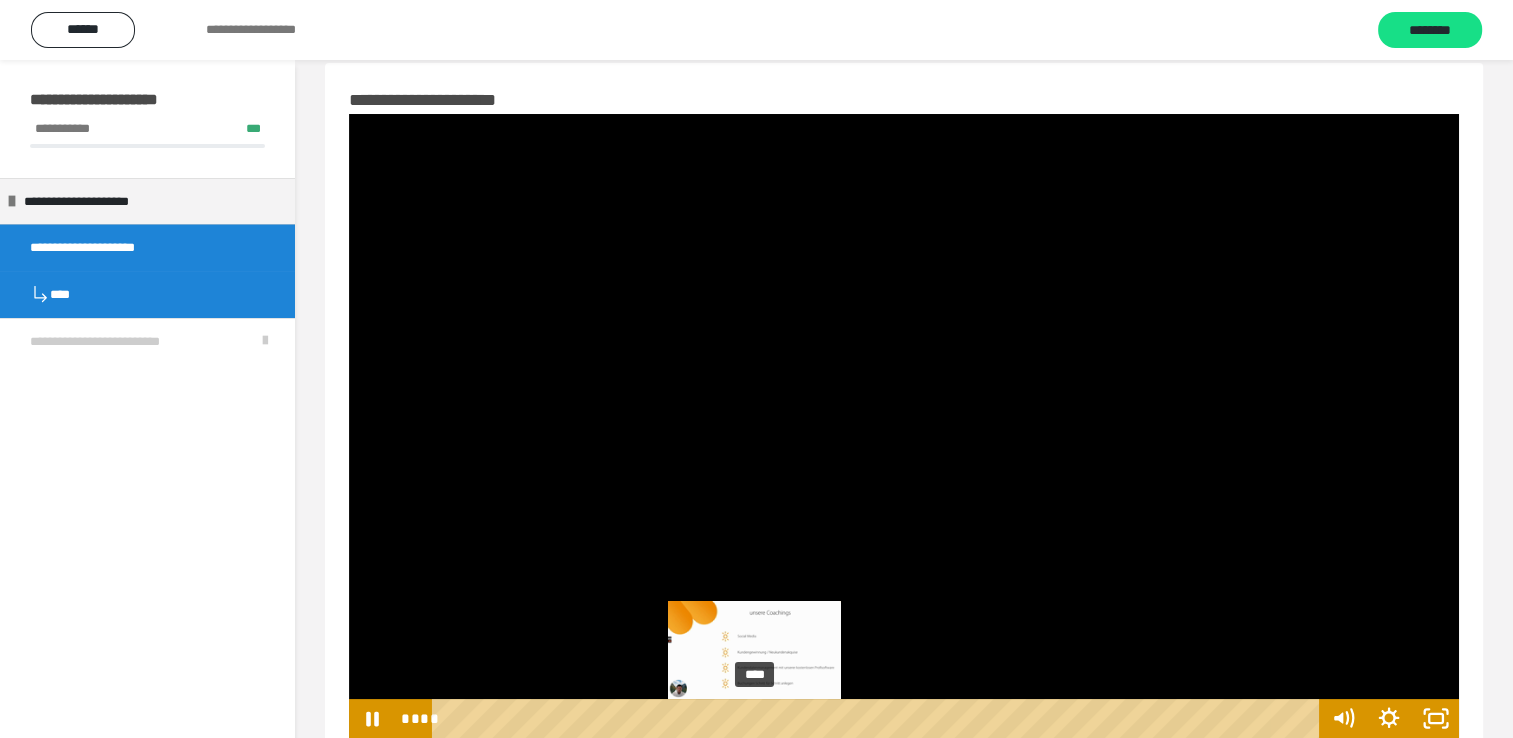 click on "****" at bounding box center (878, 718) 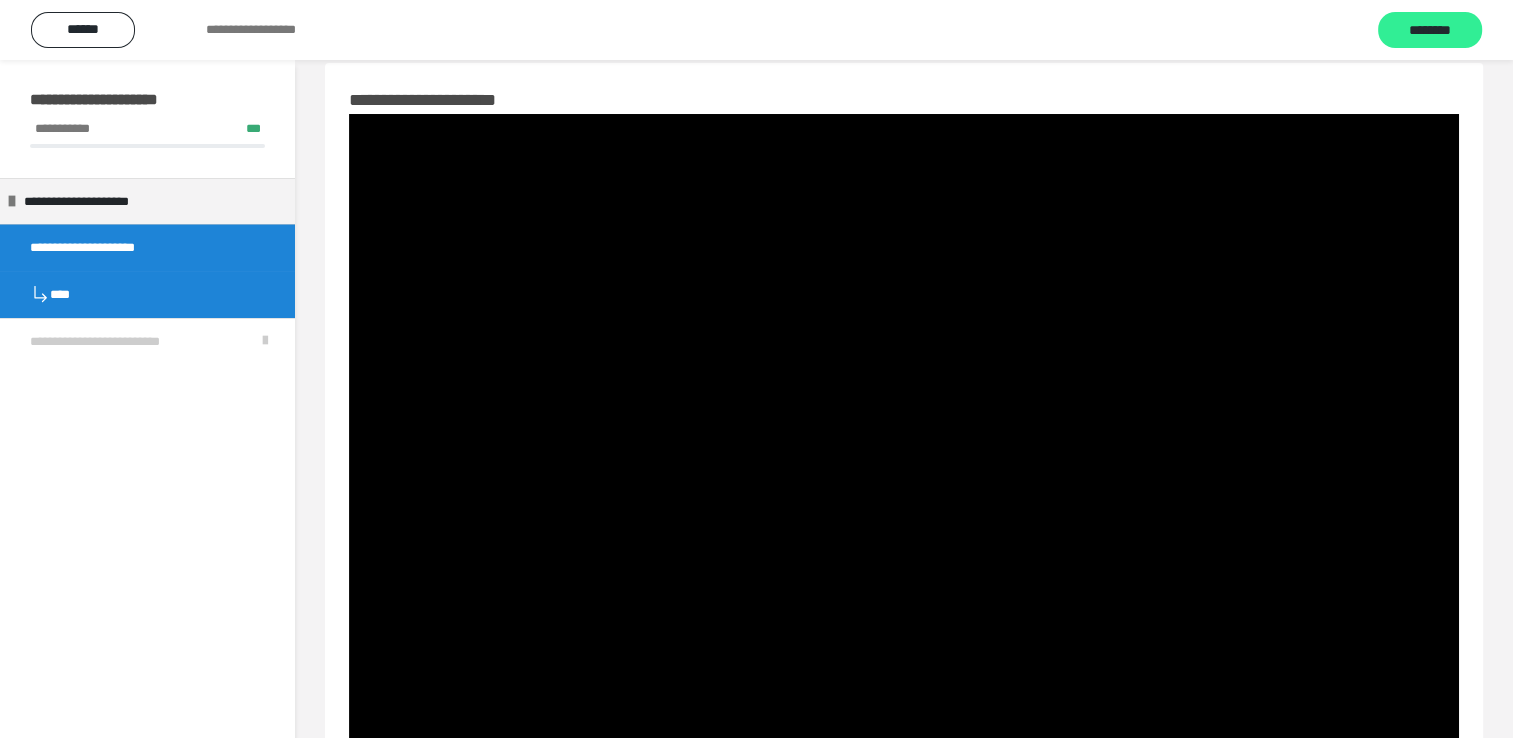 click on "********" at bounding box center (1430, 31) 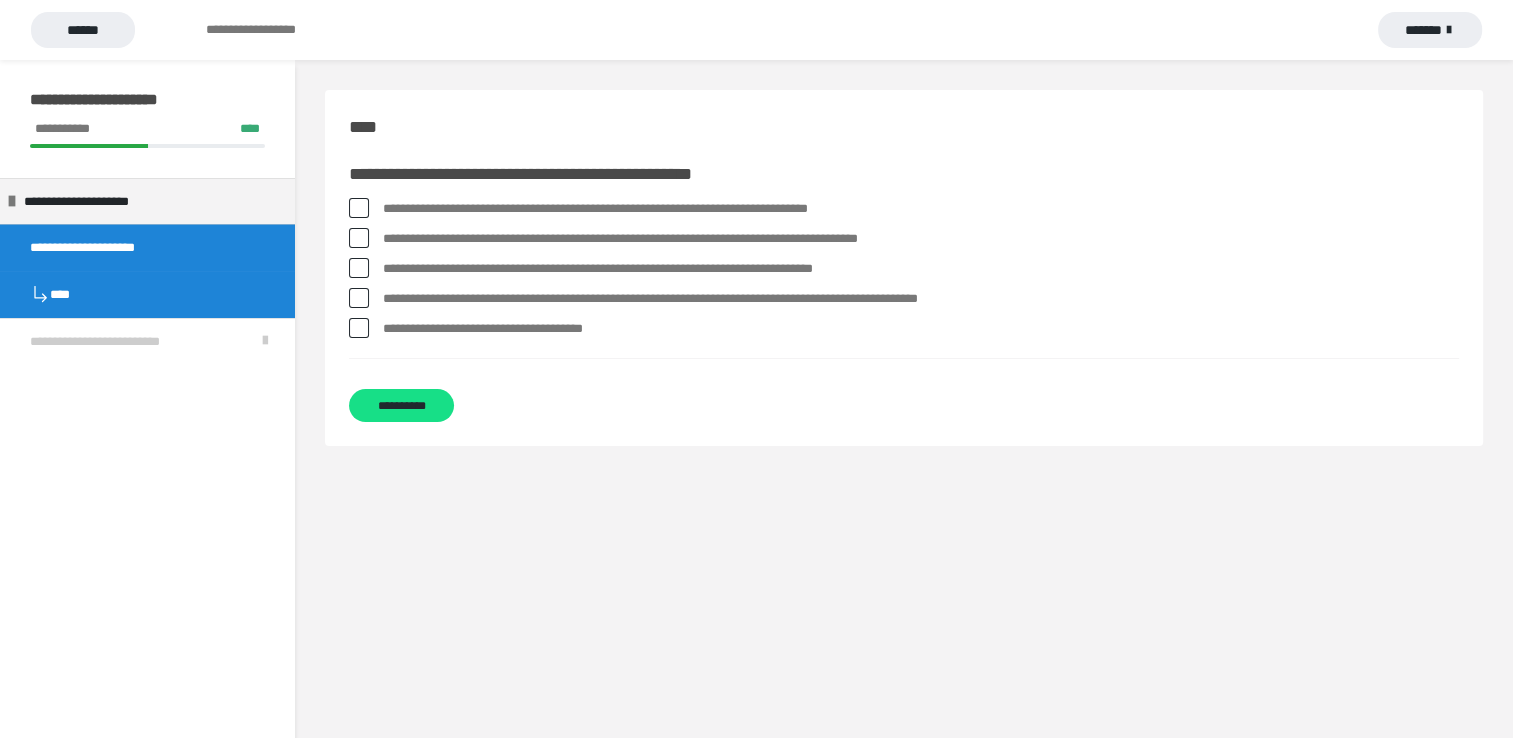 click at bounding box center [359, 238] 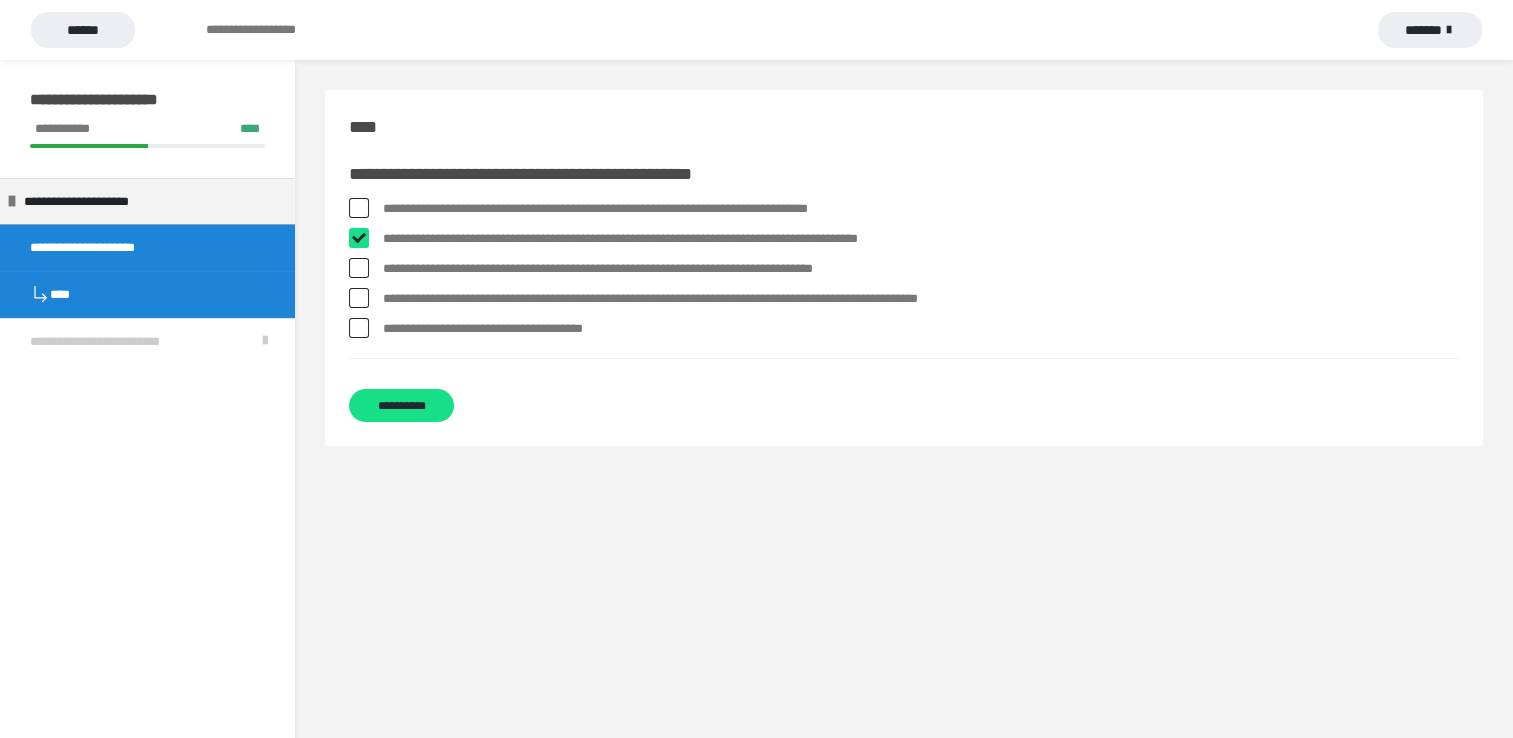 checkbox on "****" 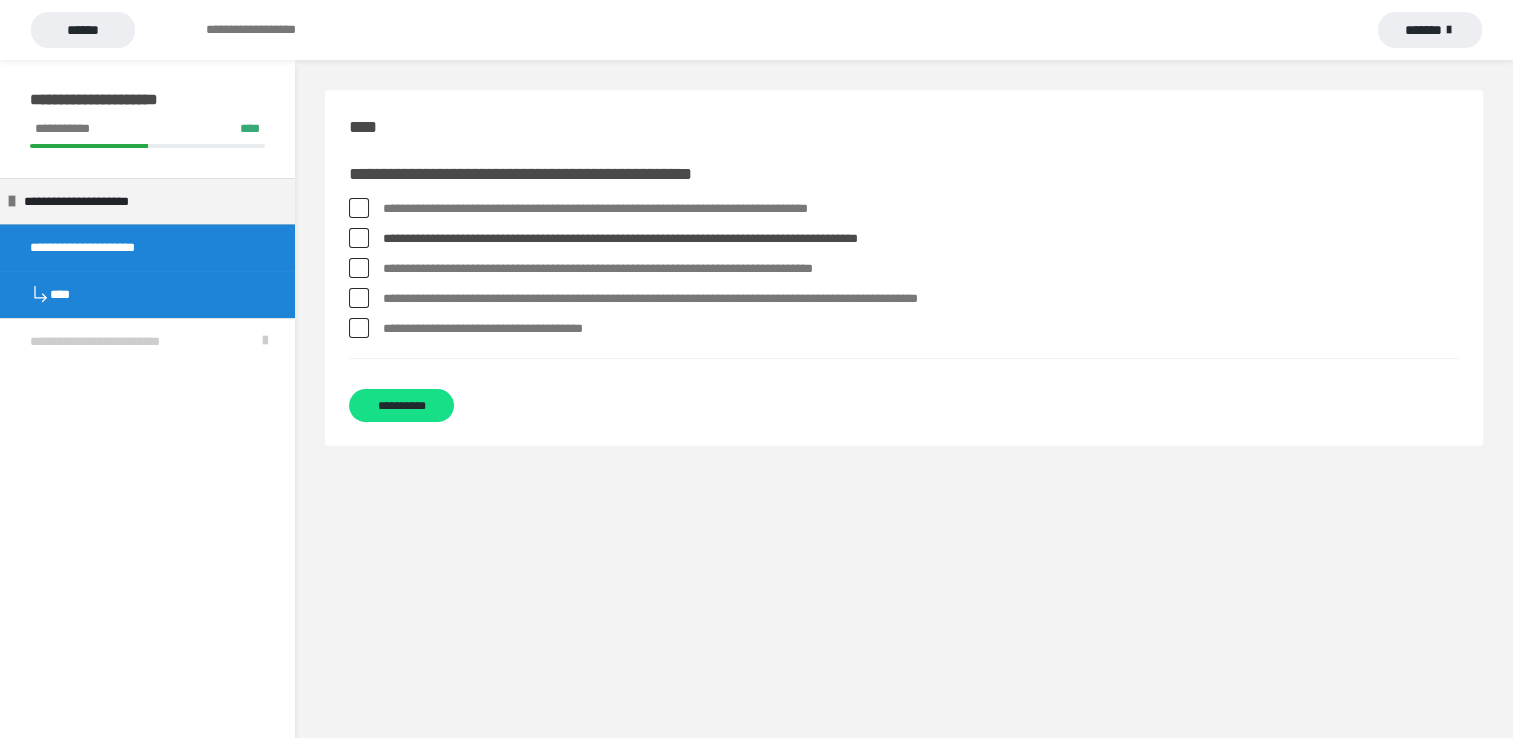click at bounding box center [359, 268] 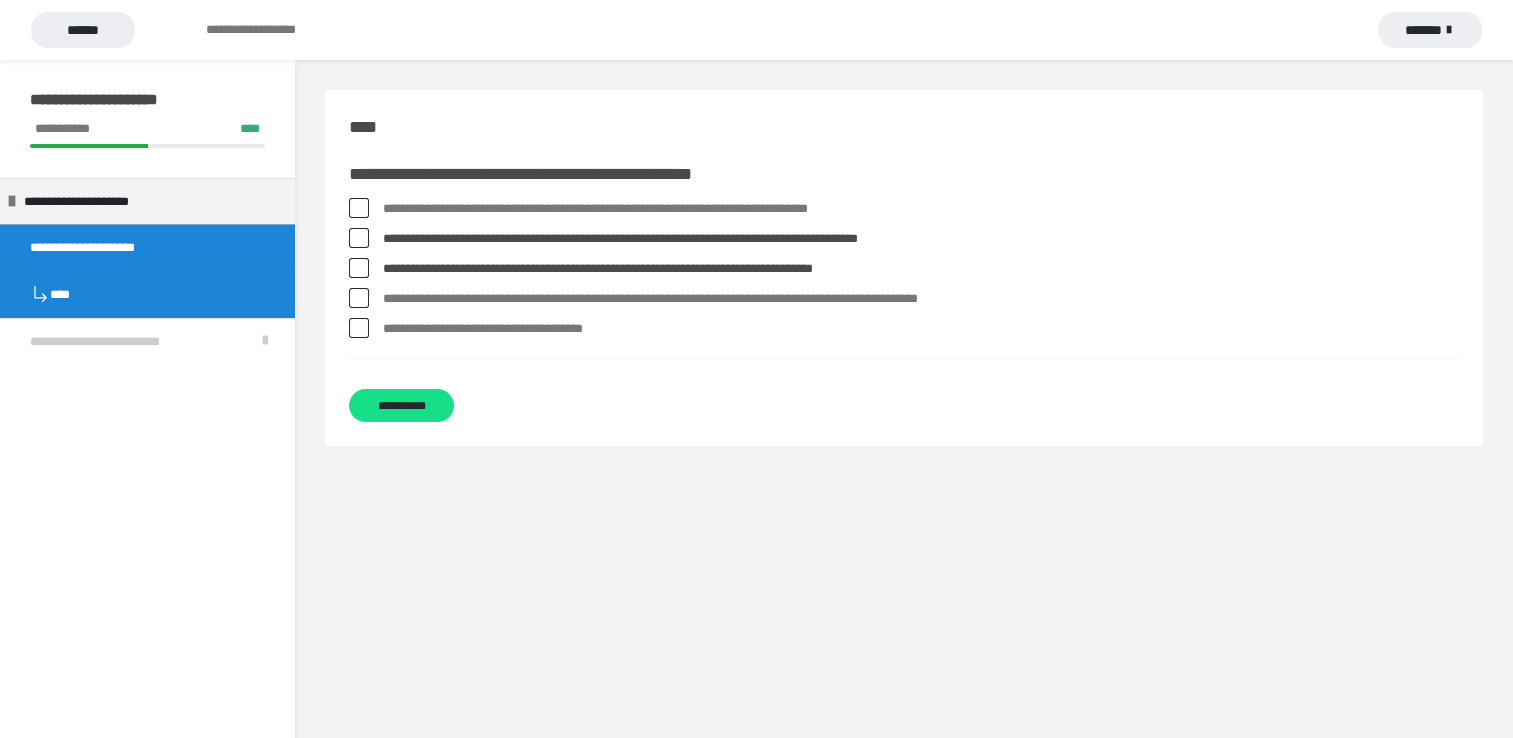 click at bounding box center [359, 268] 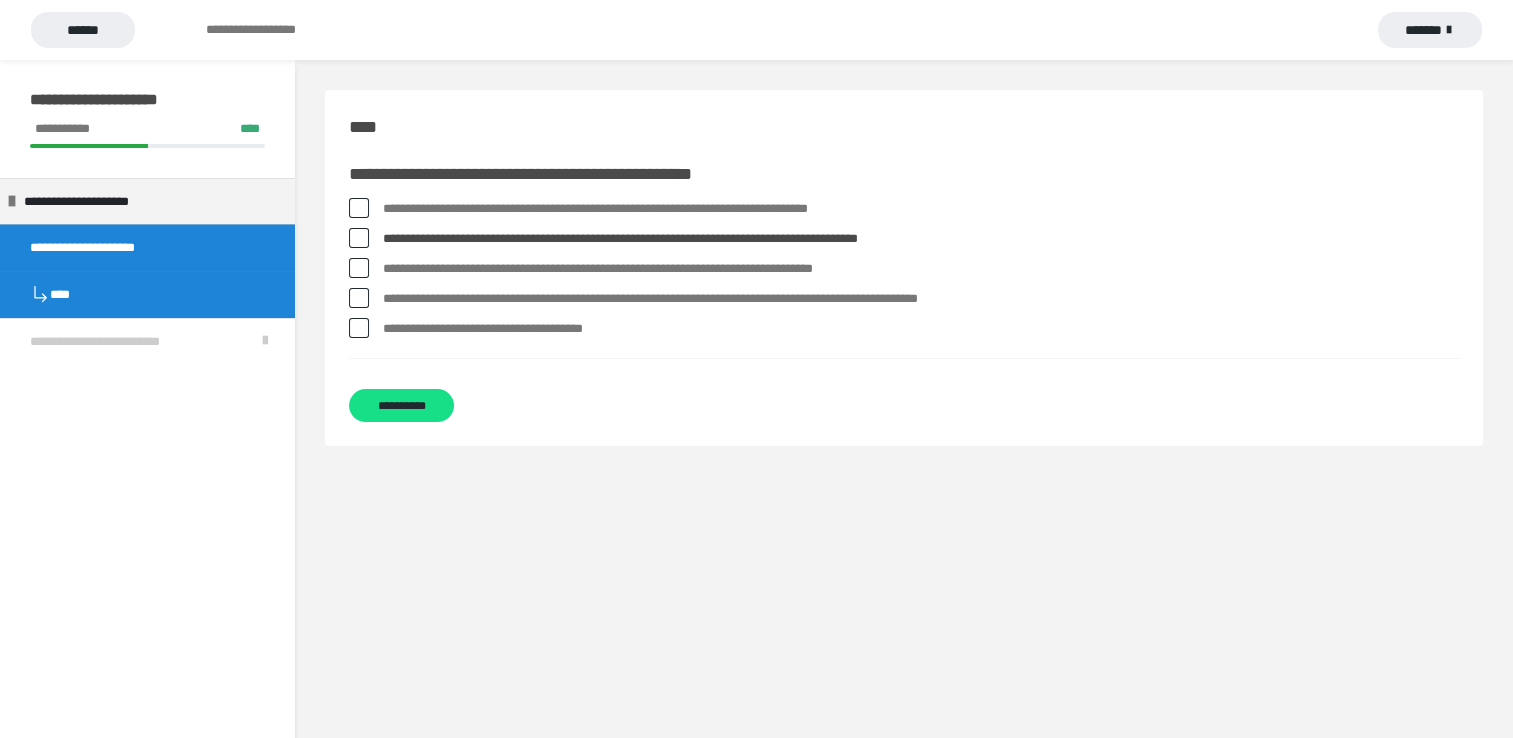 click at bounding box center (359, 298) 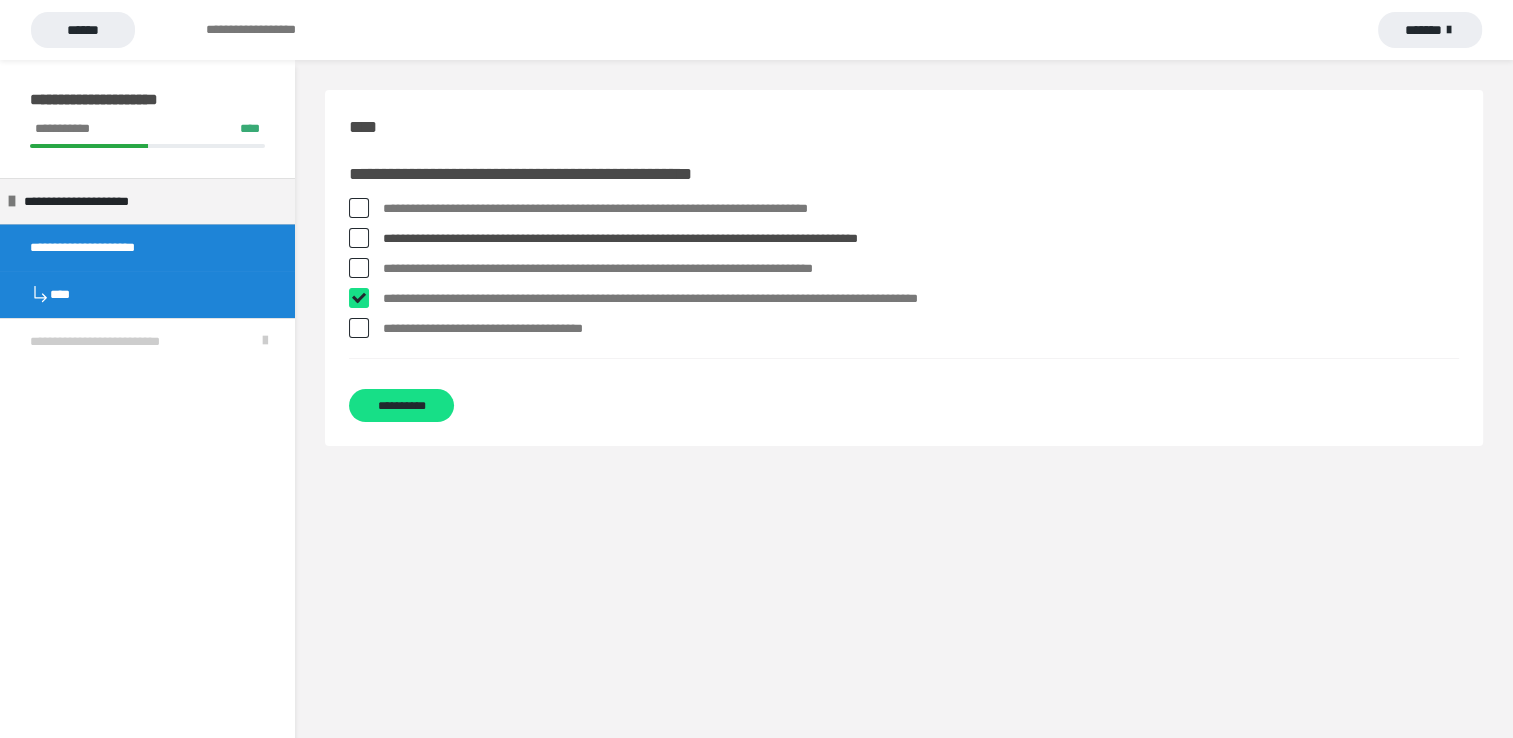 checkbox on "****" 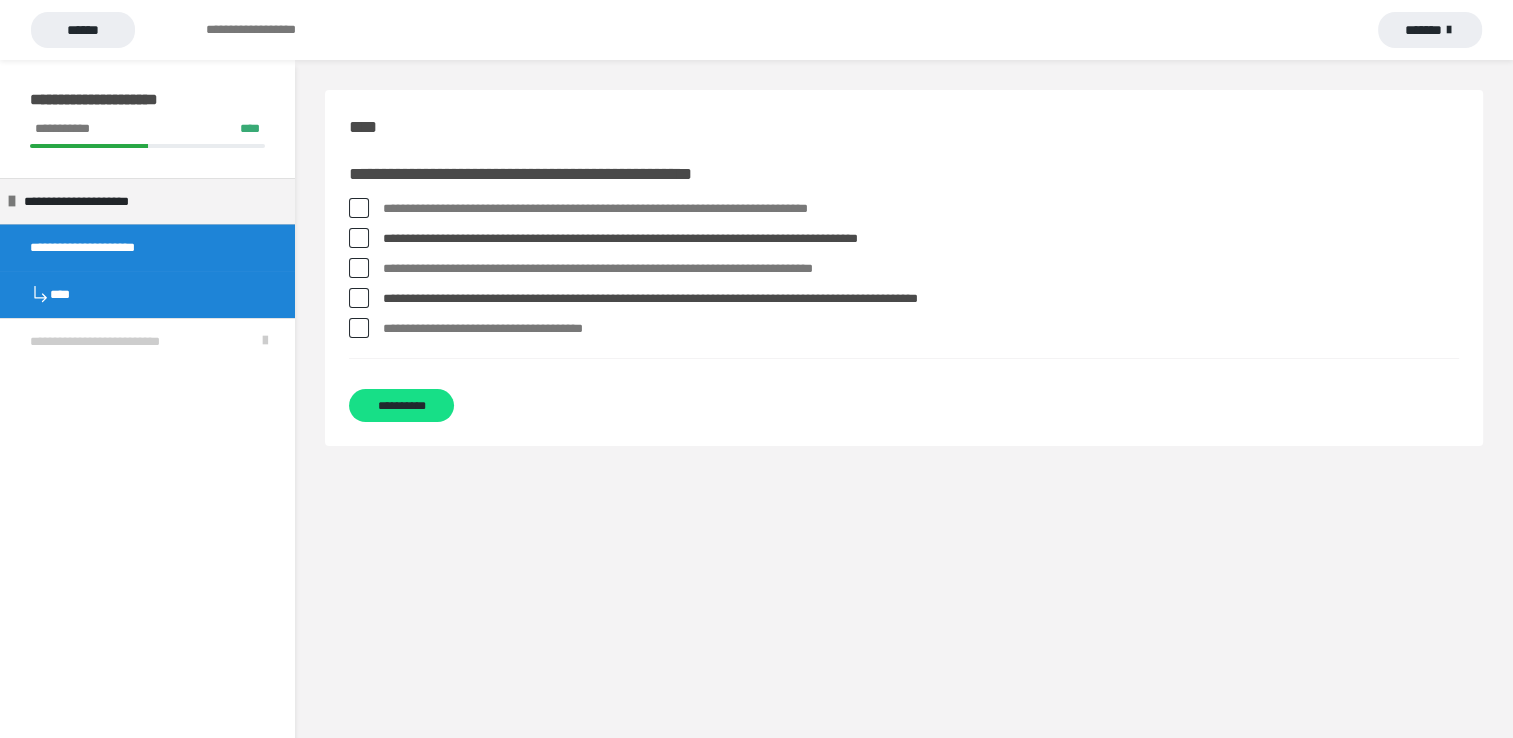 click at bounding box center (359, 268) 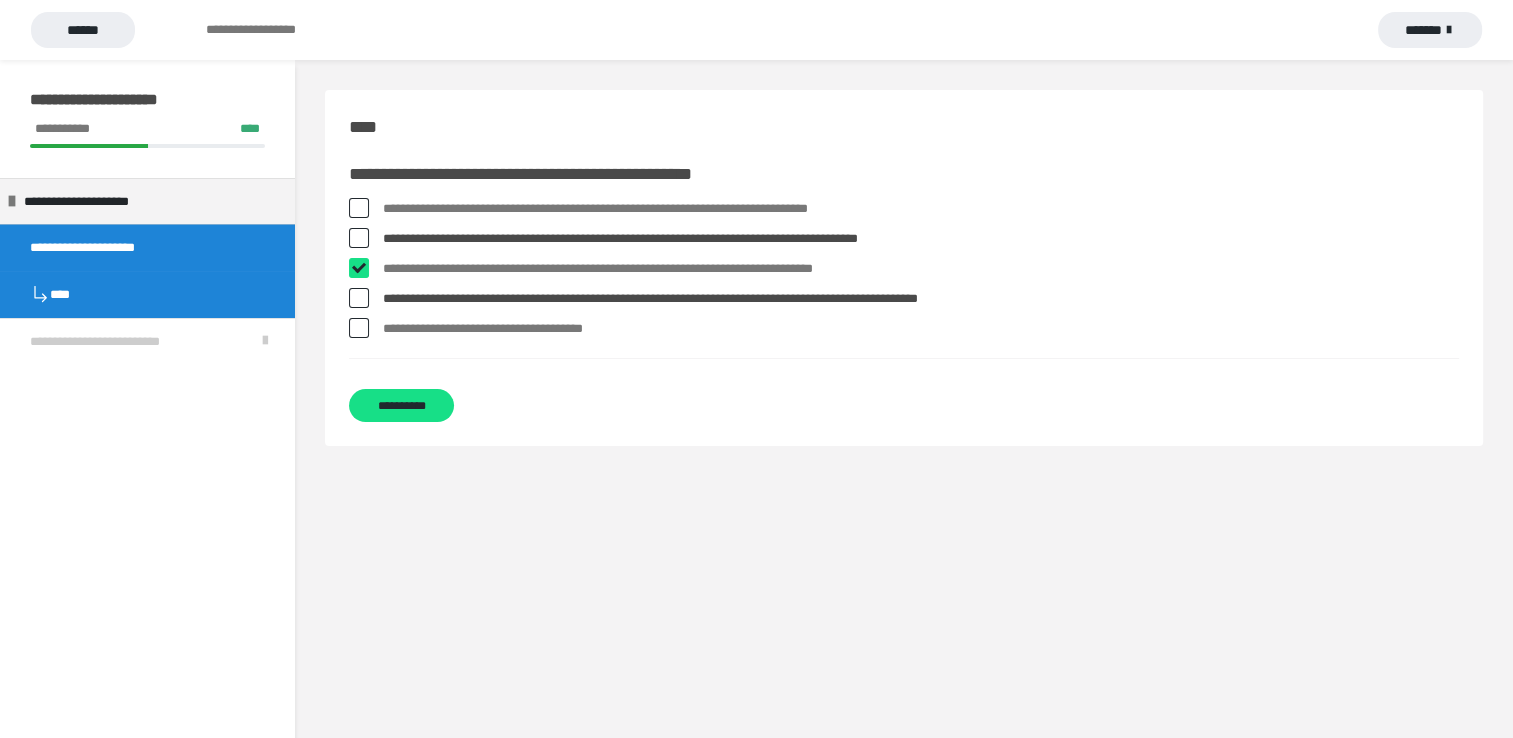 checkbox on "****" 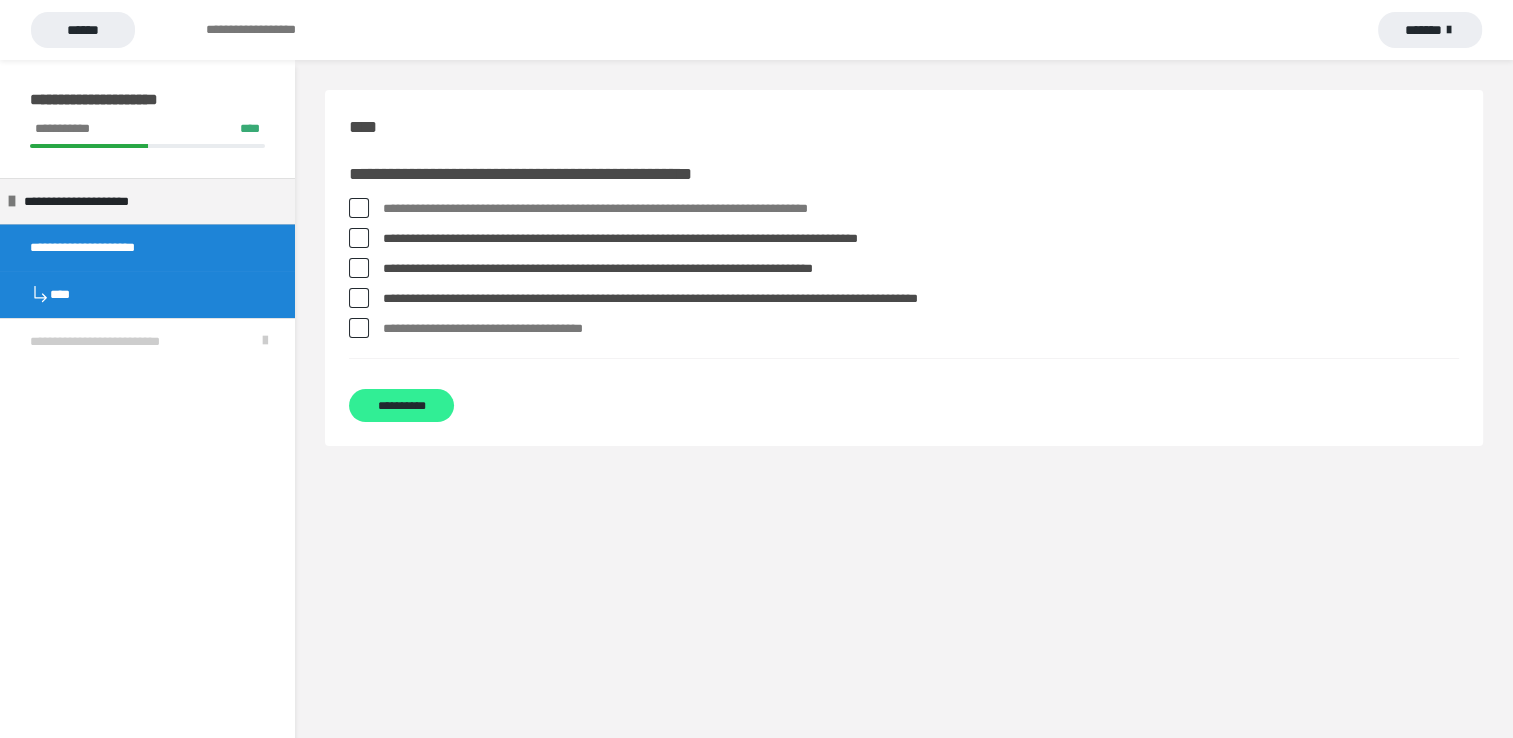 click on "**********" at bounding box center [401, 405] 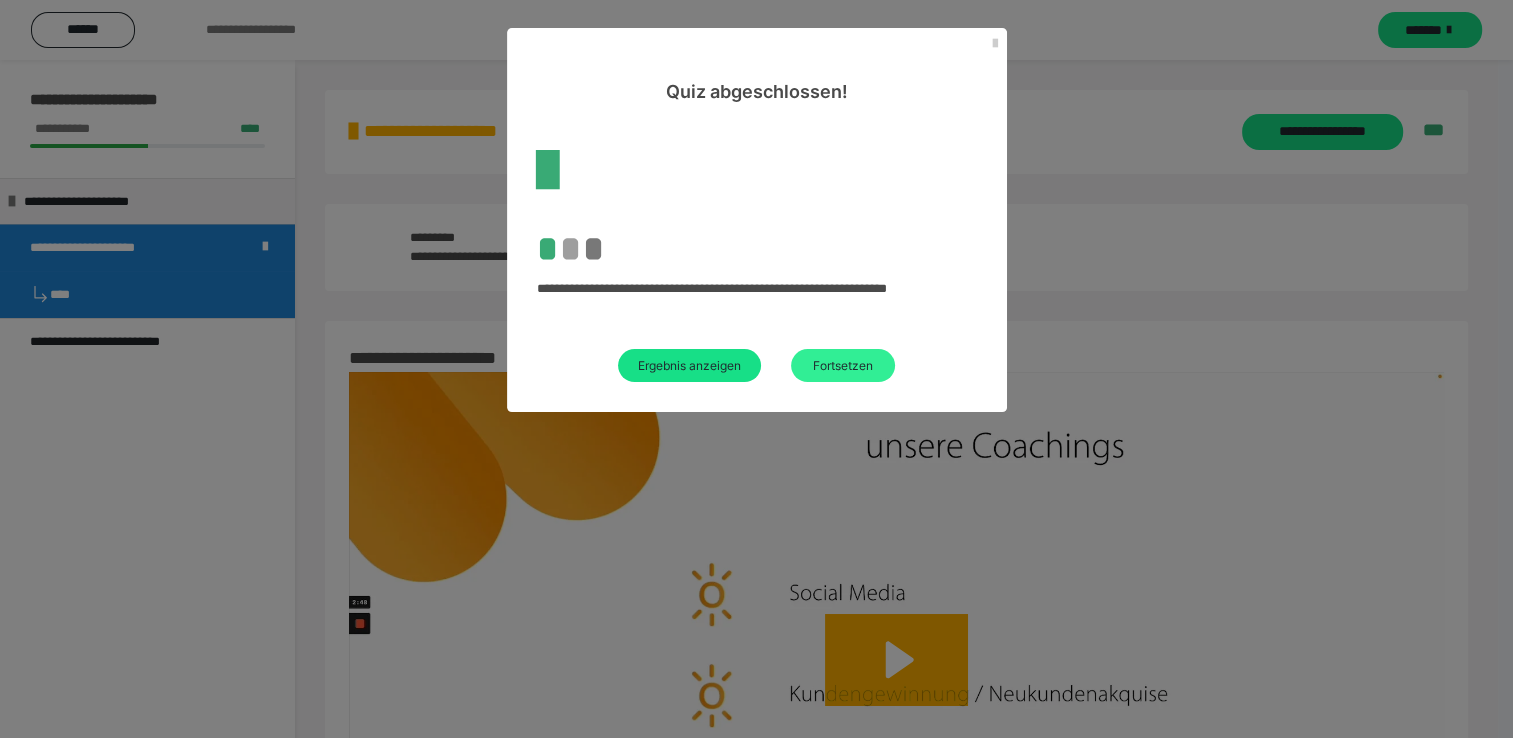 click on "Fortsetzen" at bounding box center [843, 365] 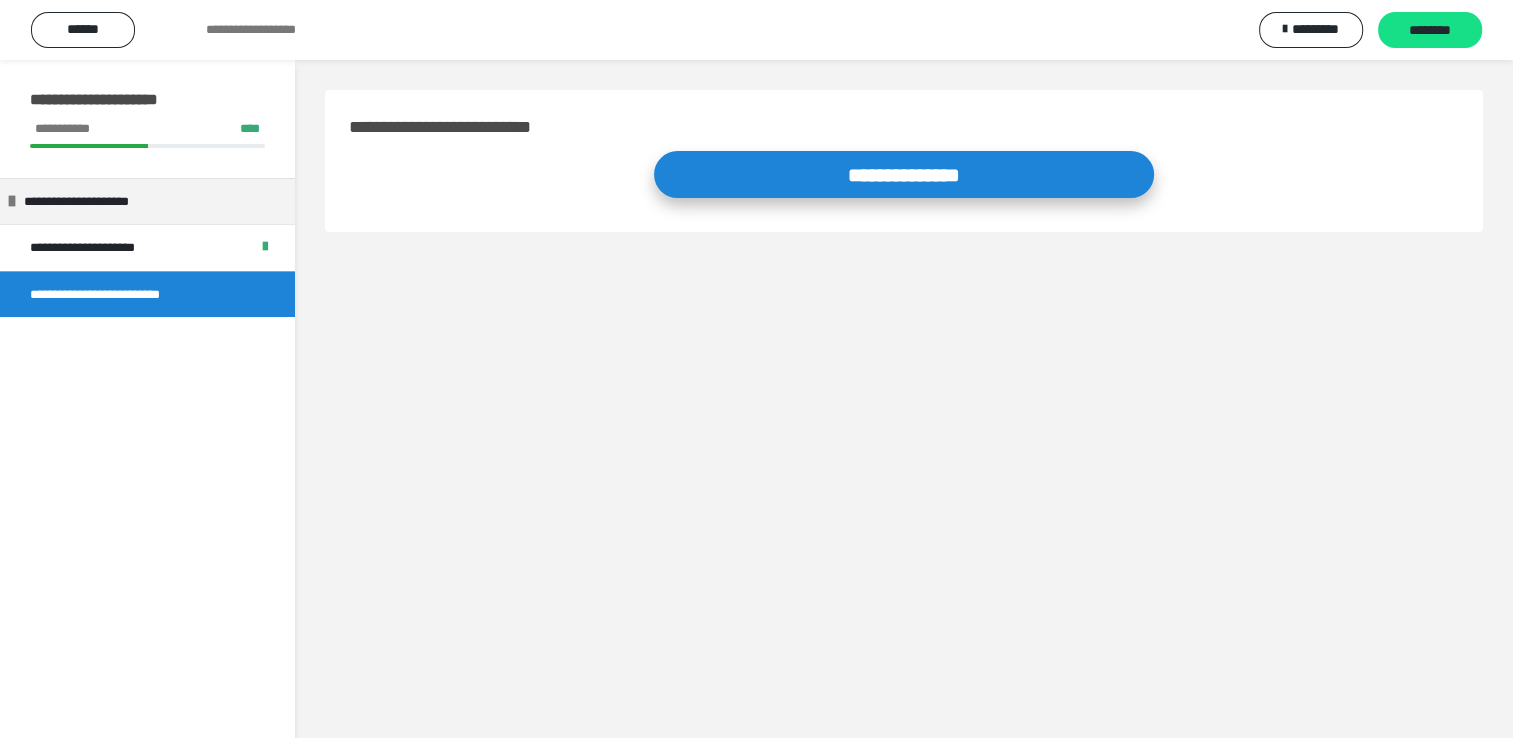 click on "**********" at bounding box center (904, 174) 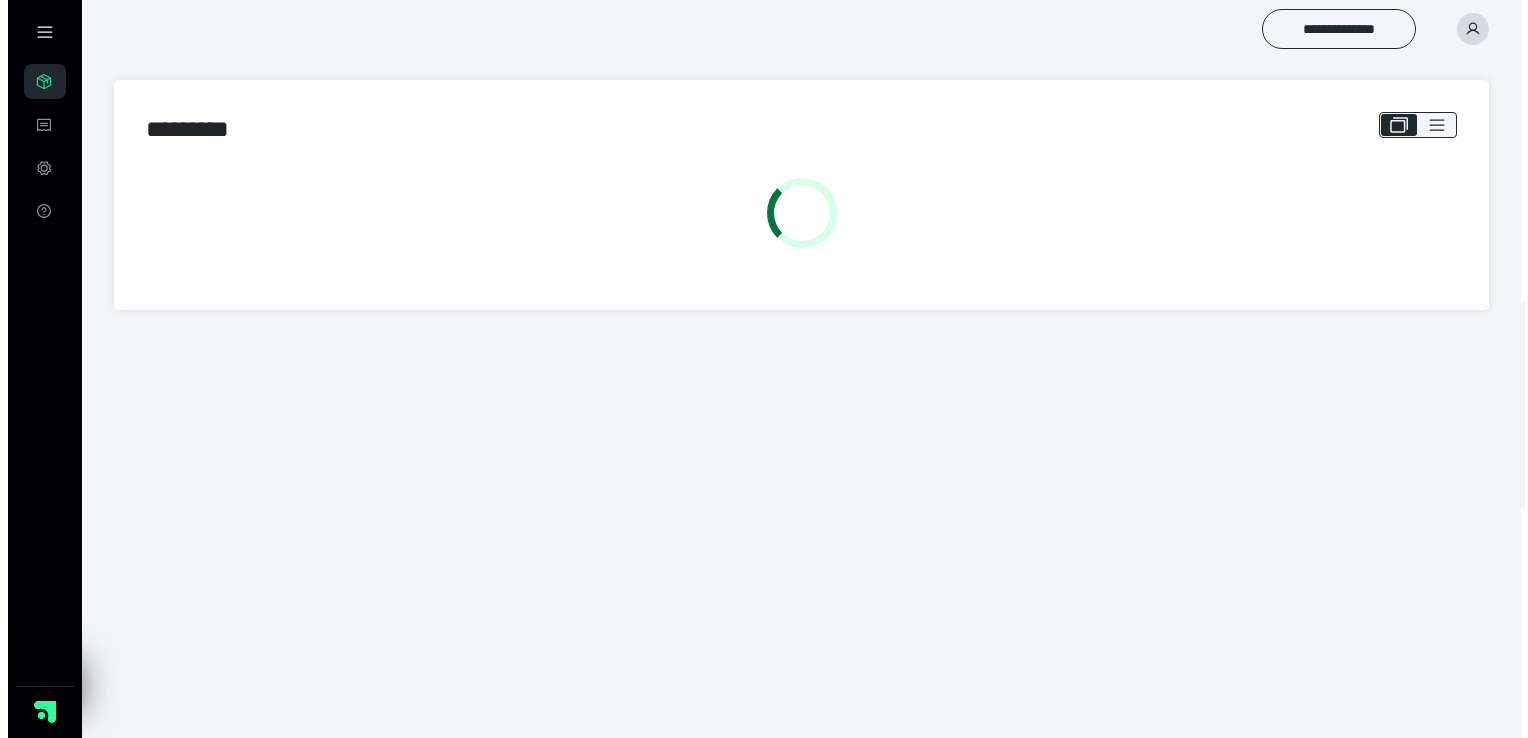 scroll, scrollTop: 0, scrollLeft: 0, axis: both 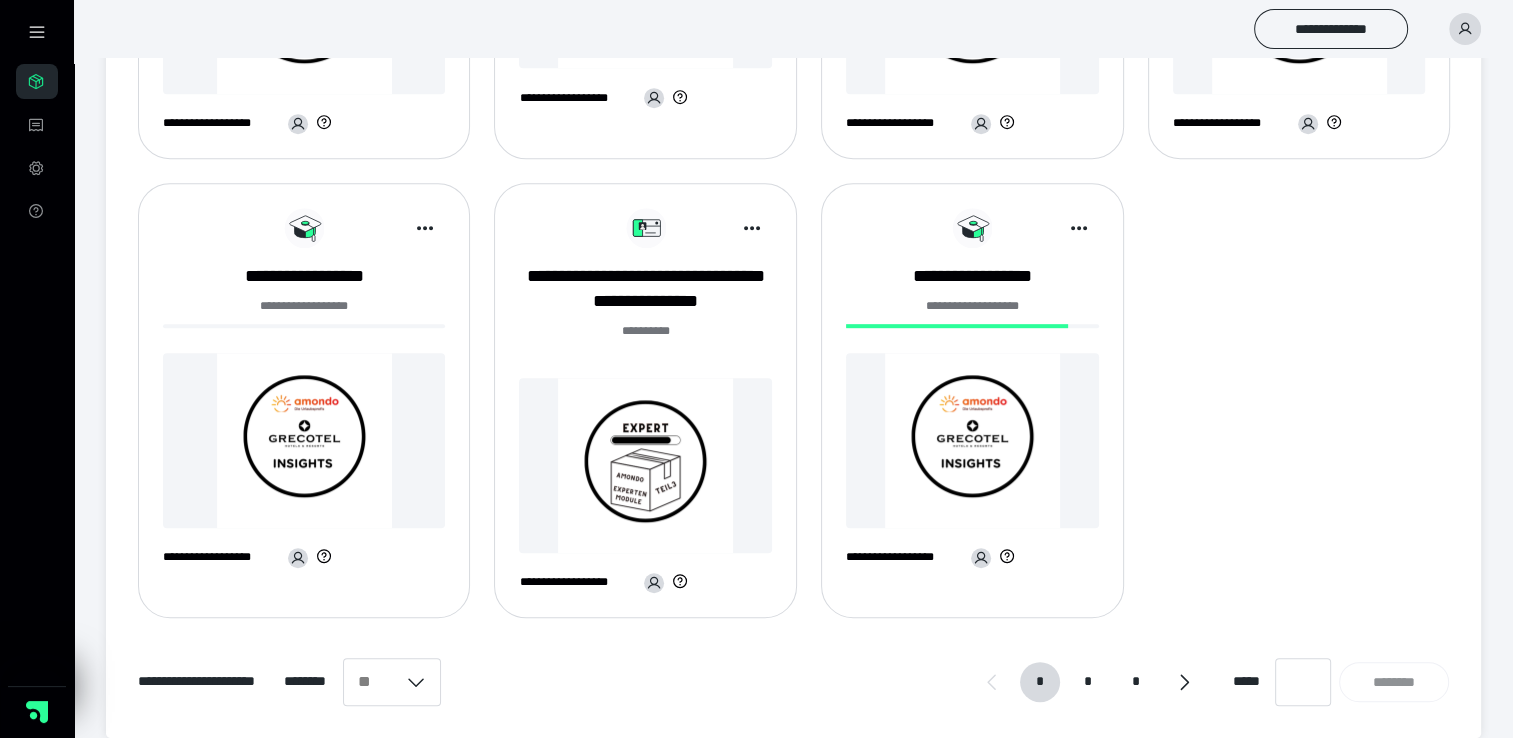 click at bounding box center [645, 465] 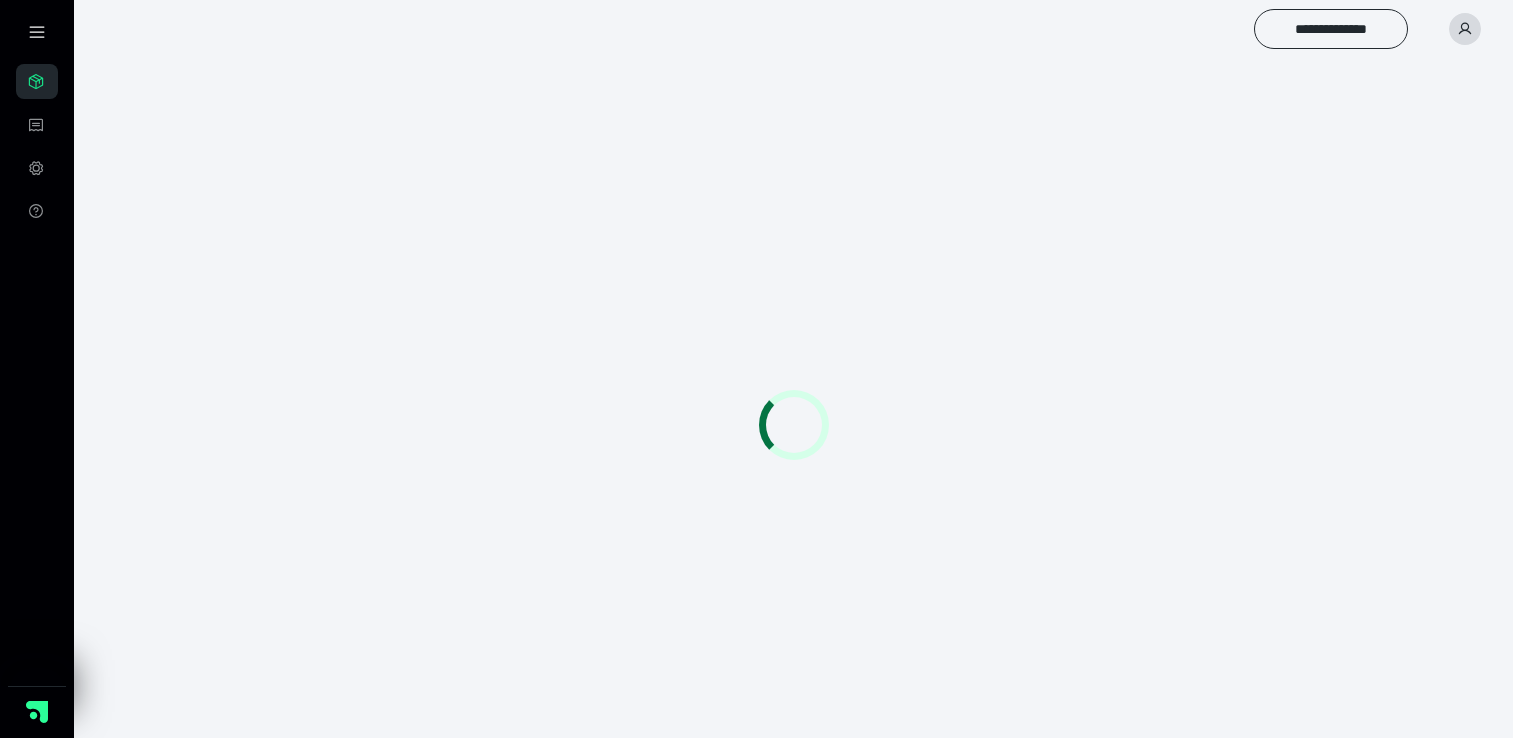 scroll, scrollTop: 0, scrollLeft: 0, axis: both 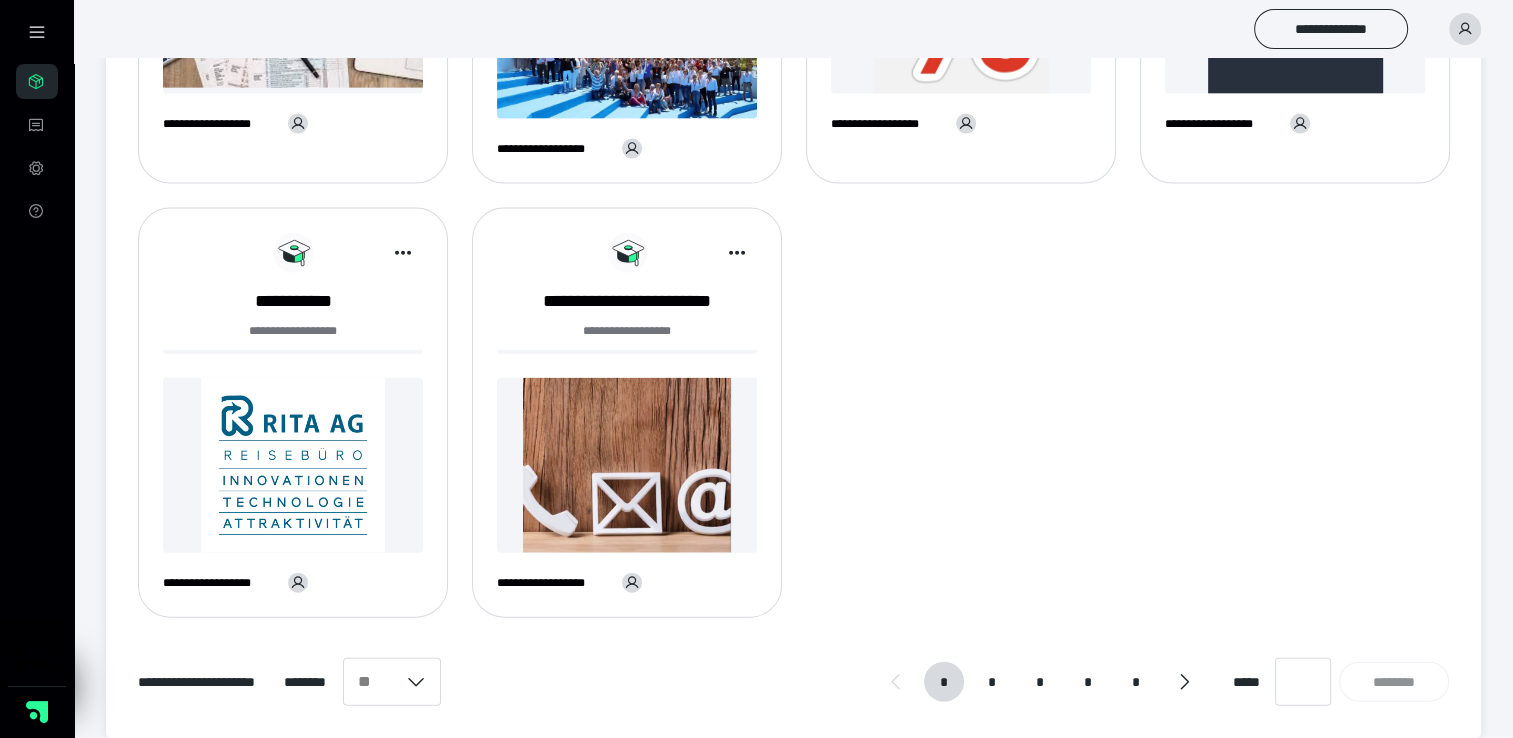 click at bounding box center [293, 465] 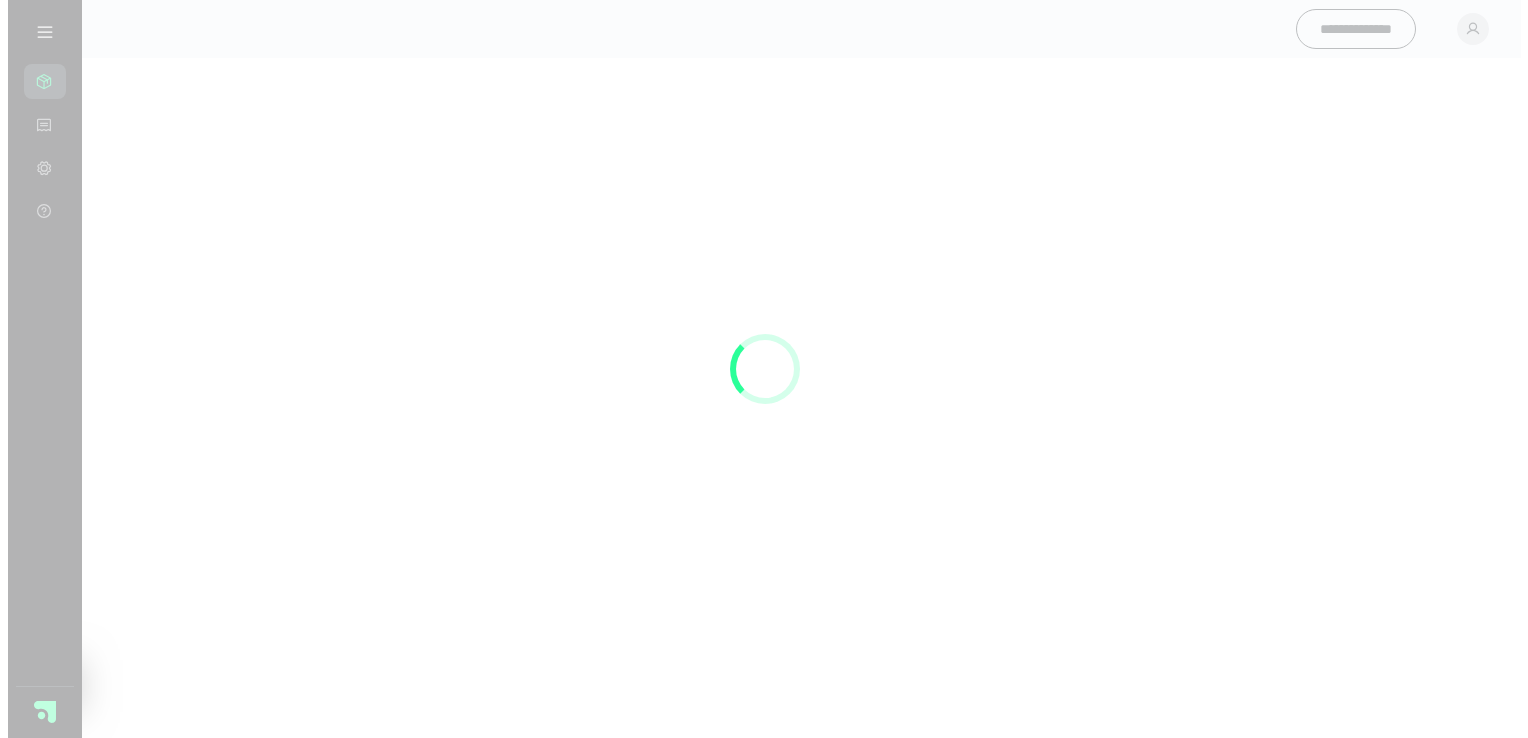 scroll, scrollTop: 0, scrollLeft: 0, axis: both 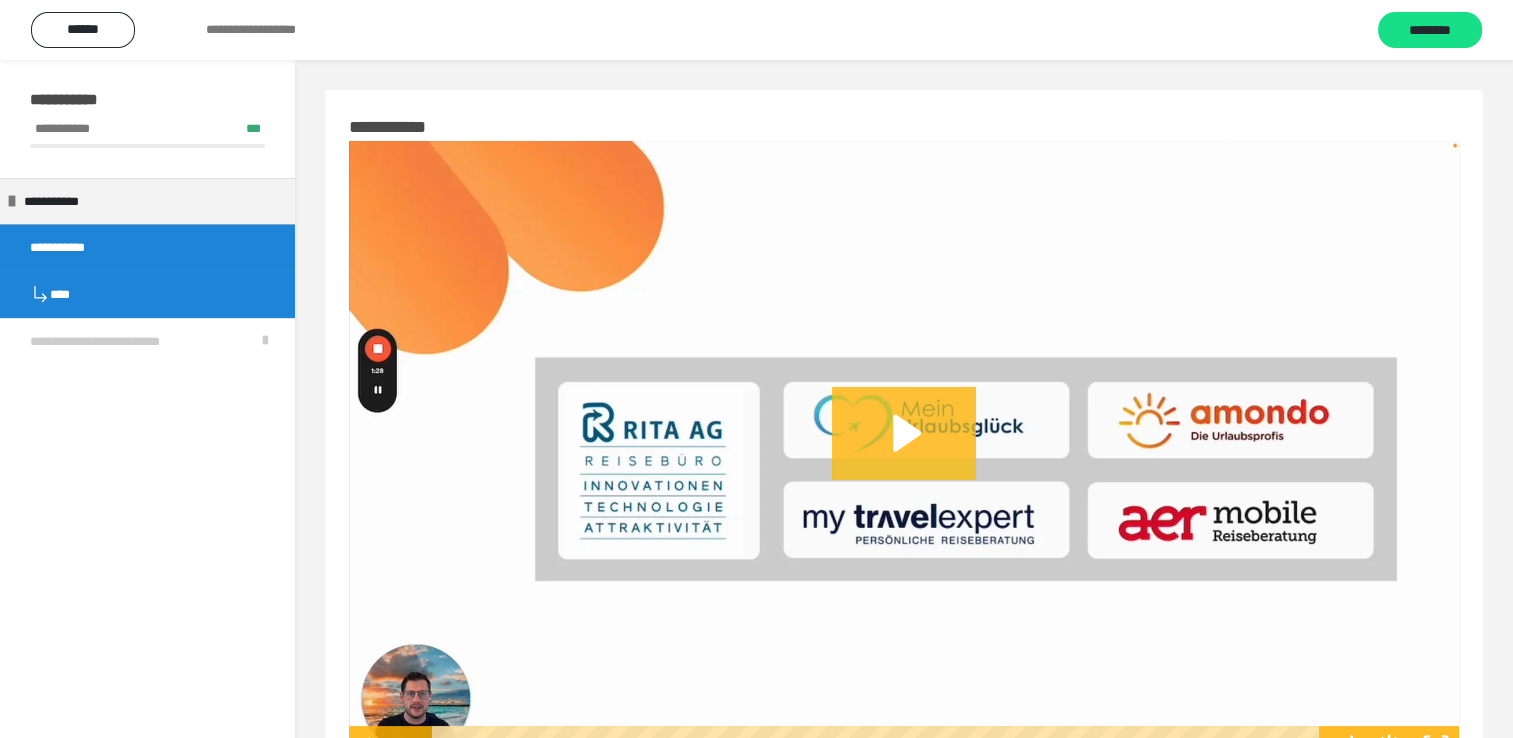click 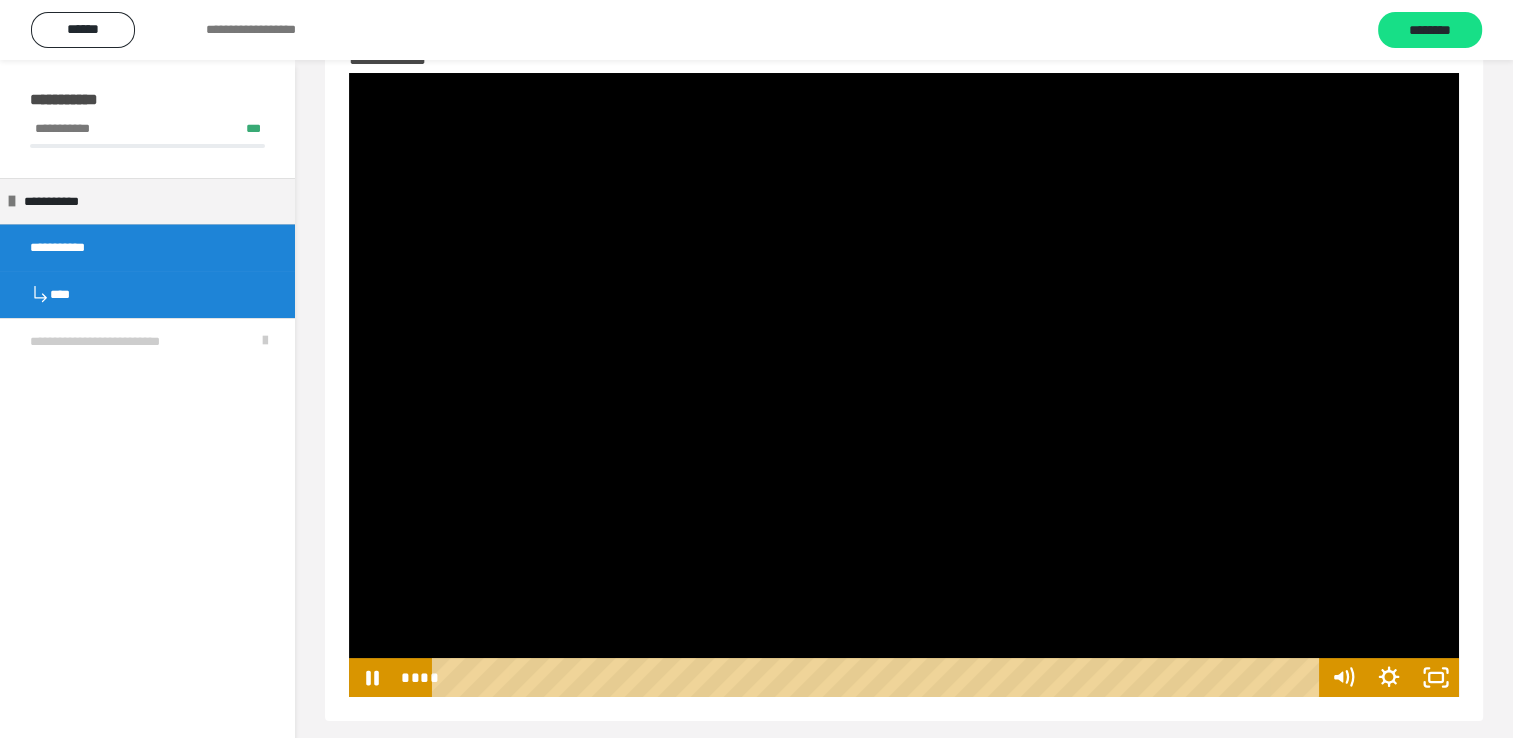 scroll, scrollTop: 80, scrollLeft: 0, axis: vertical 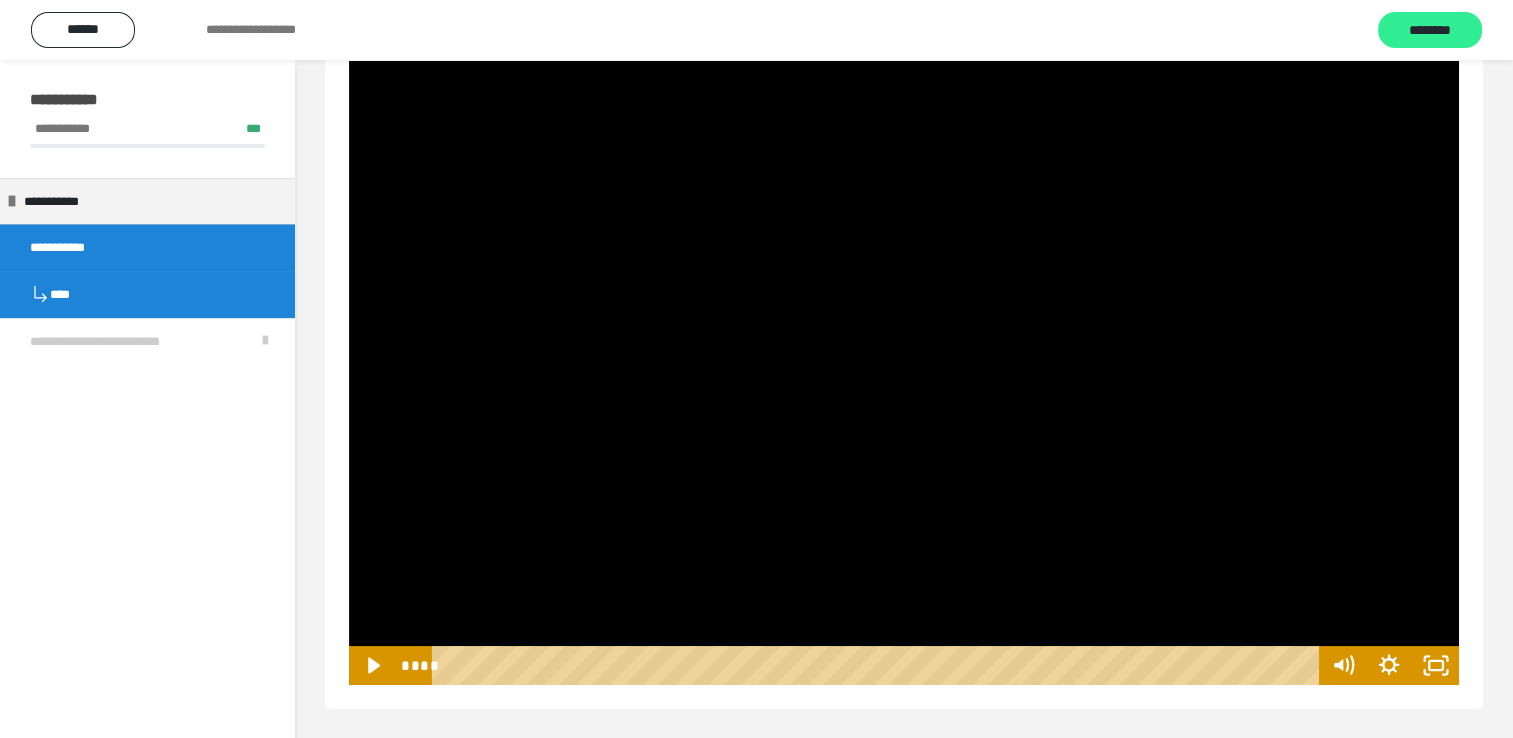 click on "********" at bounding box center (1430, 31) 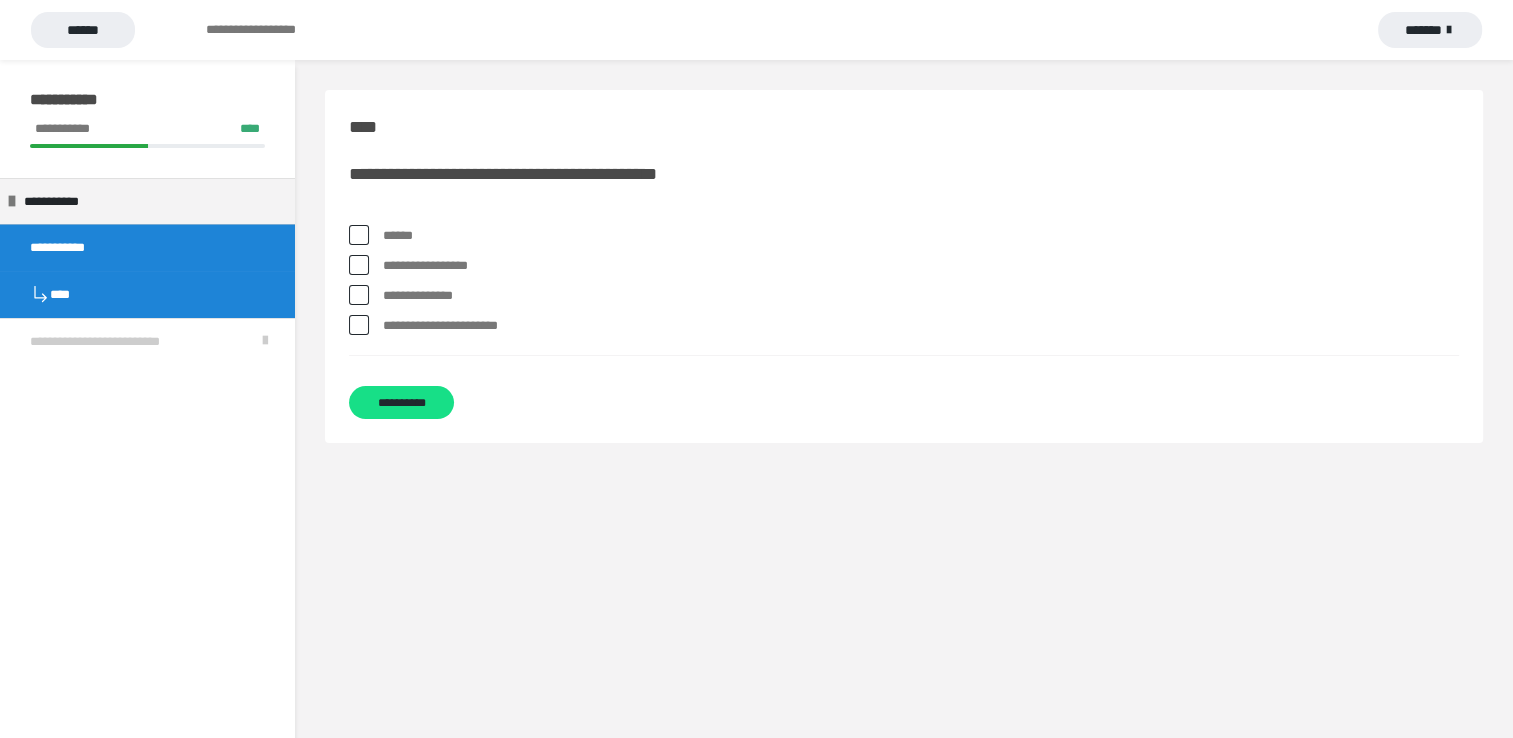 click at bounding box center (359, 235) 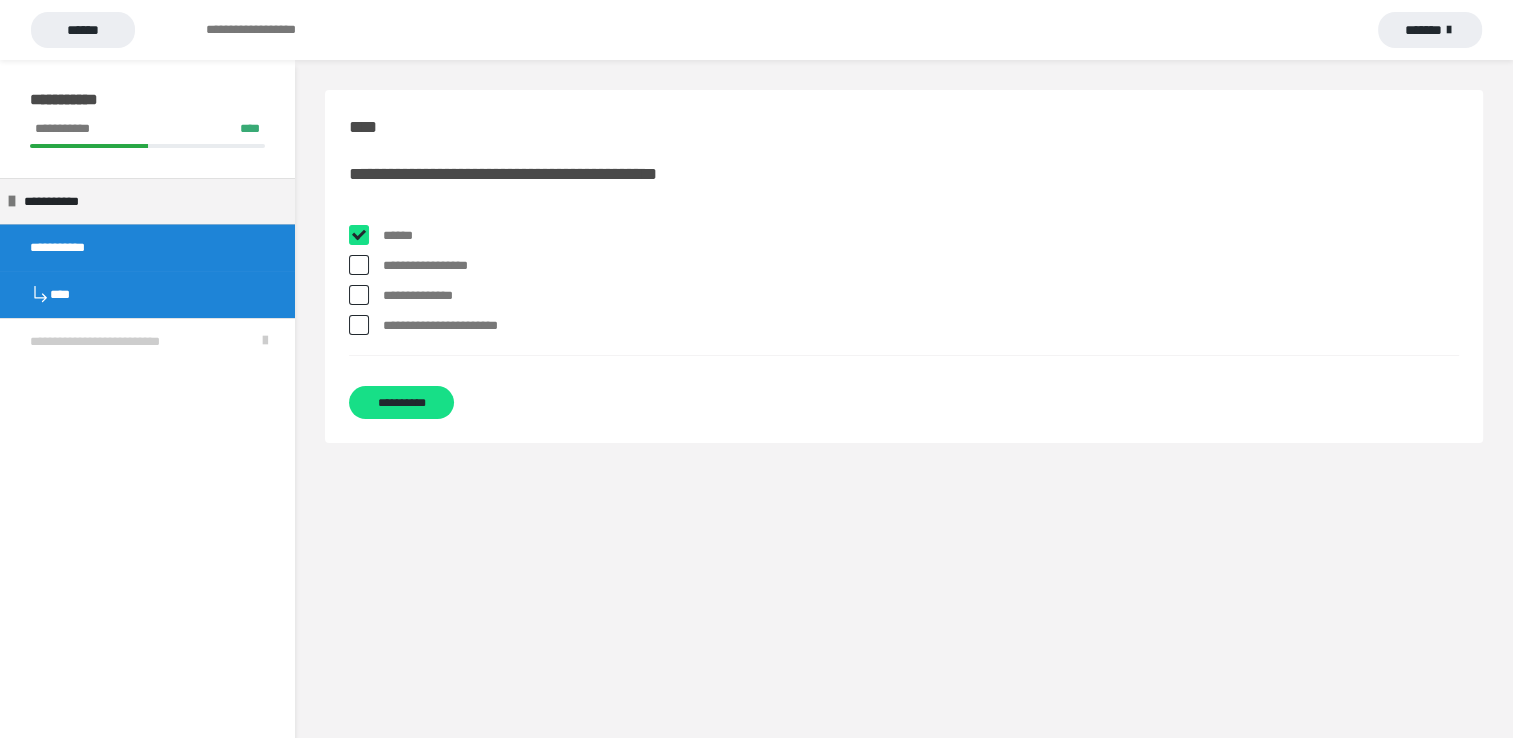 checkbox on "****" 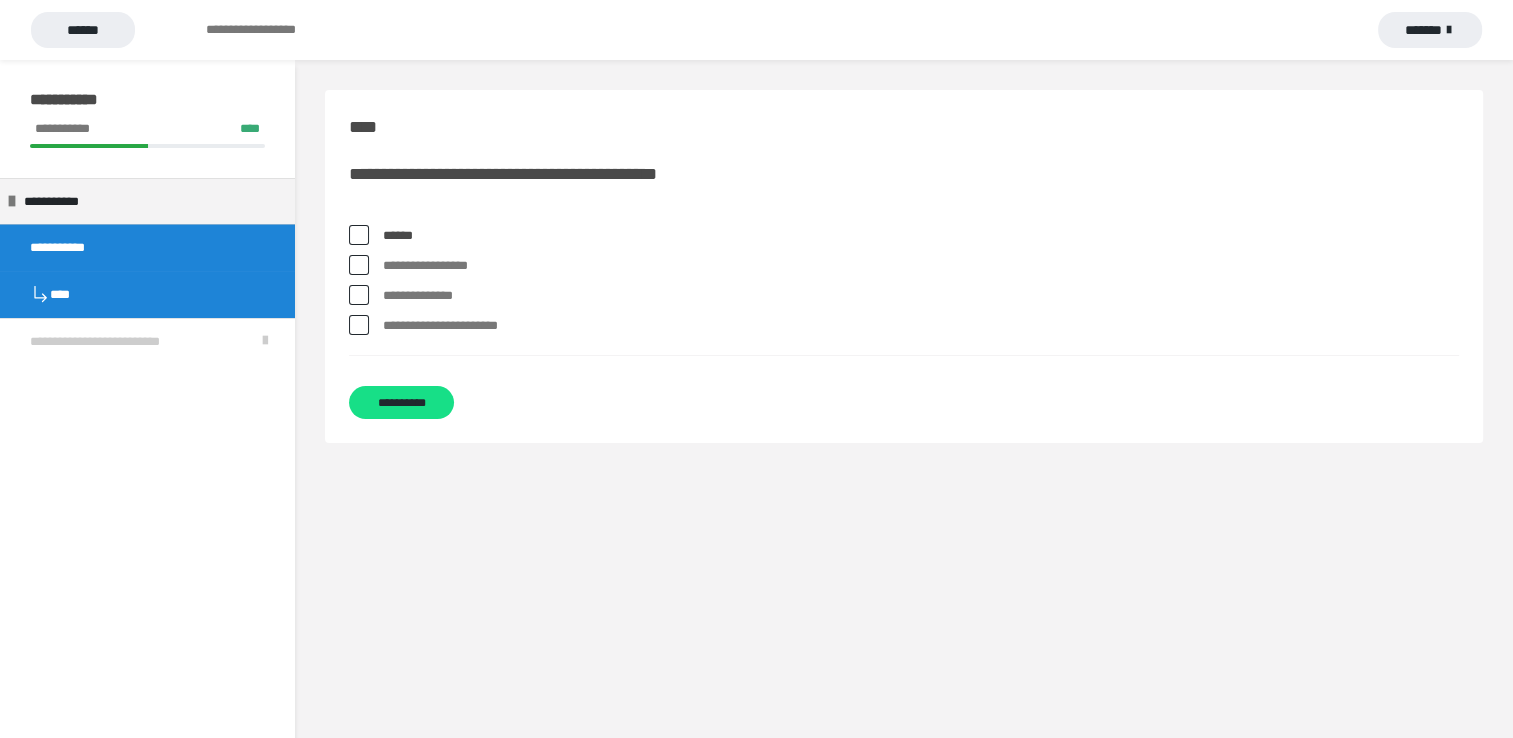 click at bounding box center (359, 265) 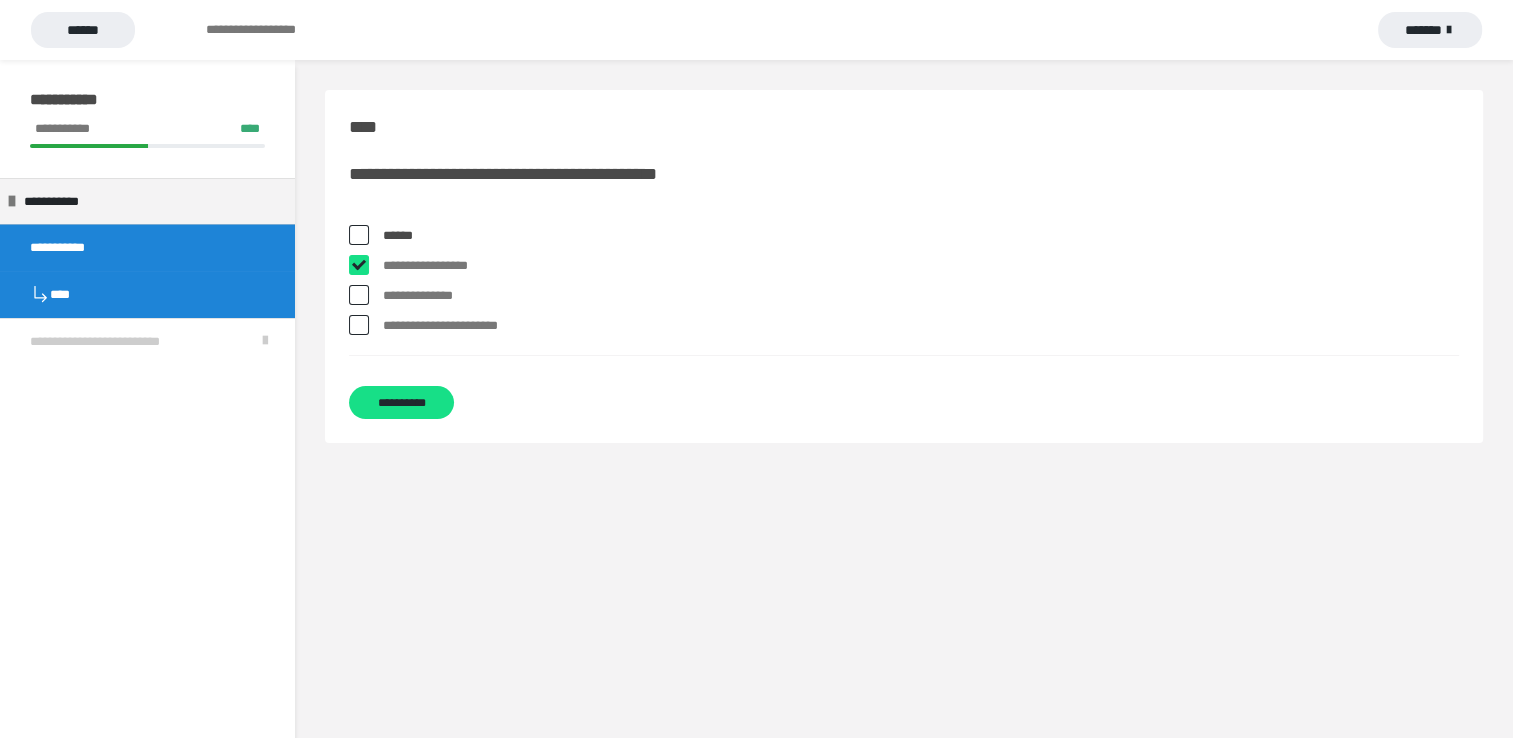 checkbox on "****" 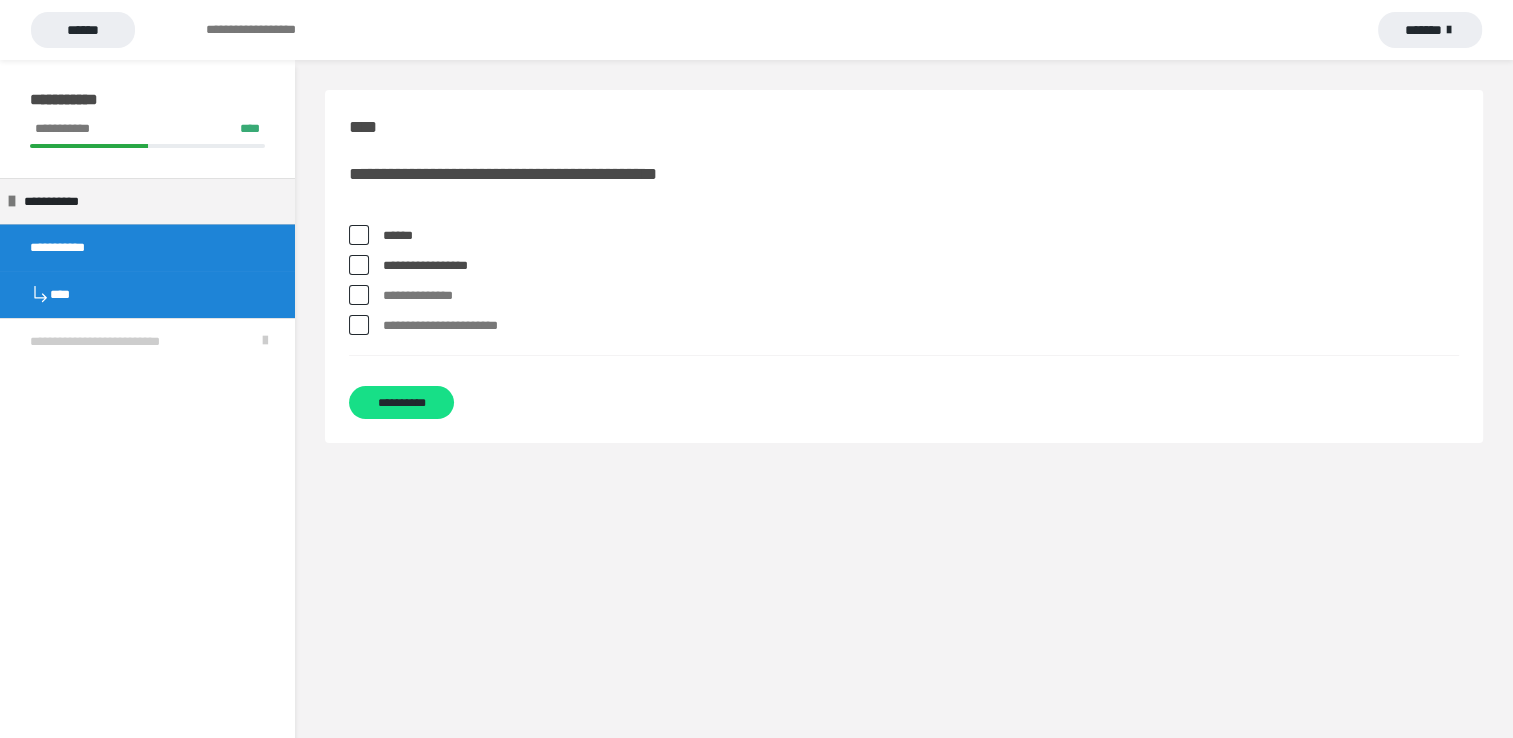 click at bounding box center (359, 295) 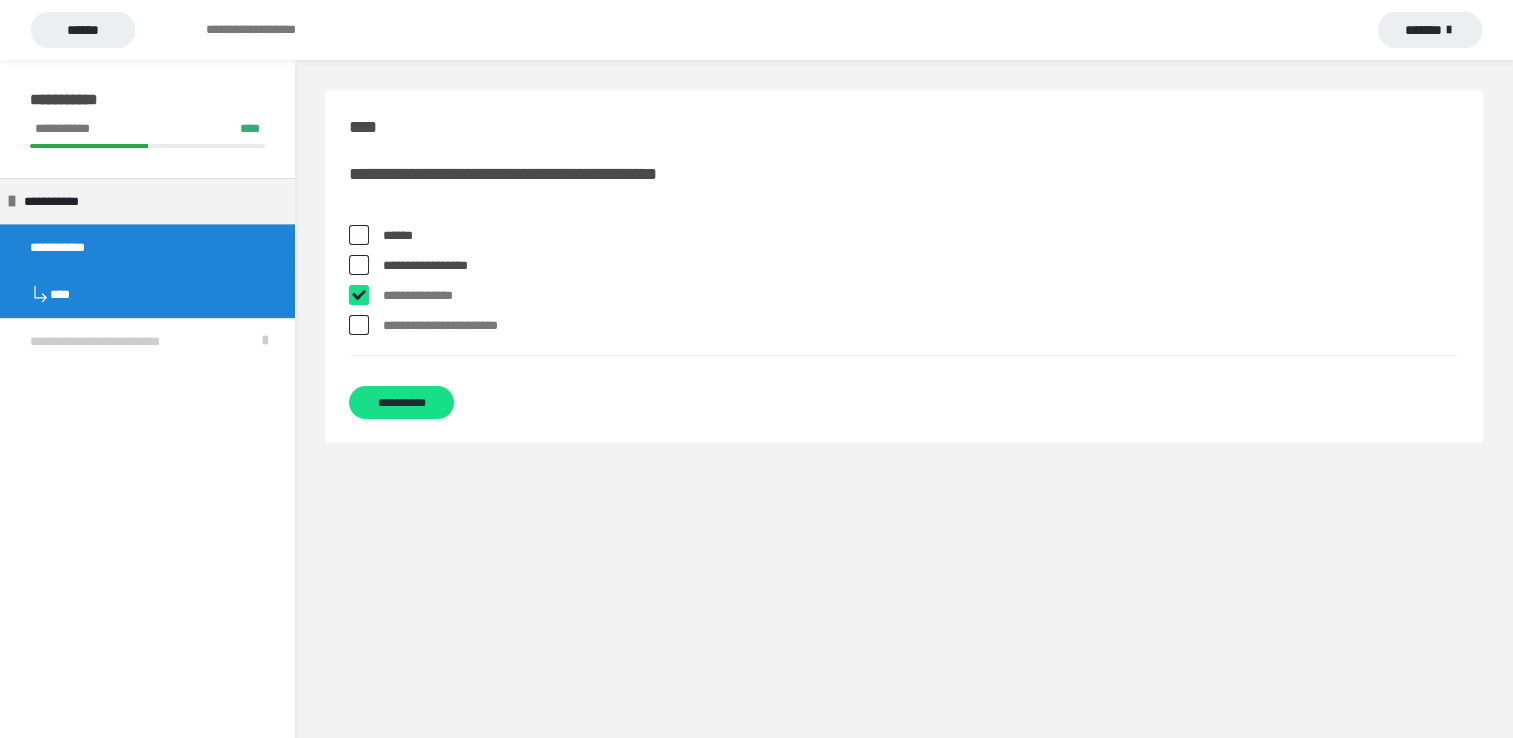 checkbox on "****" 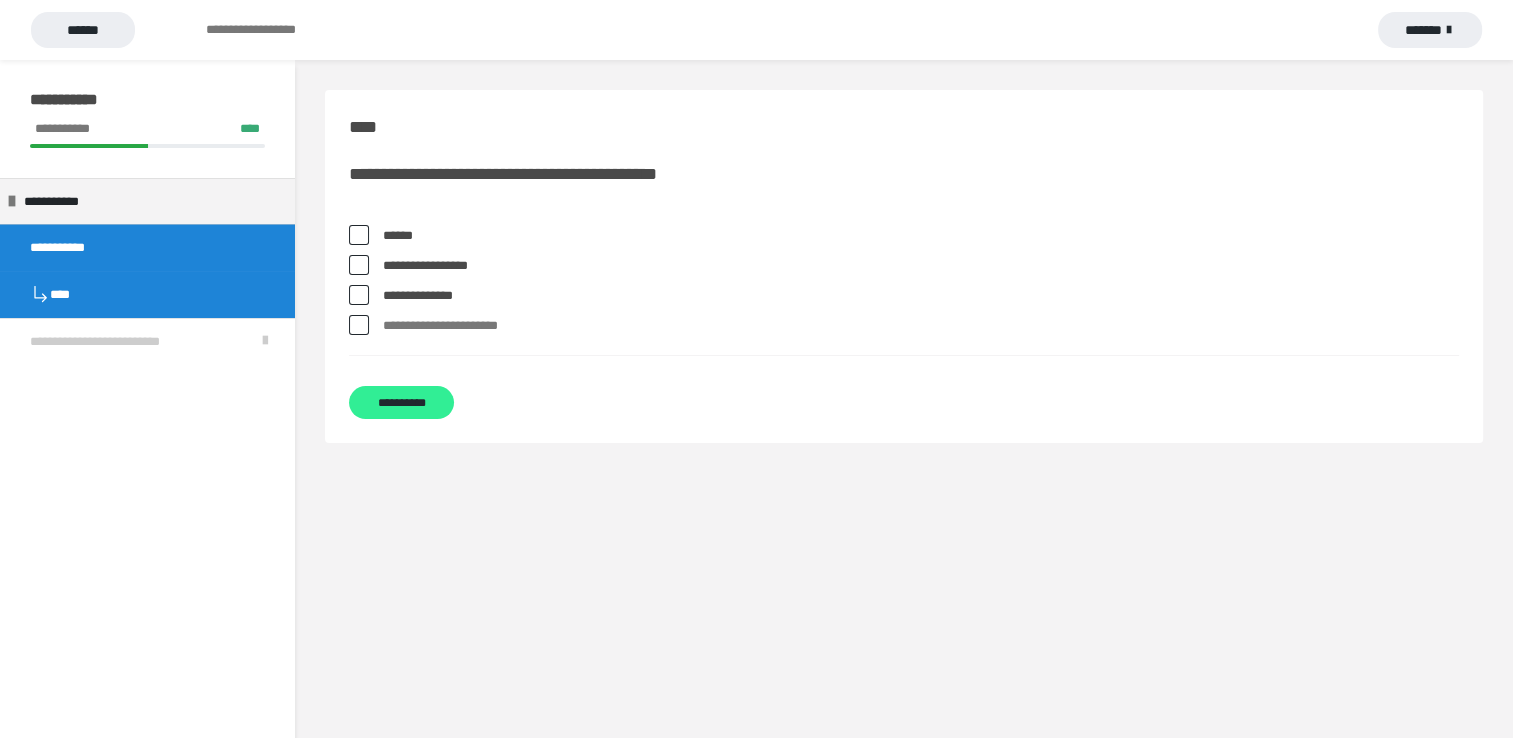click on "**********" at bounding box center (401, 402) 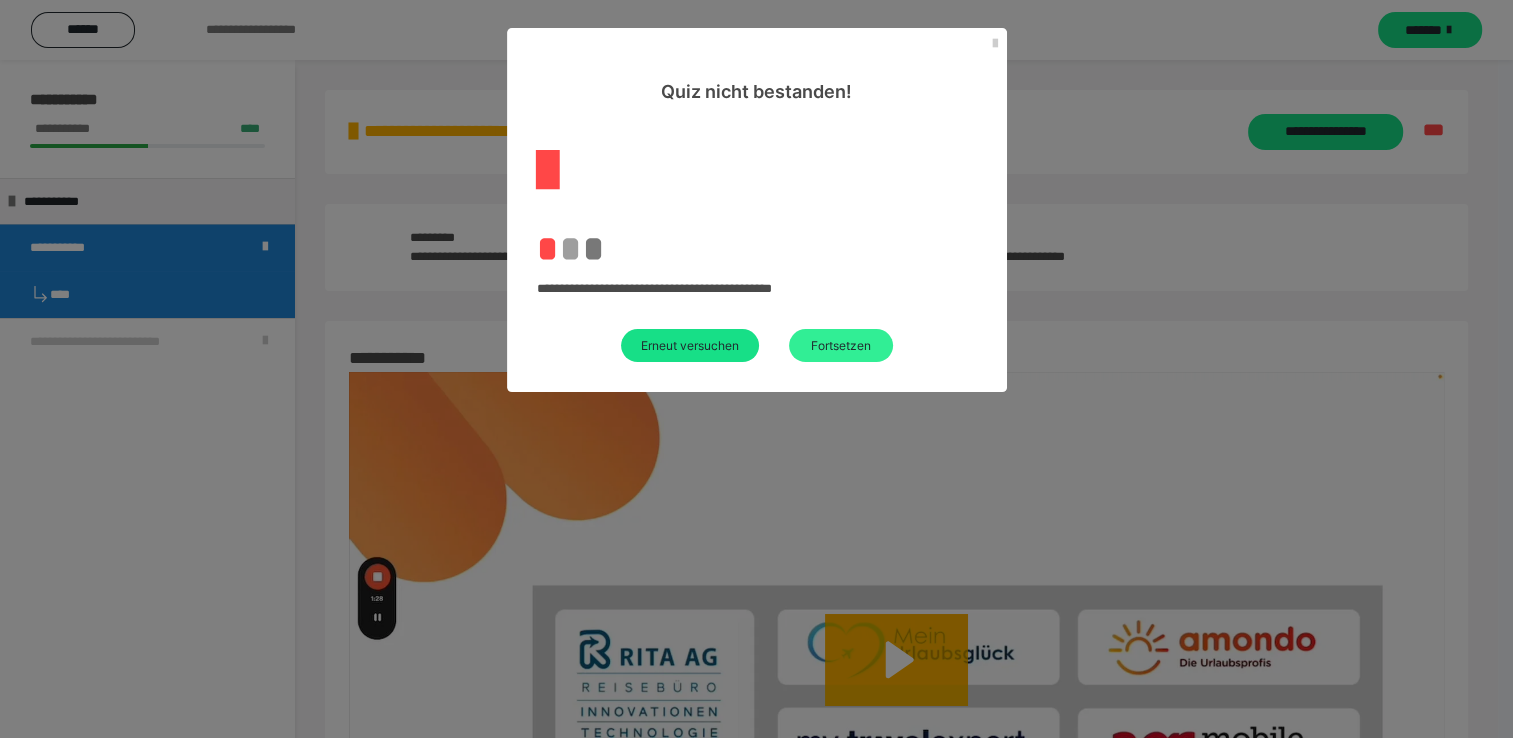 click on "Fortsetzen" at bounding box center (841, 345) 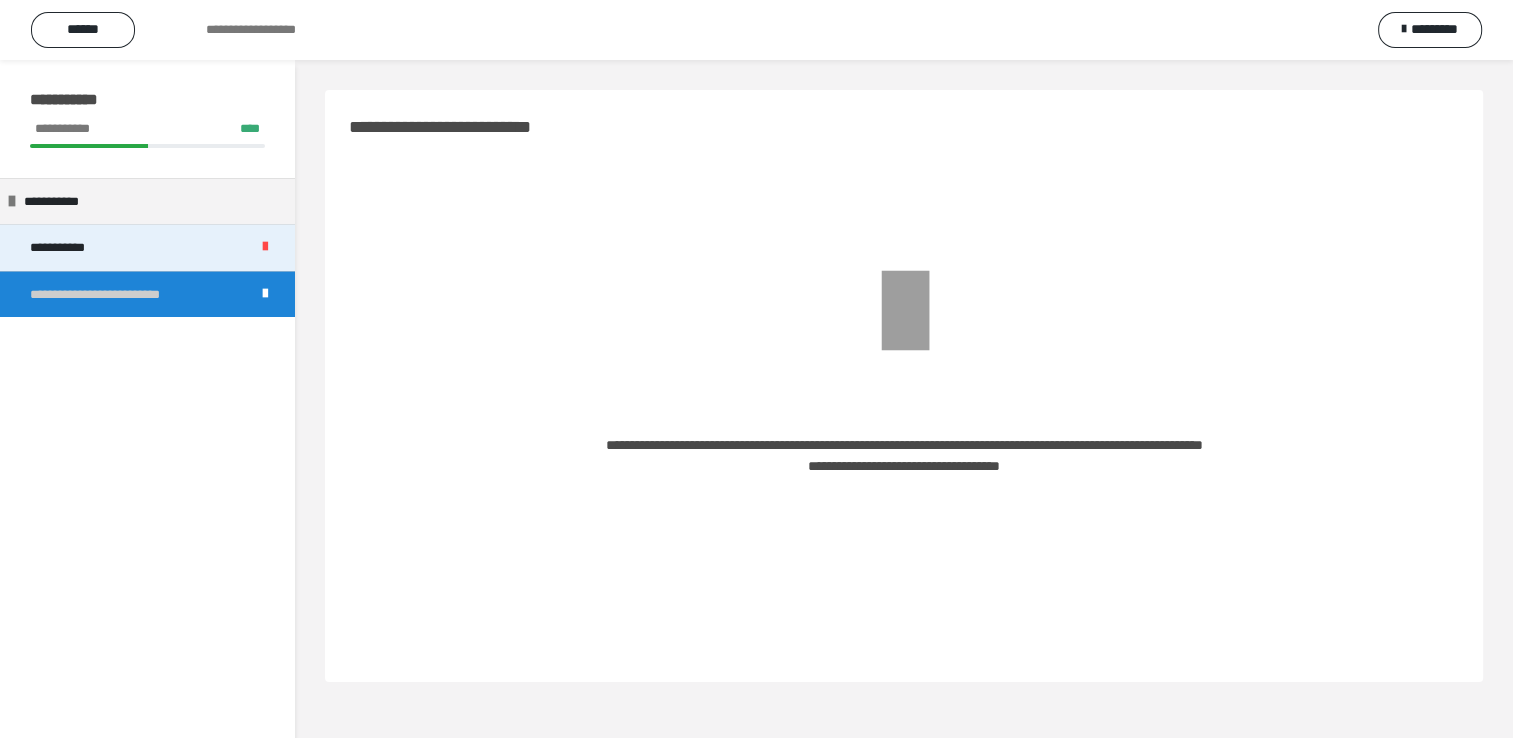 click on "**********" at bounding box center [147, 247] 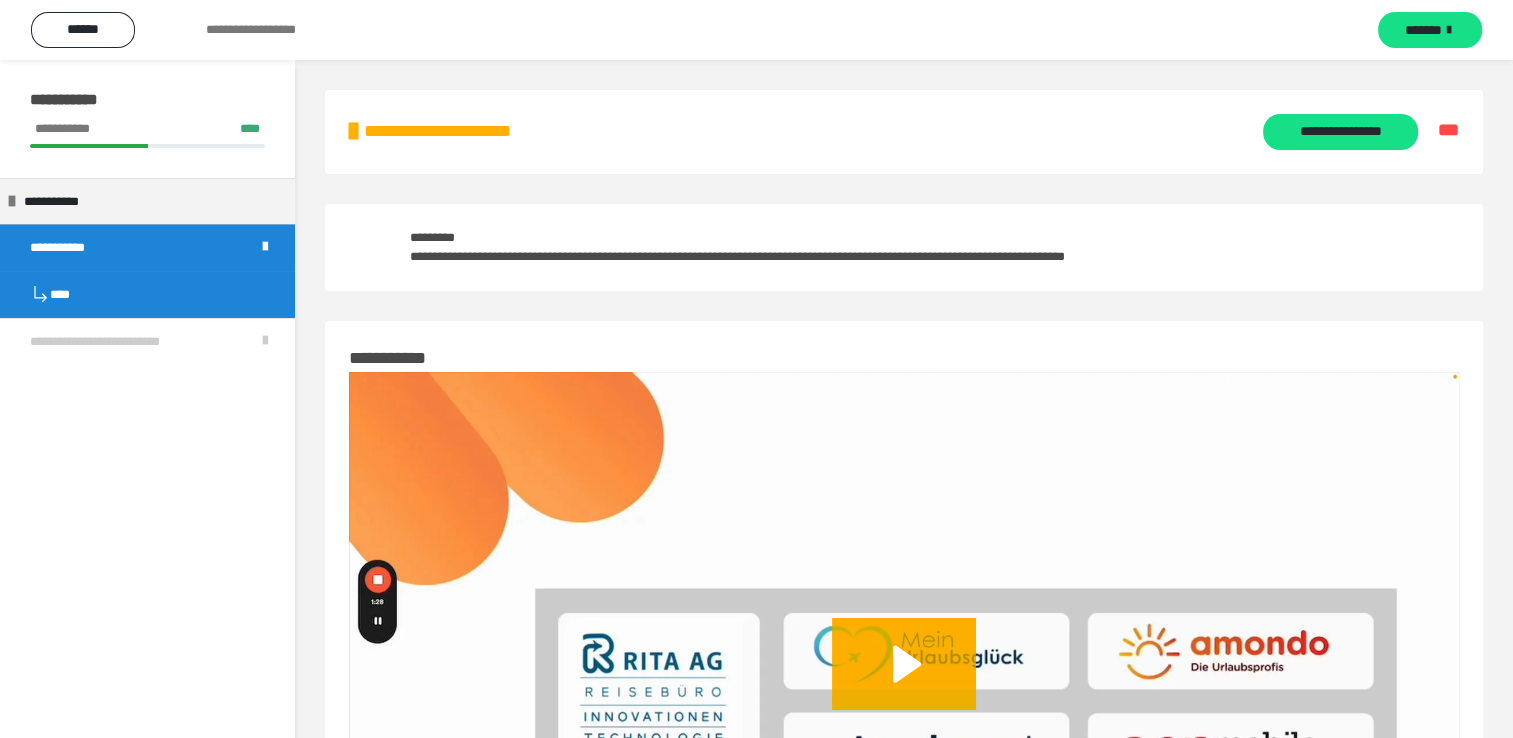 drag, startPoint x: 219, startPoint y: 245, endPoint x: 521, endPoint y: 279, distance: 303.90787 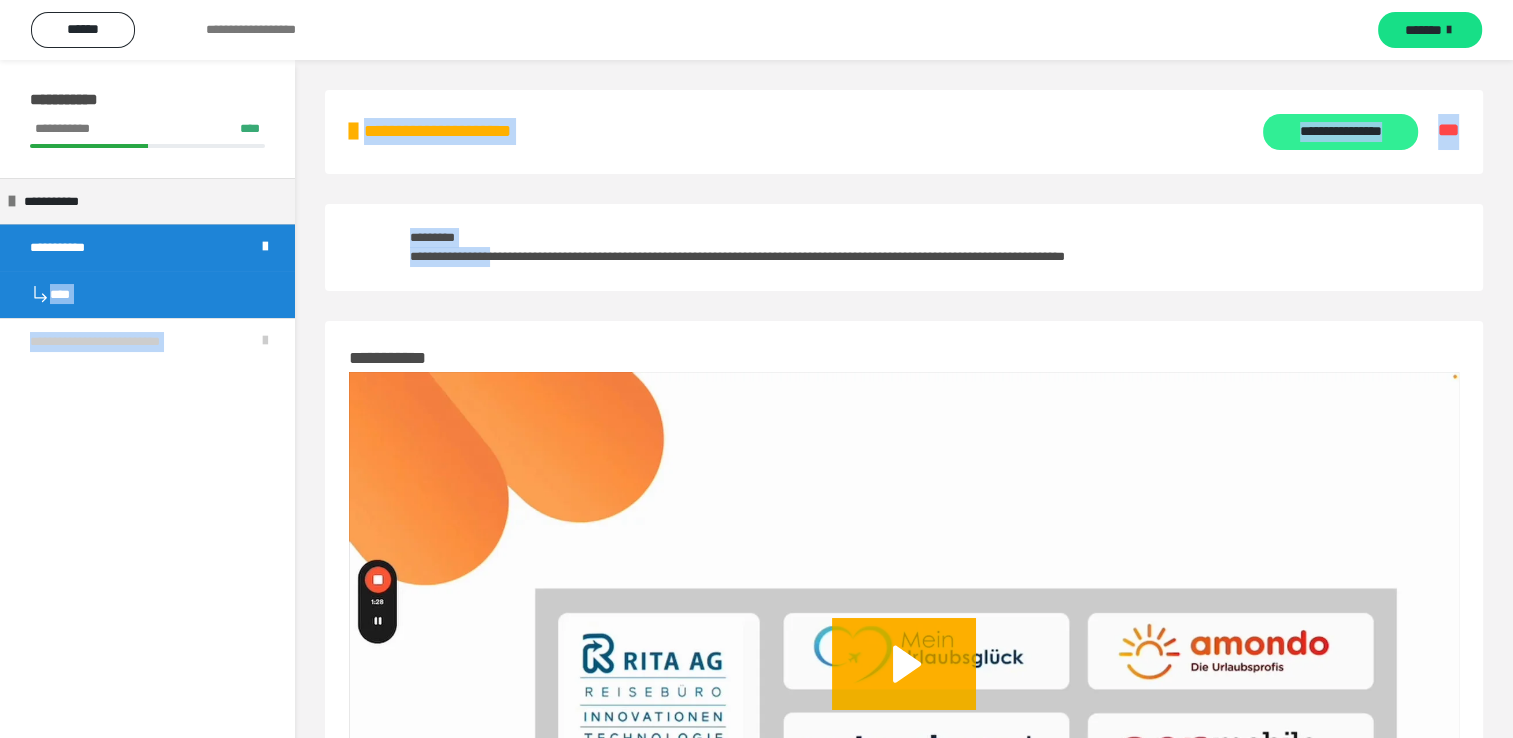 click on "**********" at bounding box center [1340, 132] 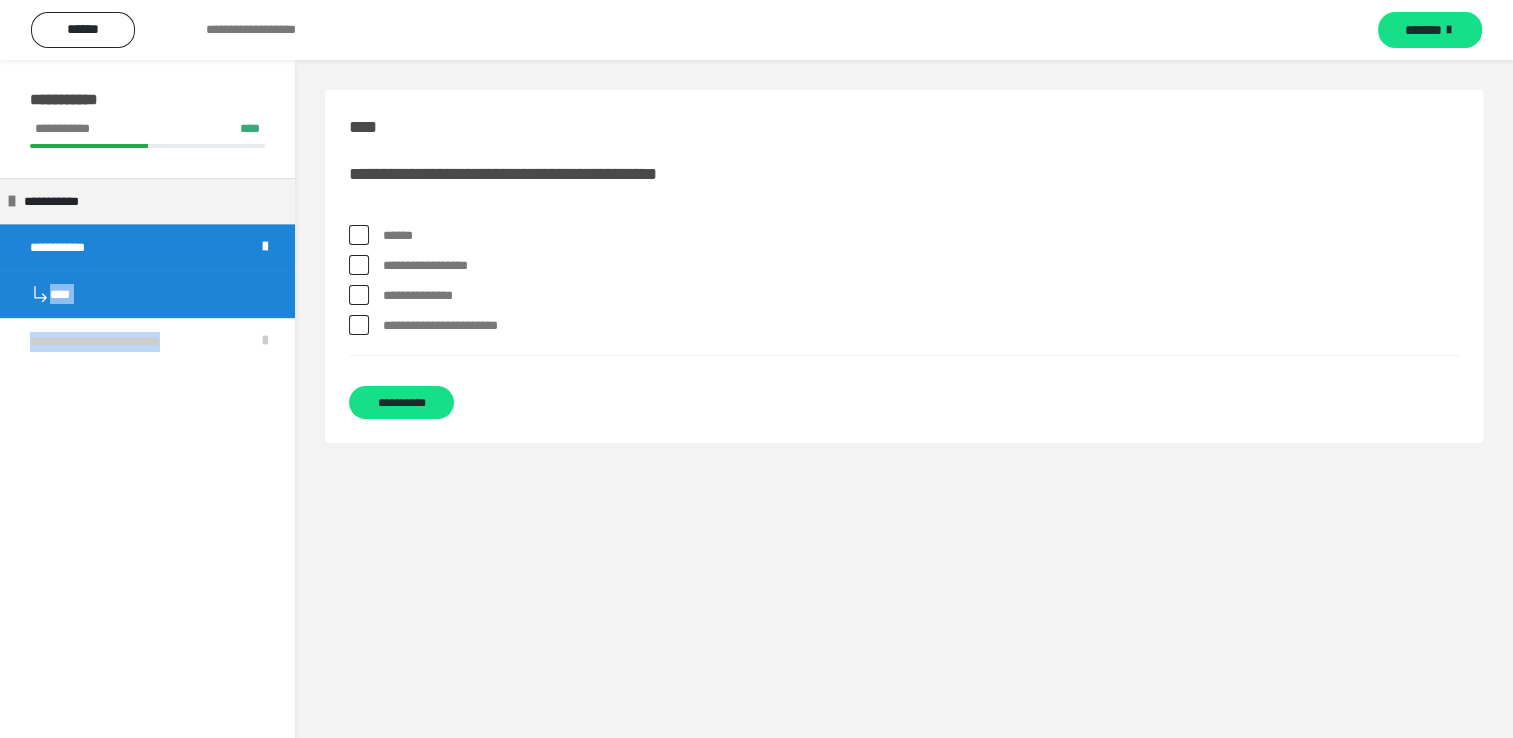 click at bounding box center (359, 235) 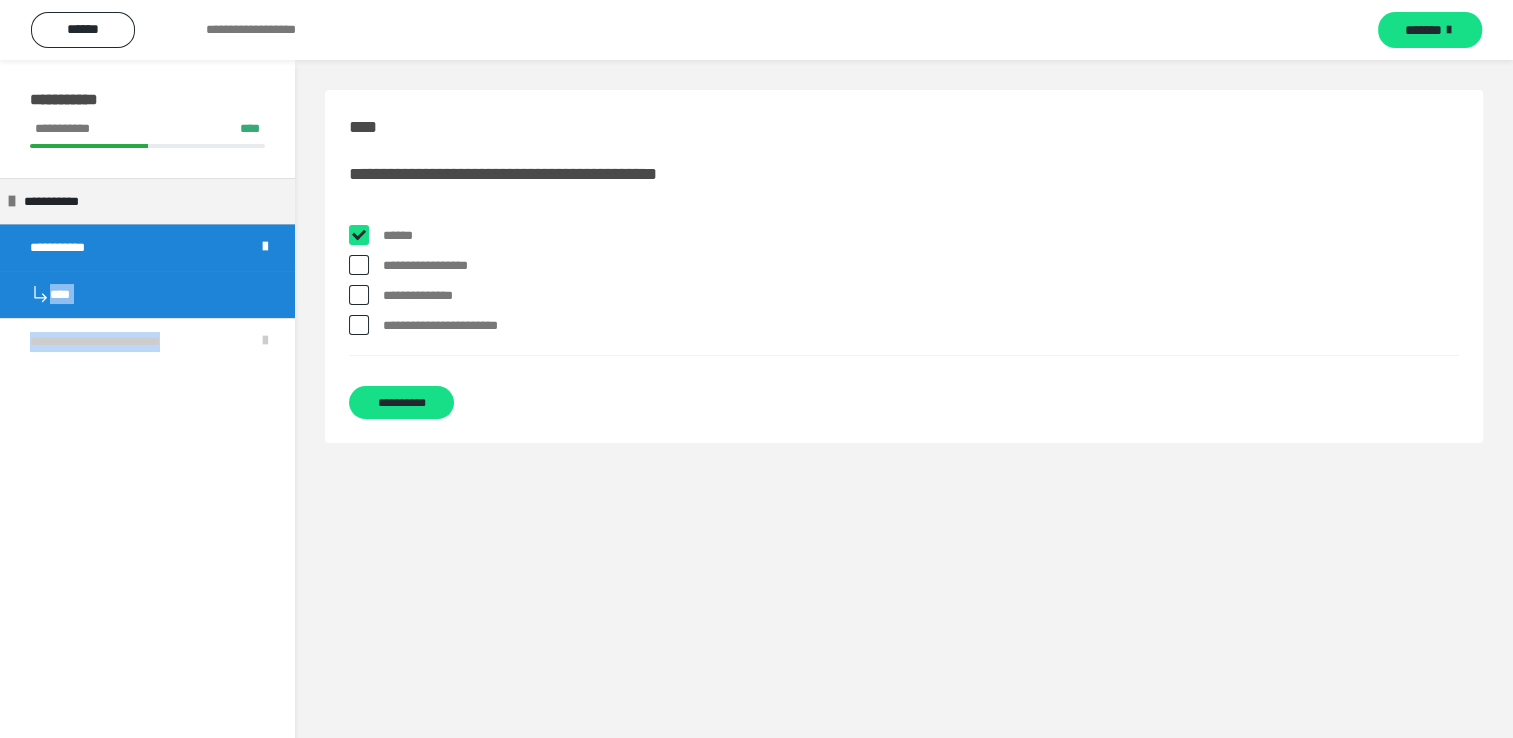 checkbox on "****" 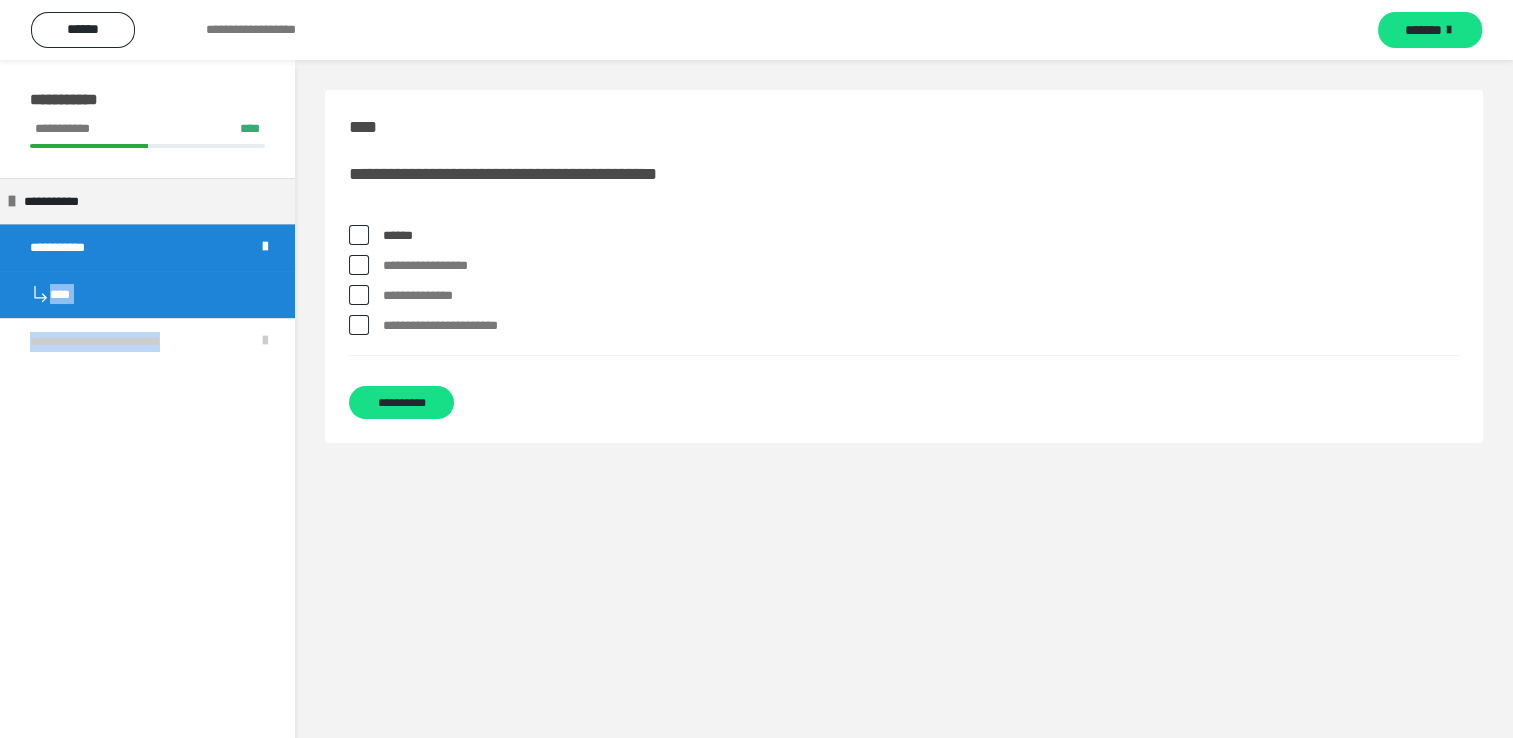 drag, startPoint x: 360, startPoint y: 268, endPoint x: 352, endPoint y: 295, distance: 28.160255 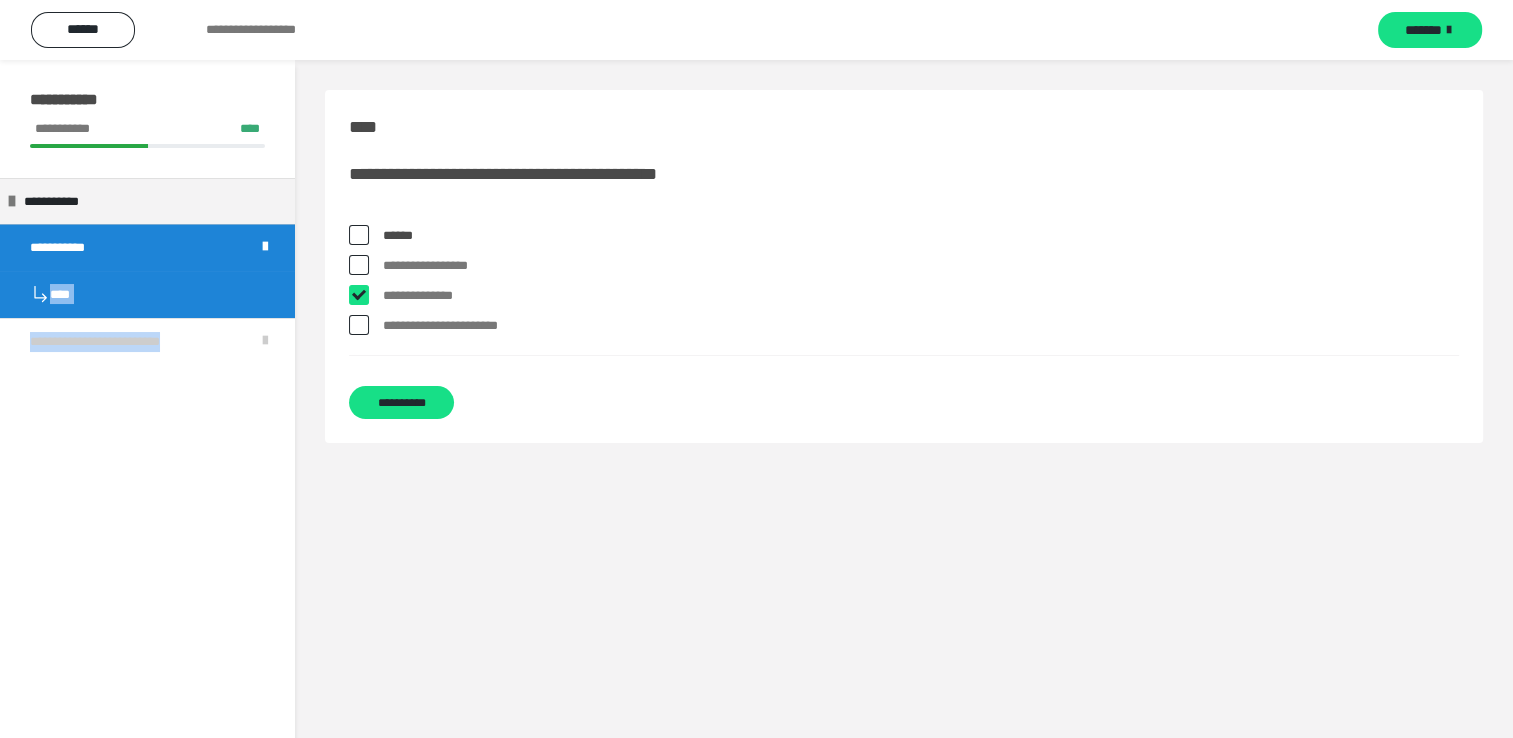 checkbox on "****" 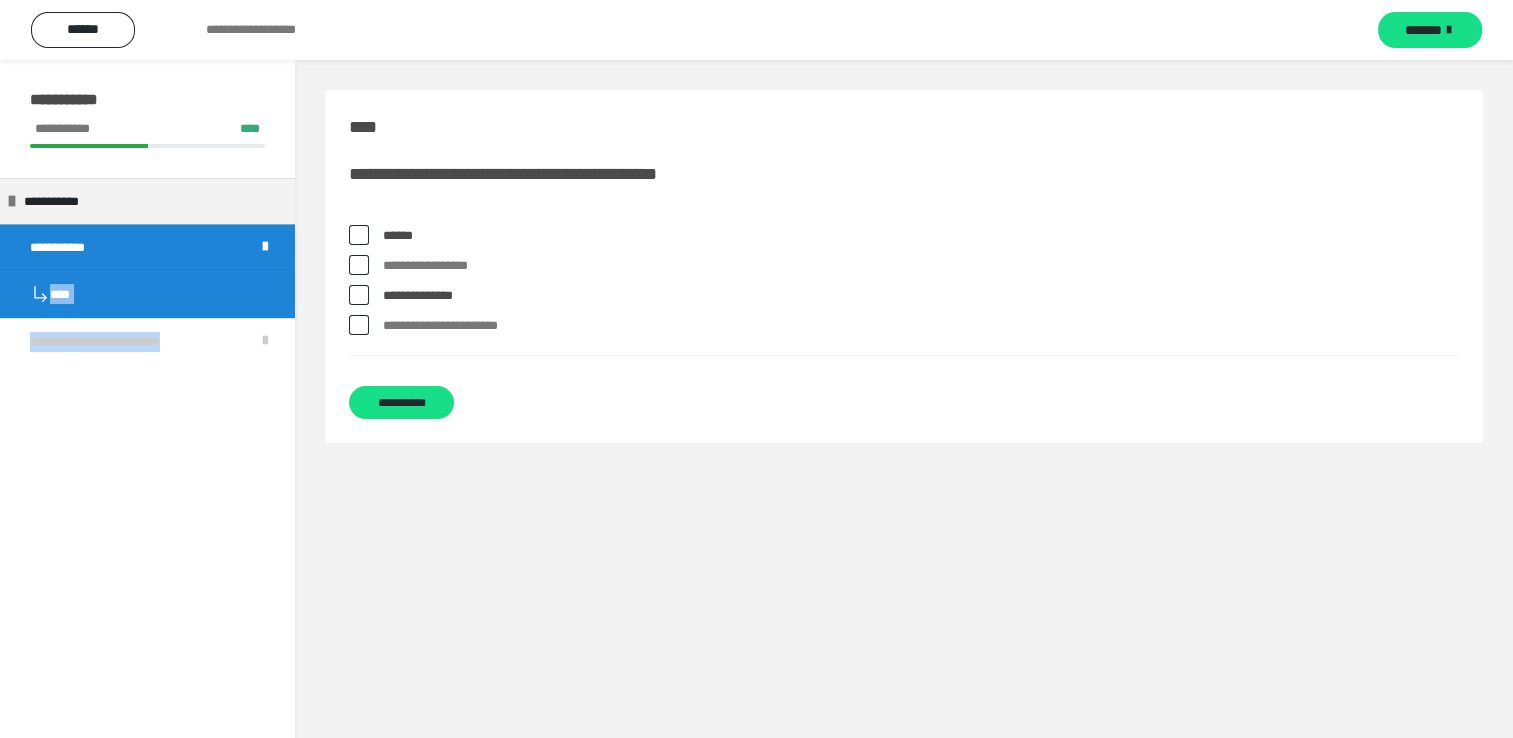 click at bounding box center [359, 265] 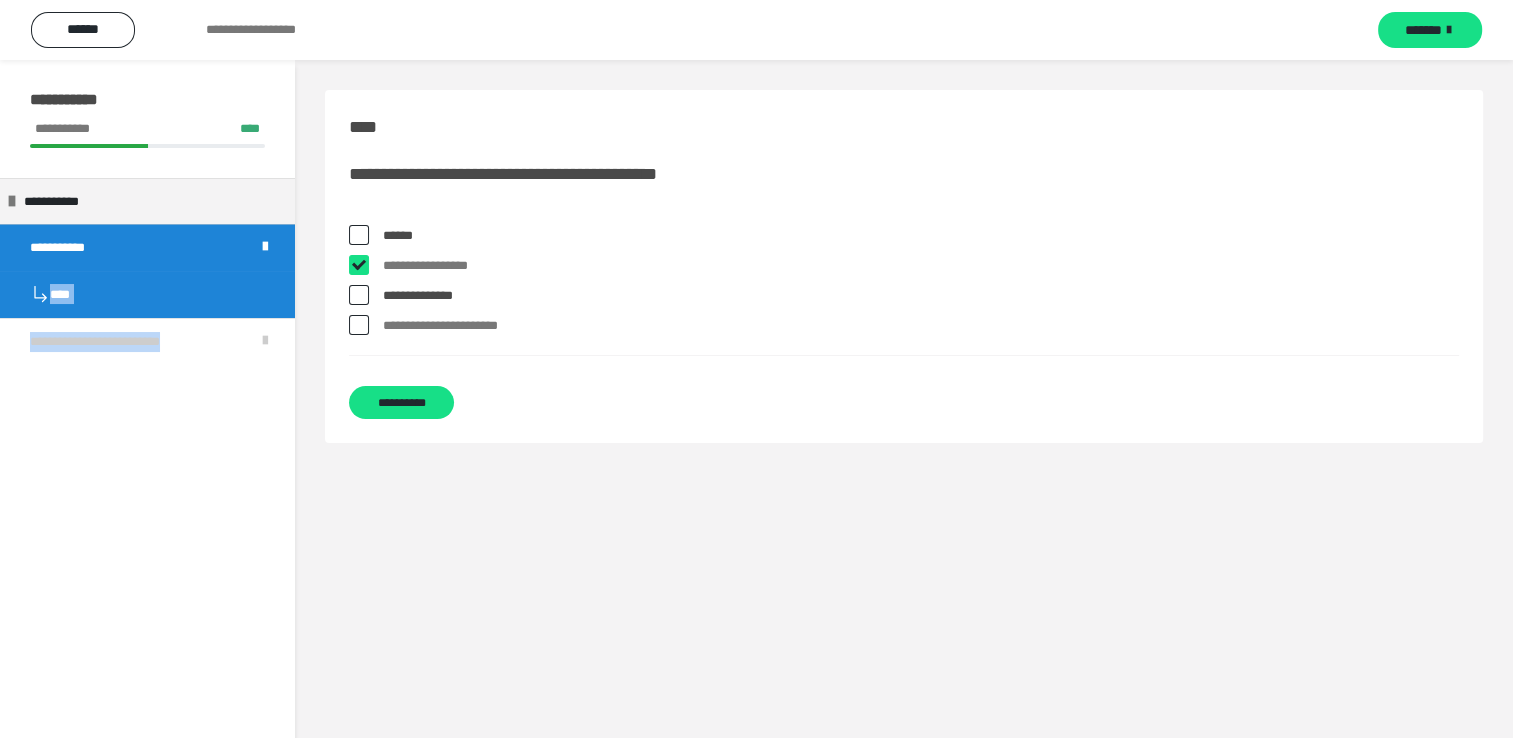 checkbox on "****" 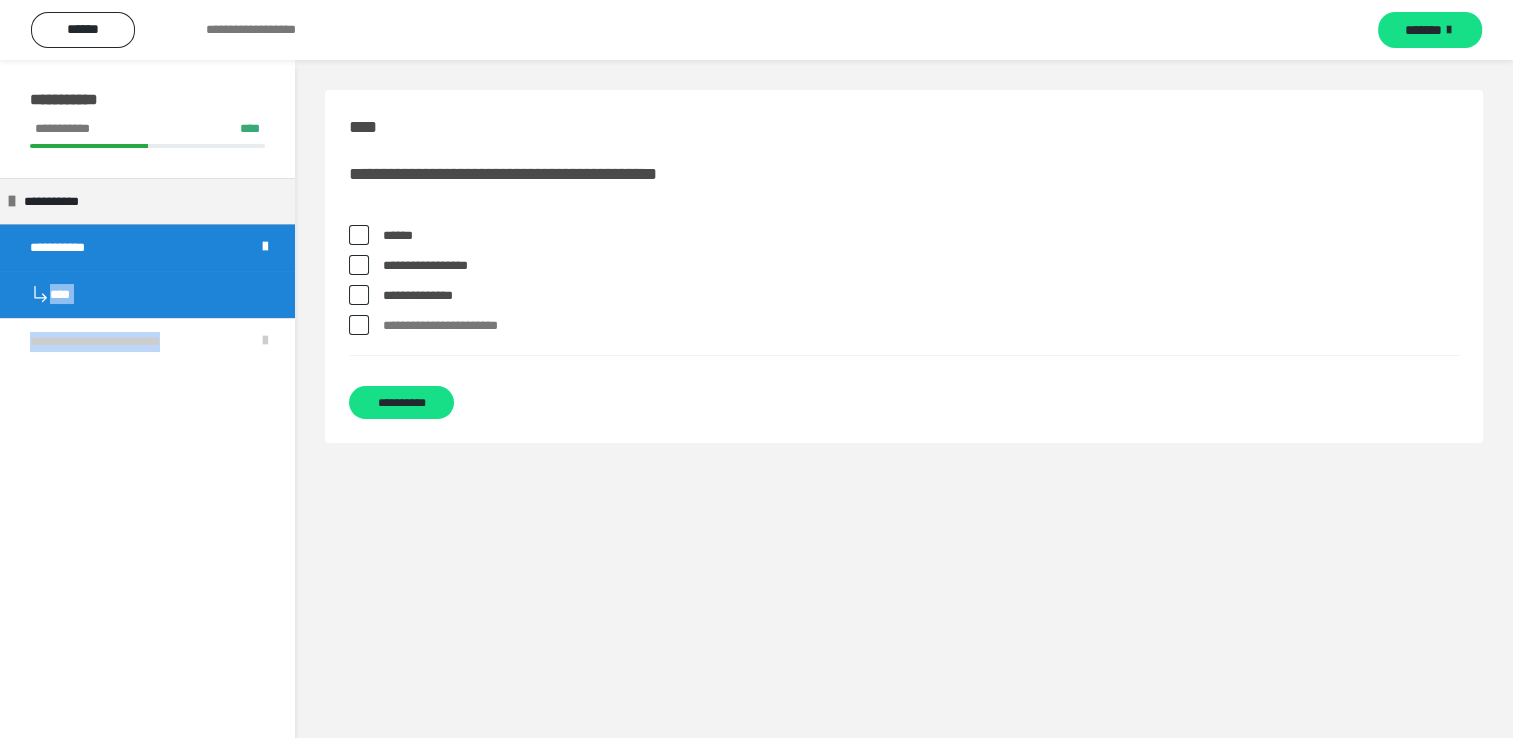 click at bounding box center [359, 325] 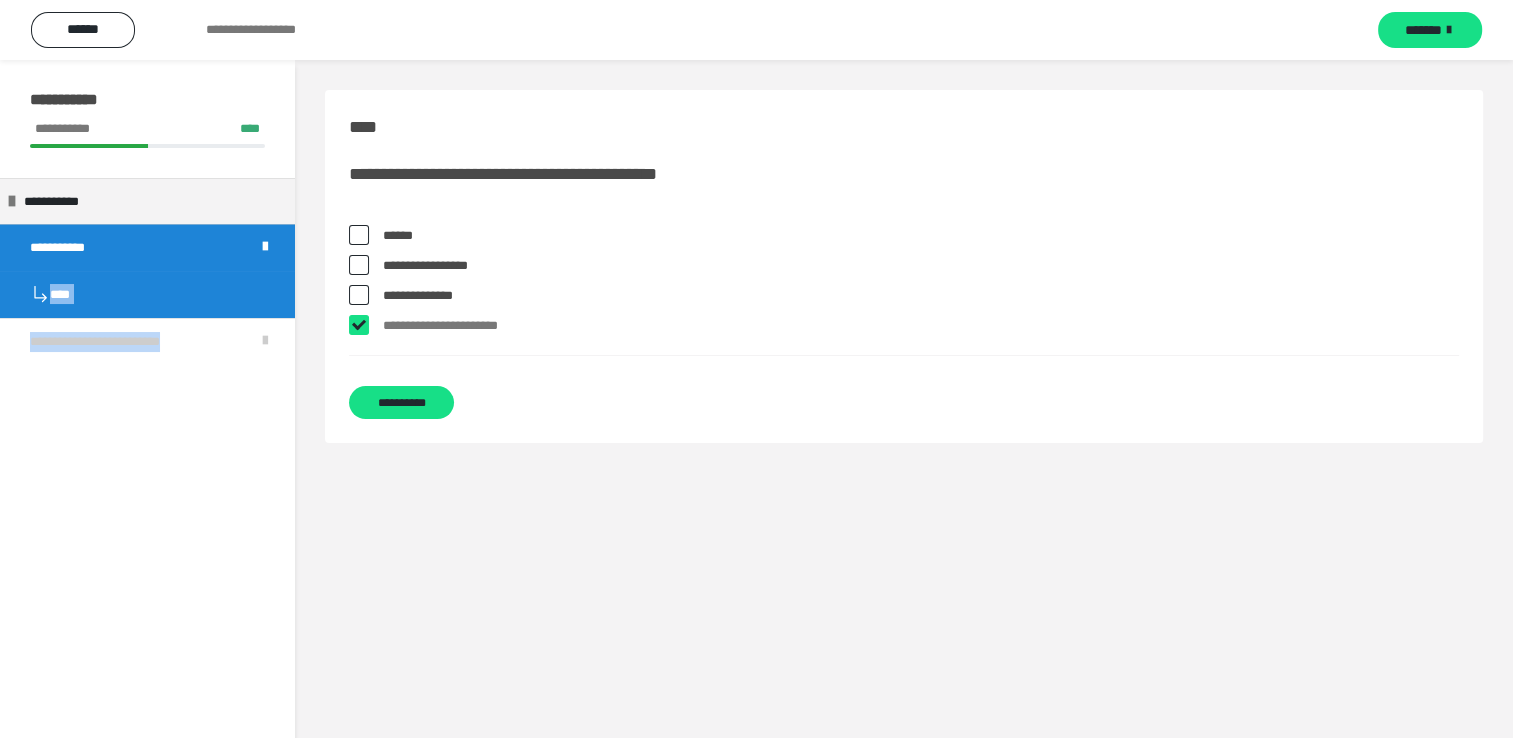 checkbox on "****" 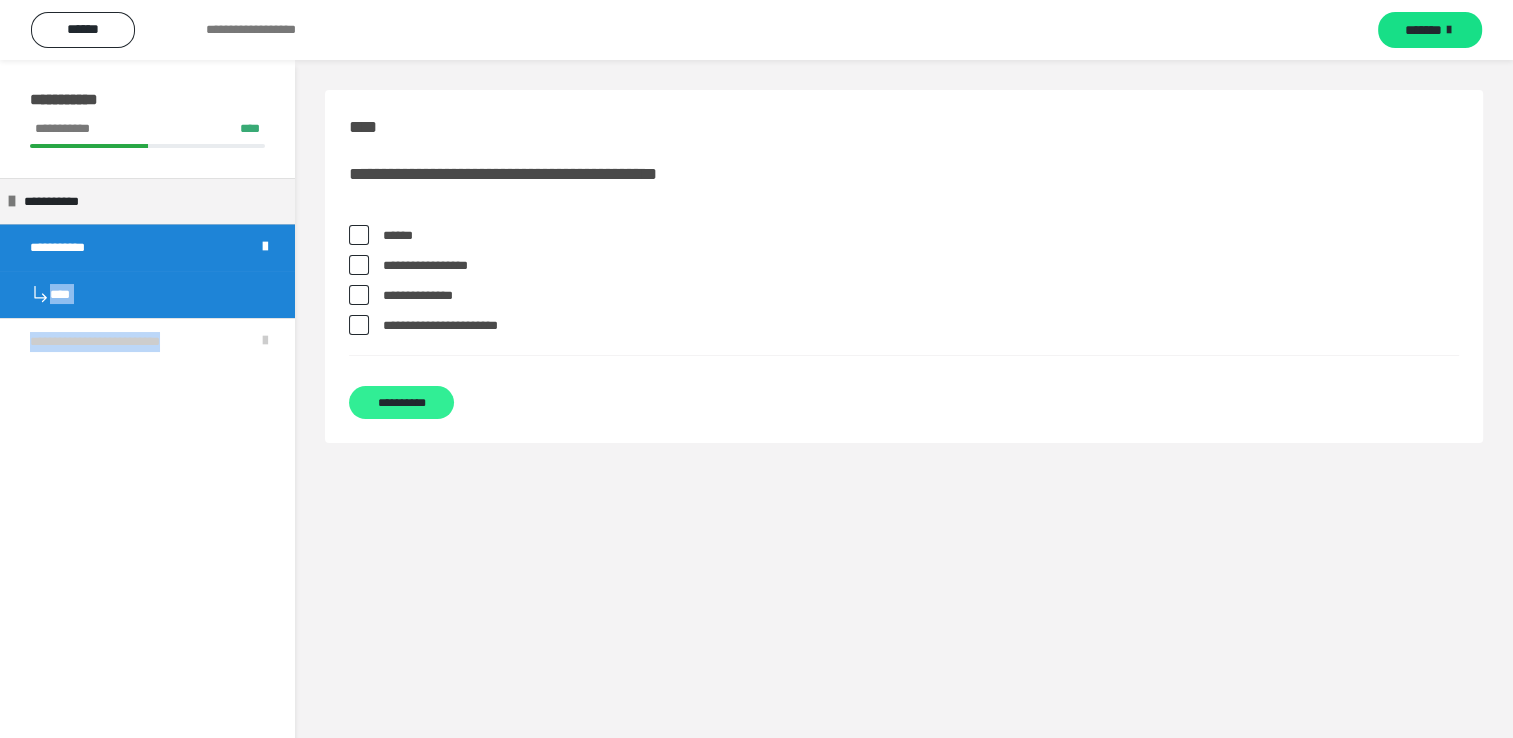 click on "**********" at bounding box center [401, 402] 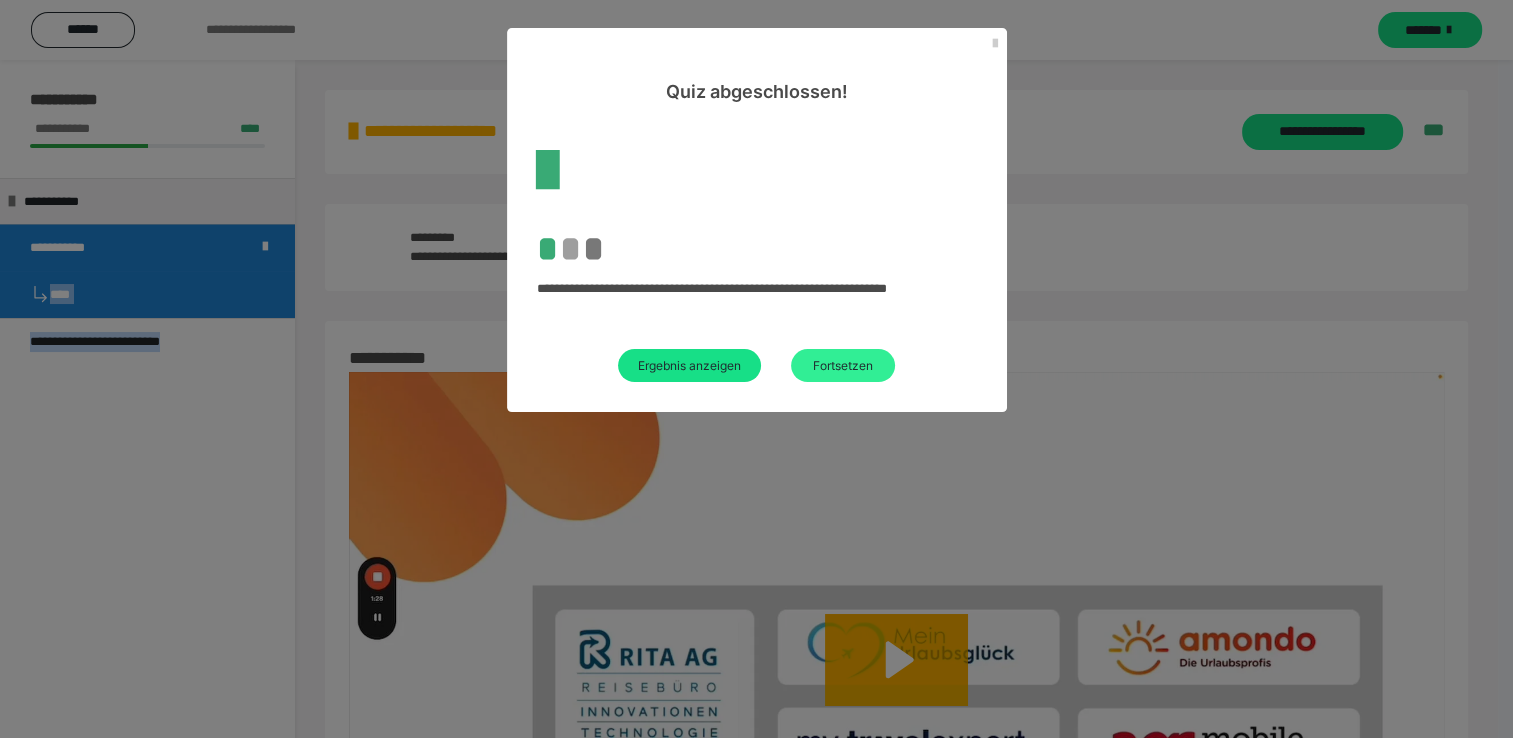 click on "Fortsetzen" at bounding box center (843, 365) 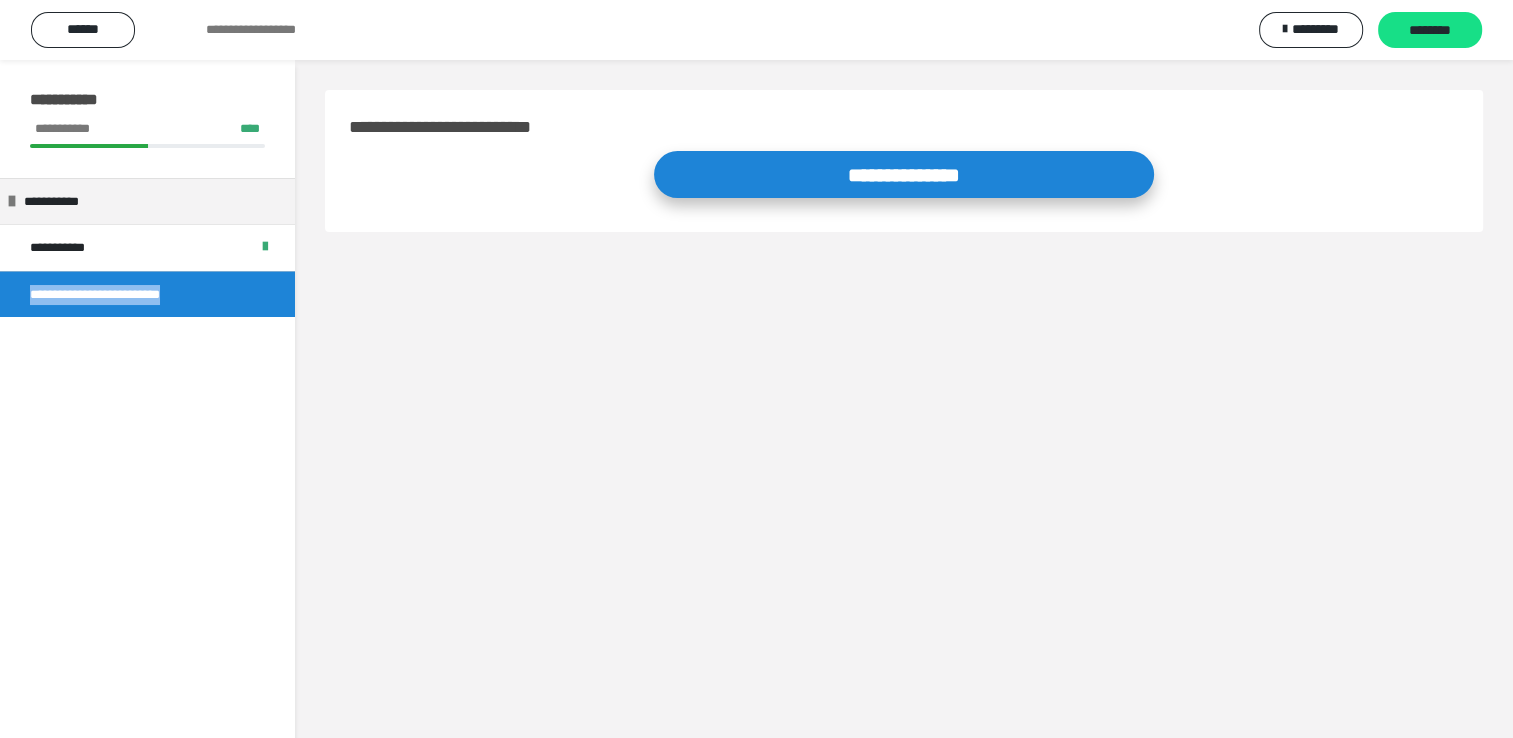 click on "**********" at bounding box center [904, 174] 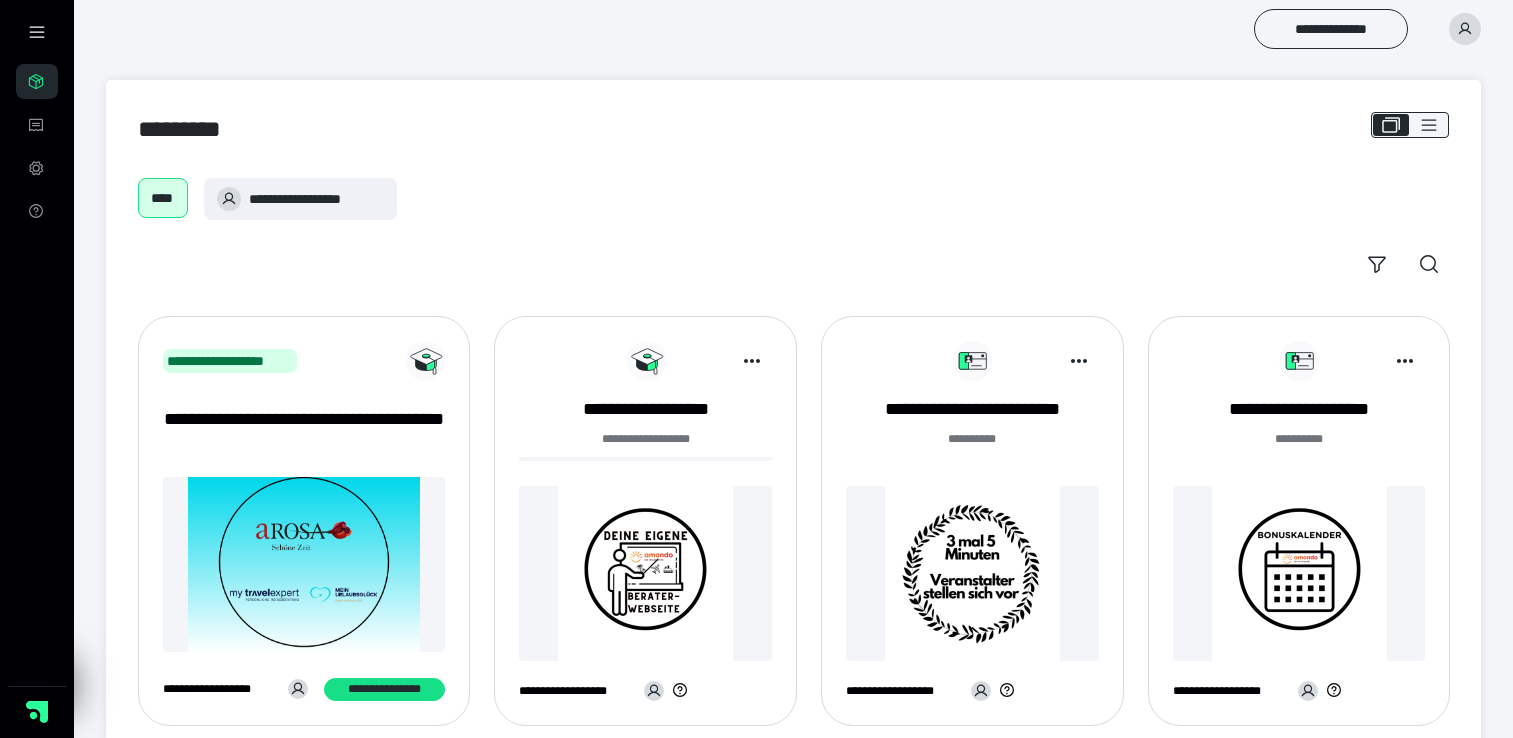 scroll, scrollTop: 0, scrollLeft: 0, axis: both 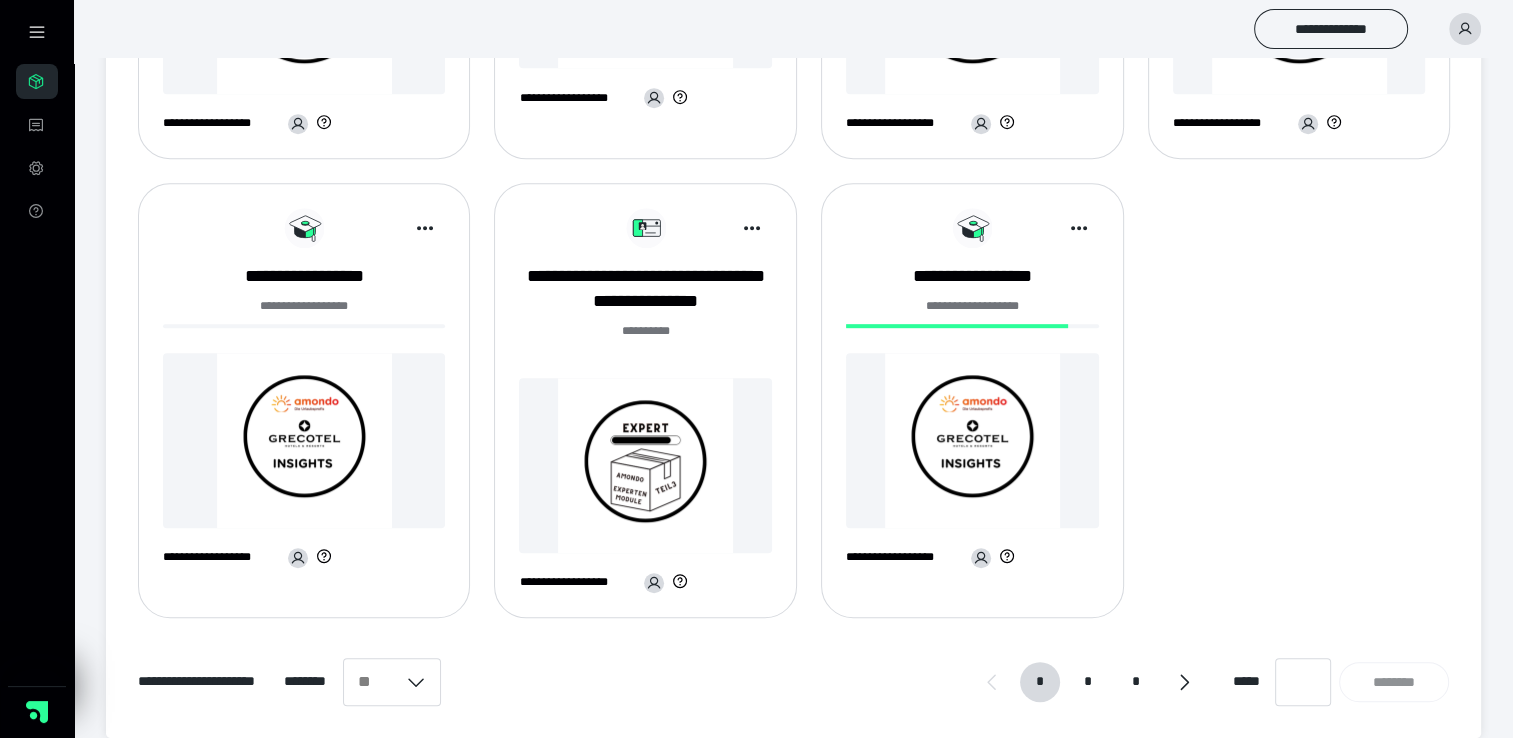 click at bounding box center [645, 465] 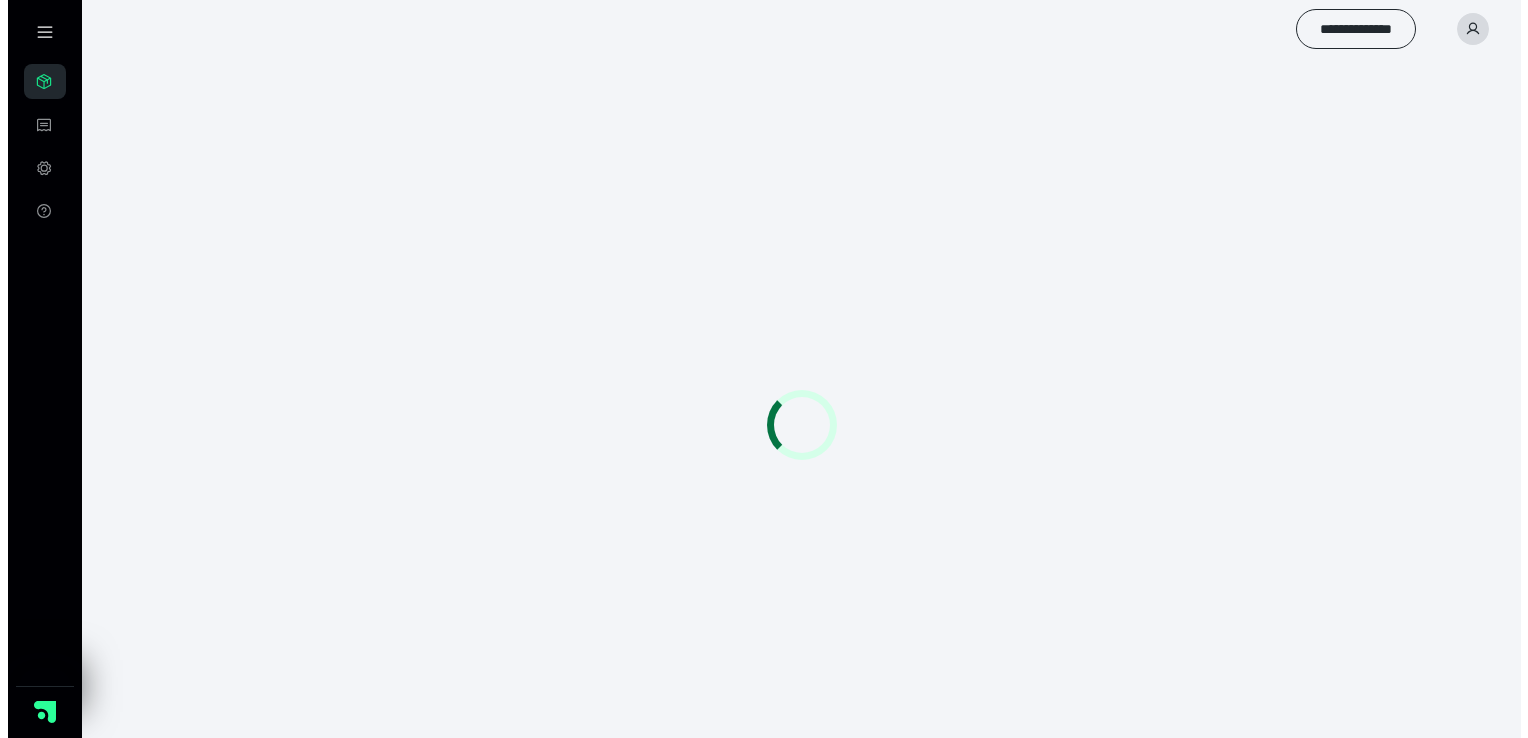 scroll, scrollTop: 0, scrollLeft: 0, axis: both 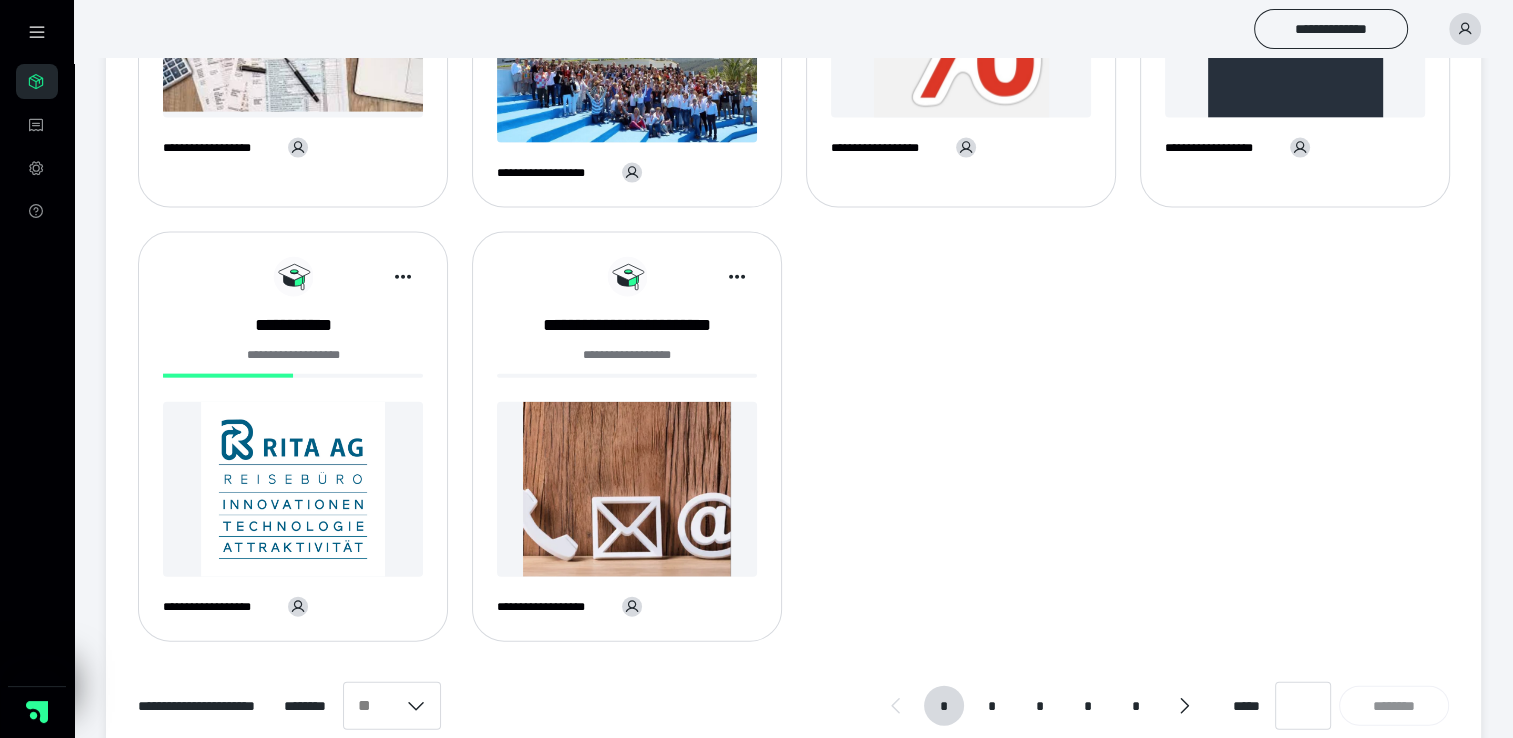 click at bounding box center (627, 489) 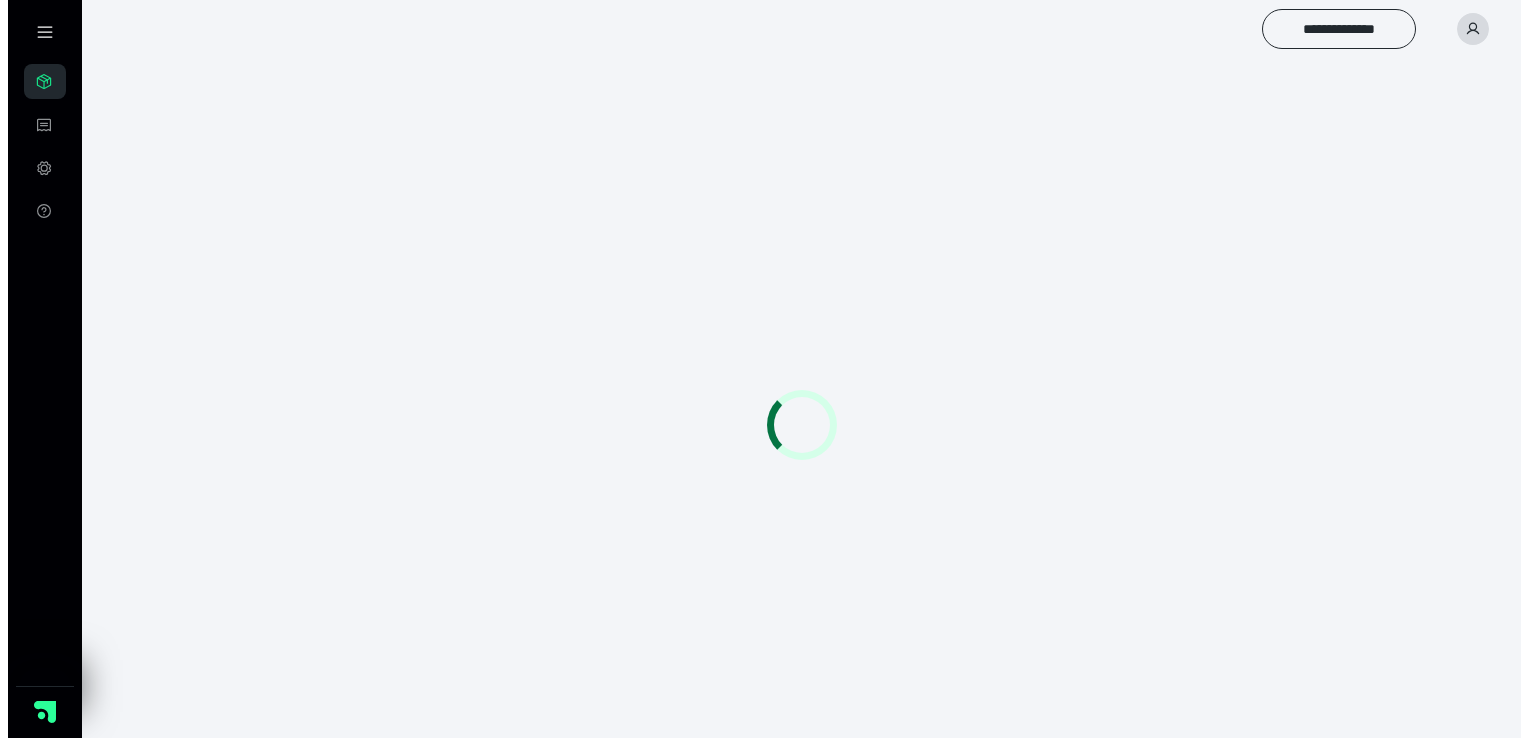scroll, scrollTop: 0, scrollLeft: 0, axis: both 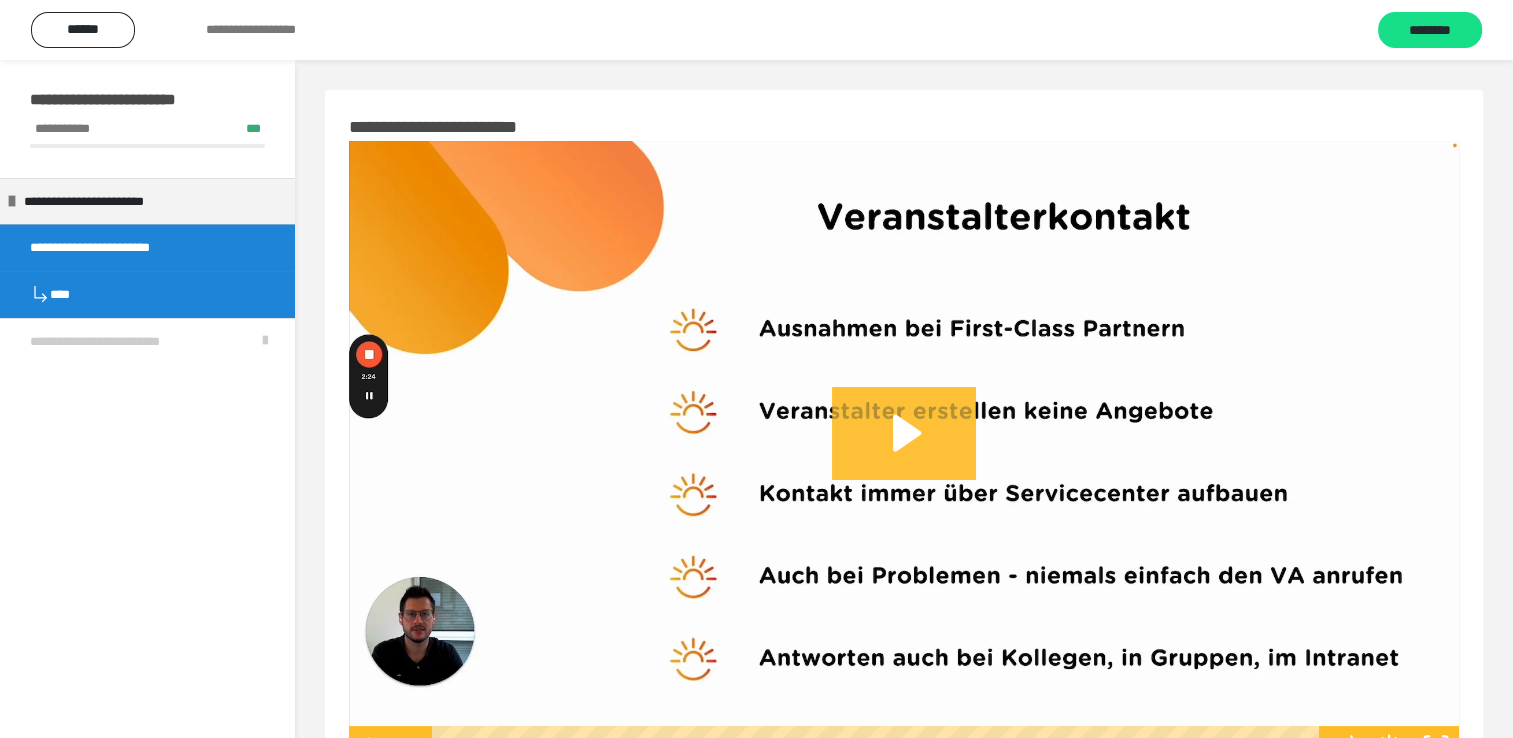 click 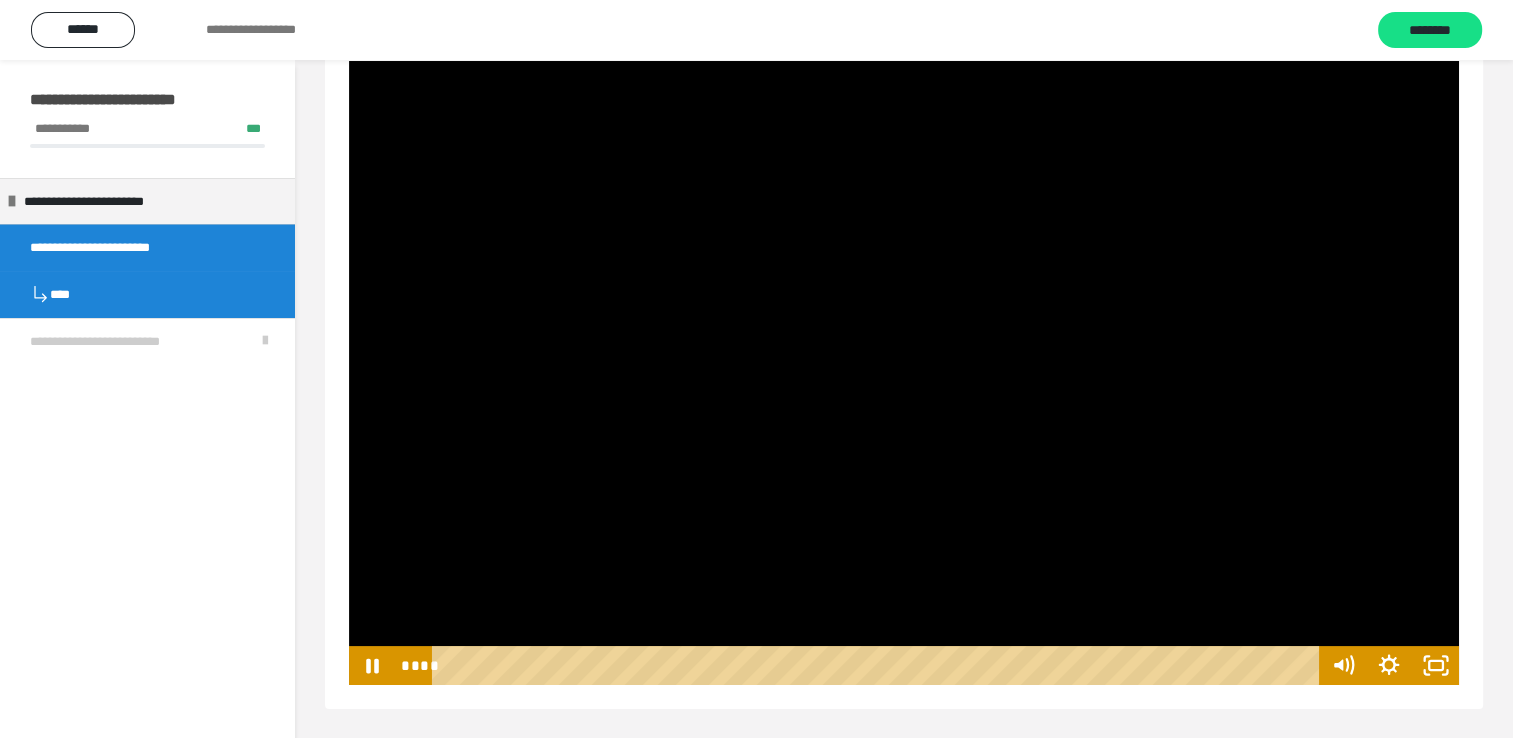 scroll, scrollTop: 80, scrollLeft: 0, axis: vertical 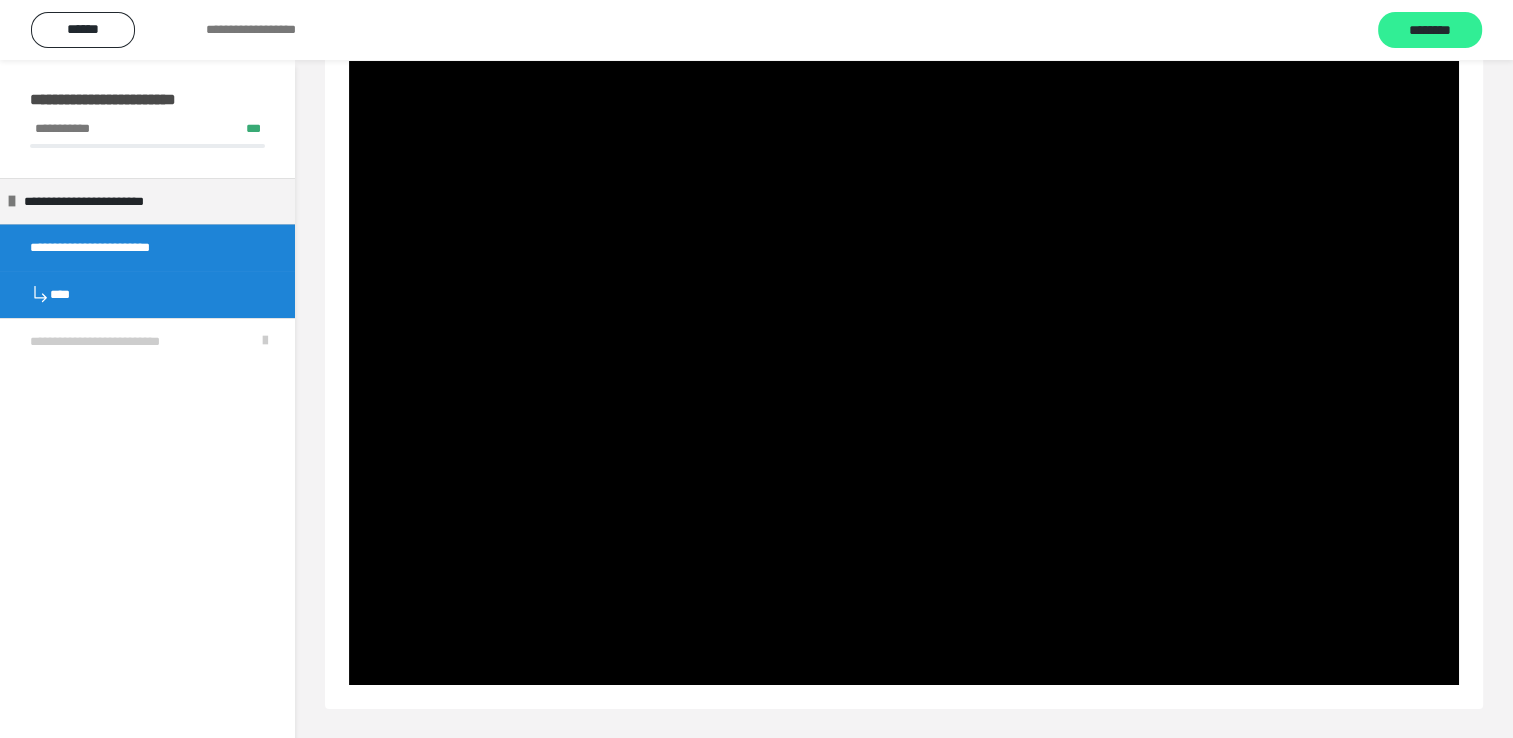 click on "********" at bounding box center (1430, 31) 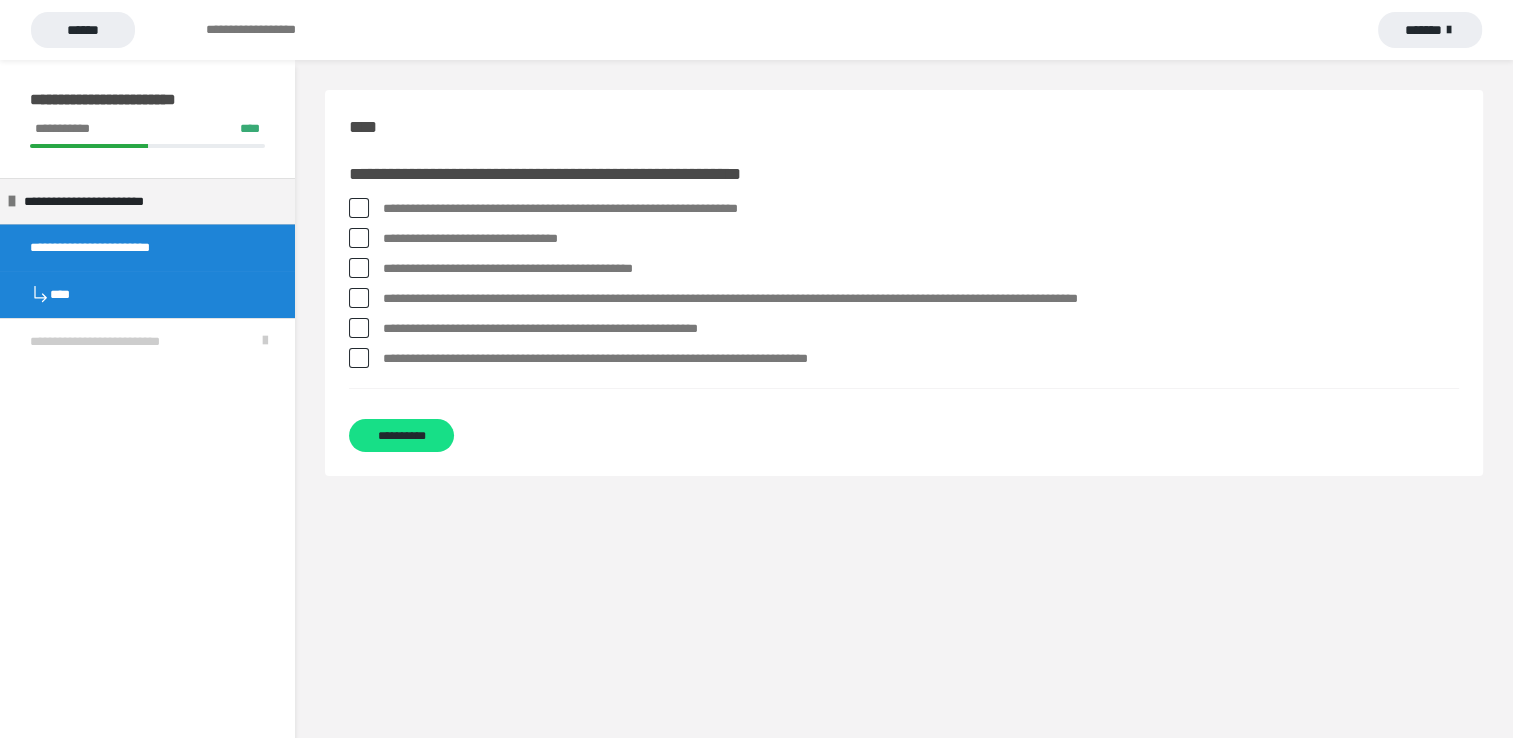 click at bounding box center [359, 208] 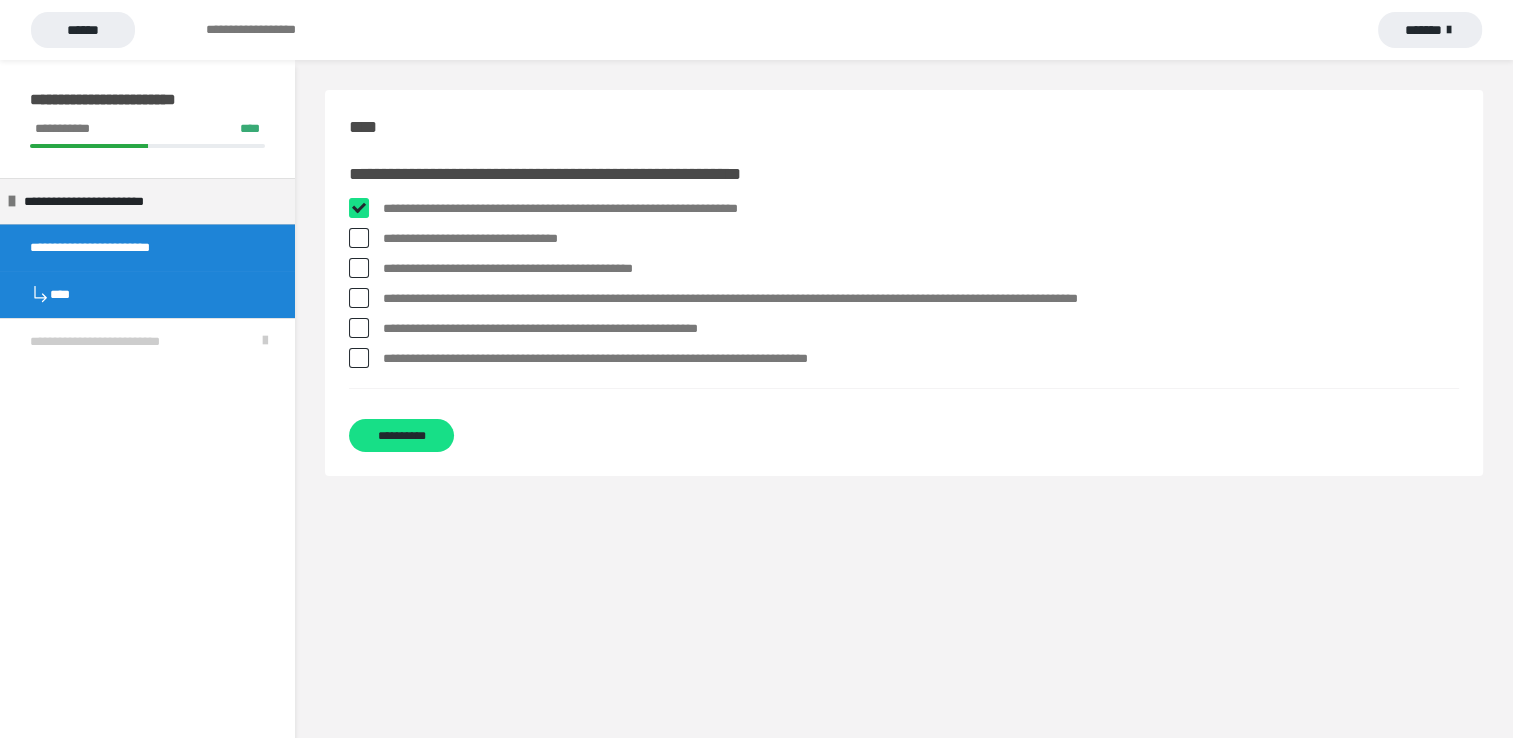 checkbox on "****" 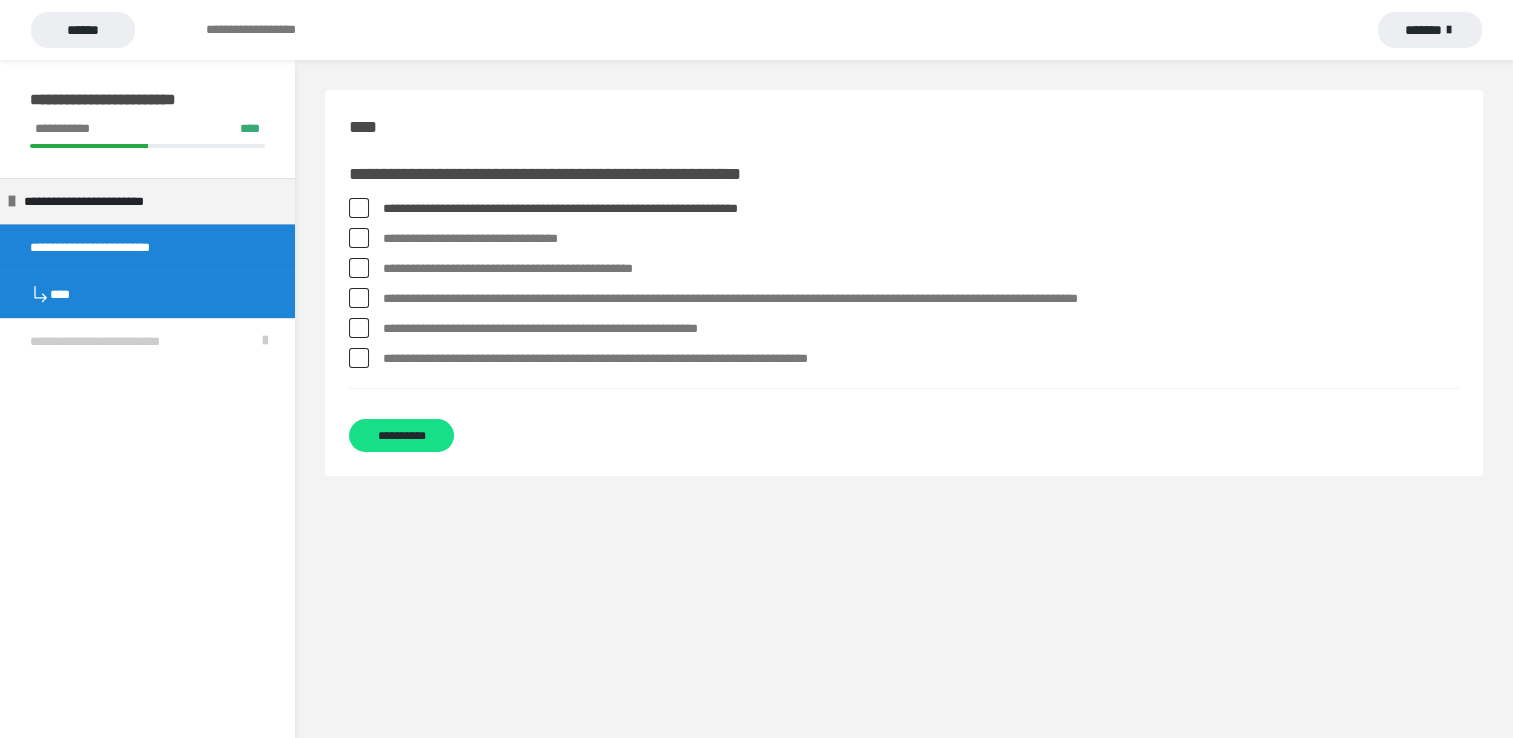 click at bounding box center [359, 358] 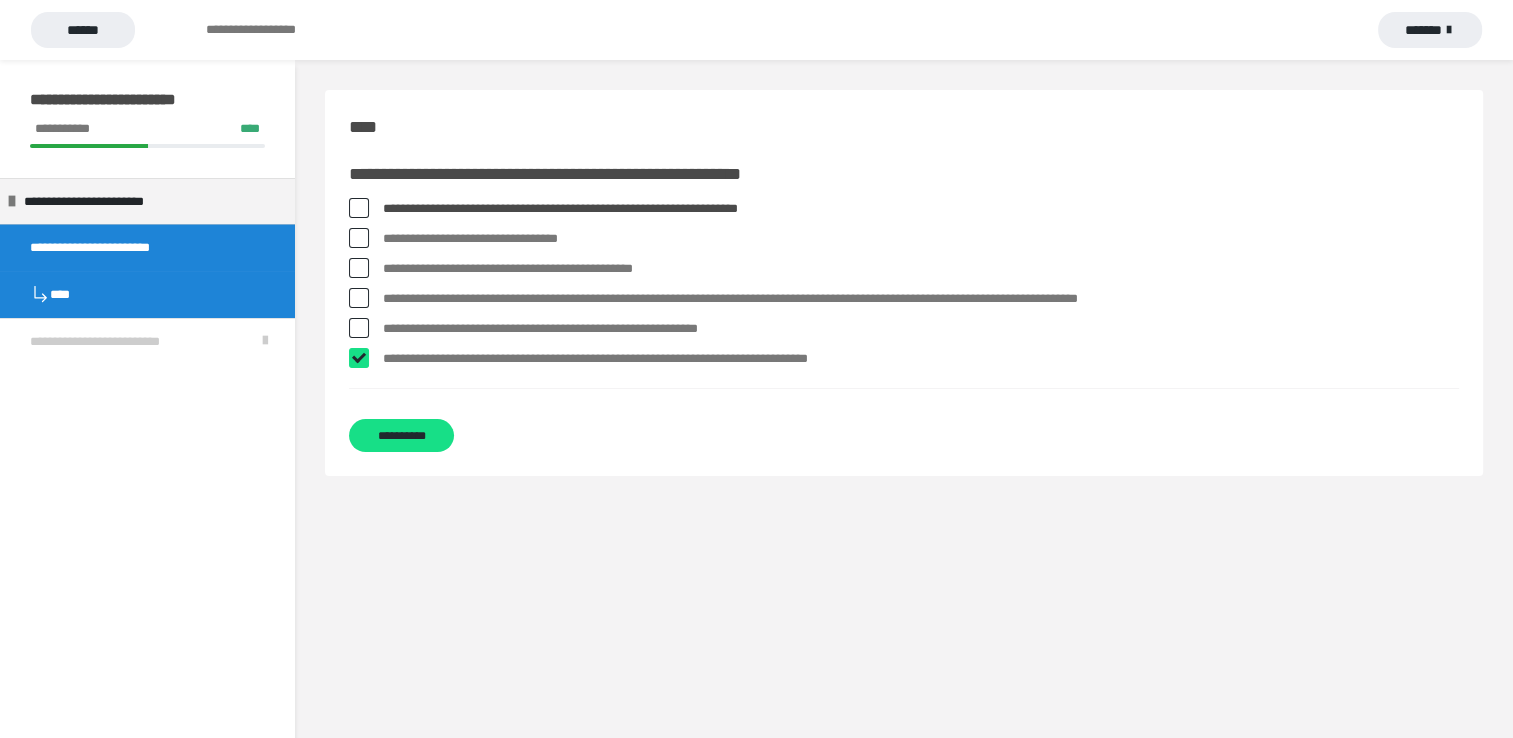 checkbox on "****" 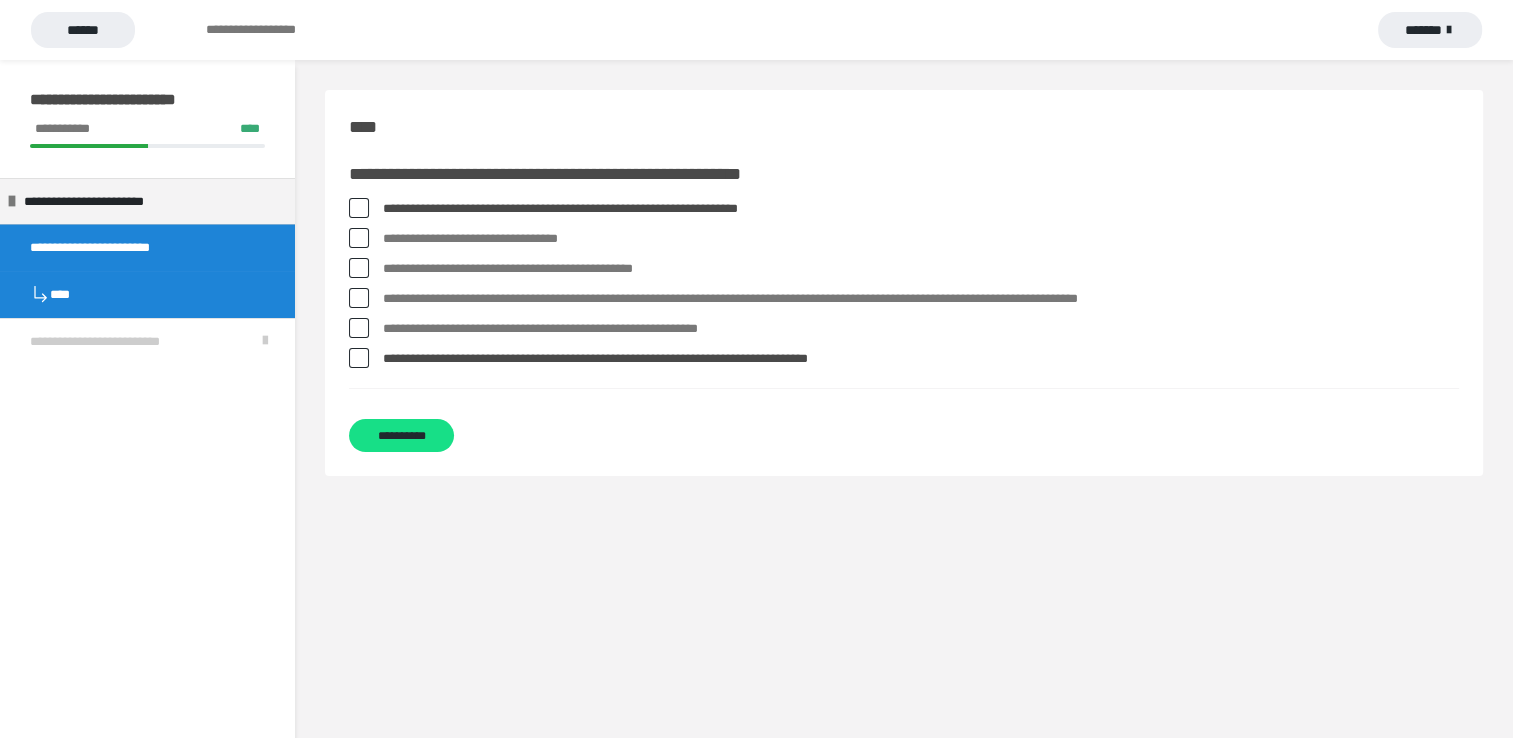 click at bounding box center (359, 298) 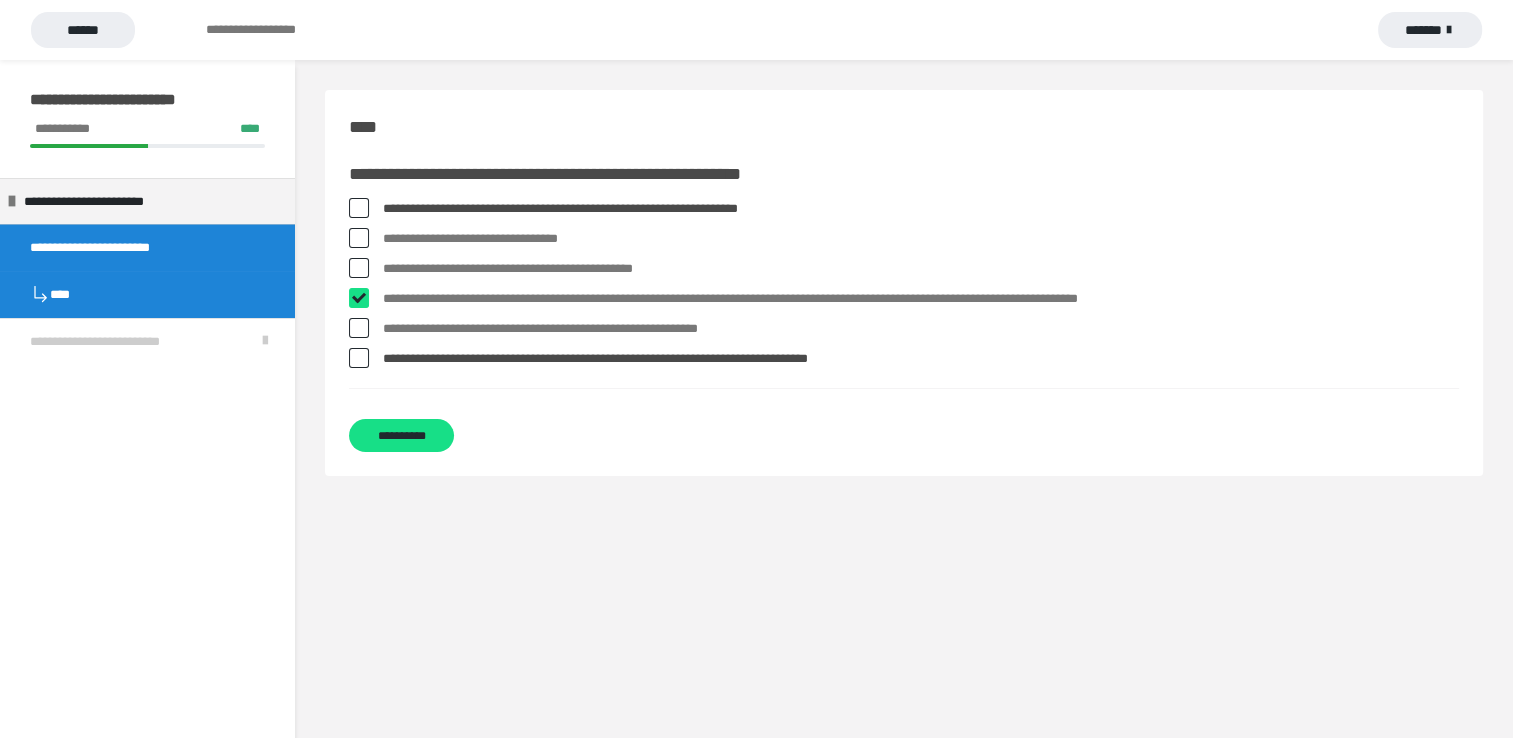 checkbox on "****" 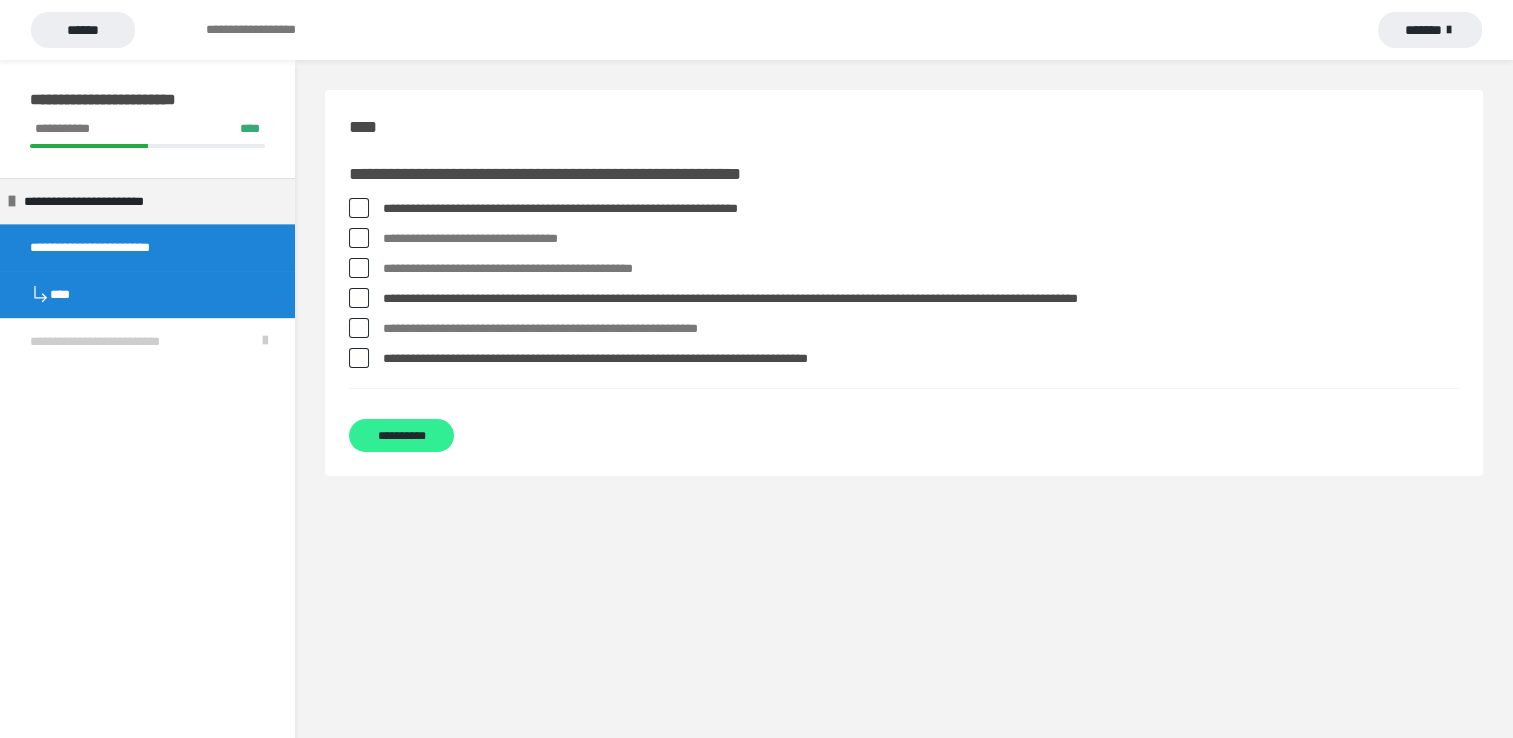 click on "**********" at bounding box center (401, 435) 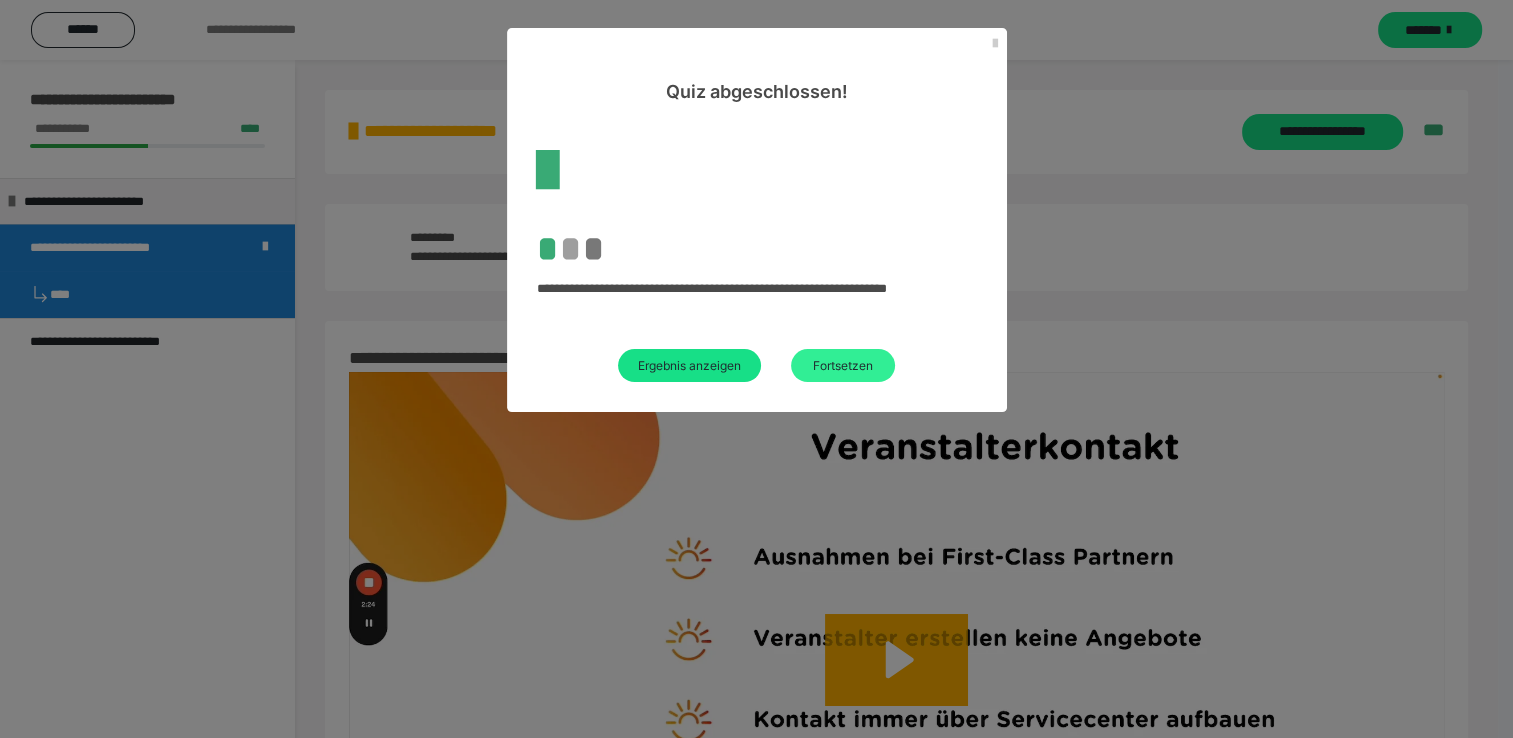 click on "Fortsetzen" at bounding box center [843, 365] 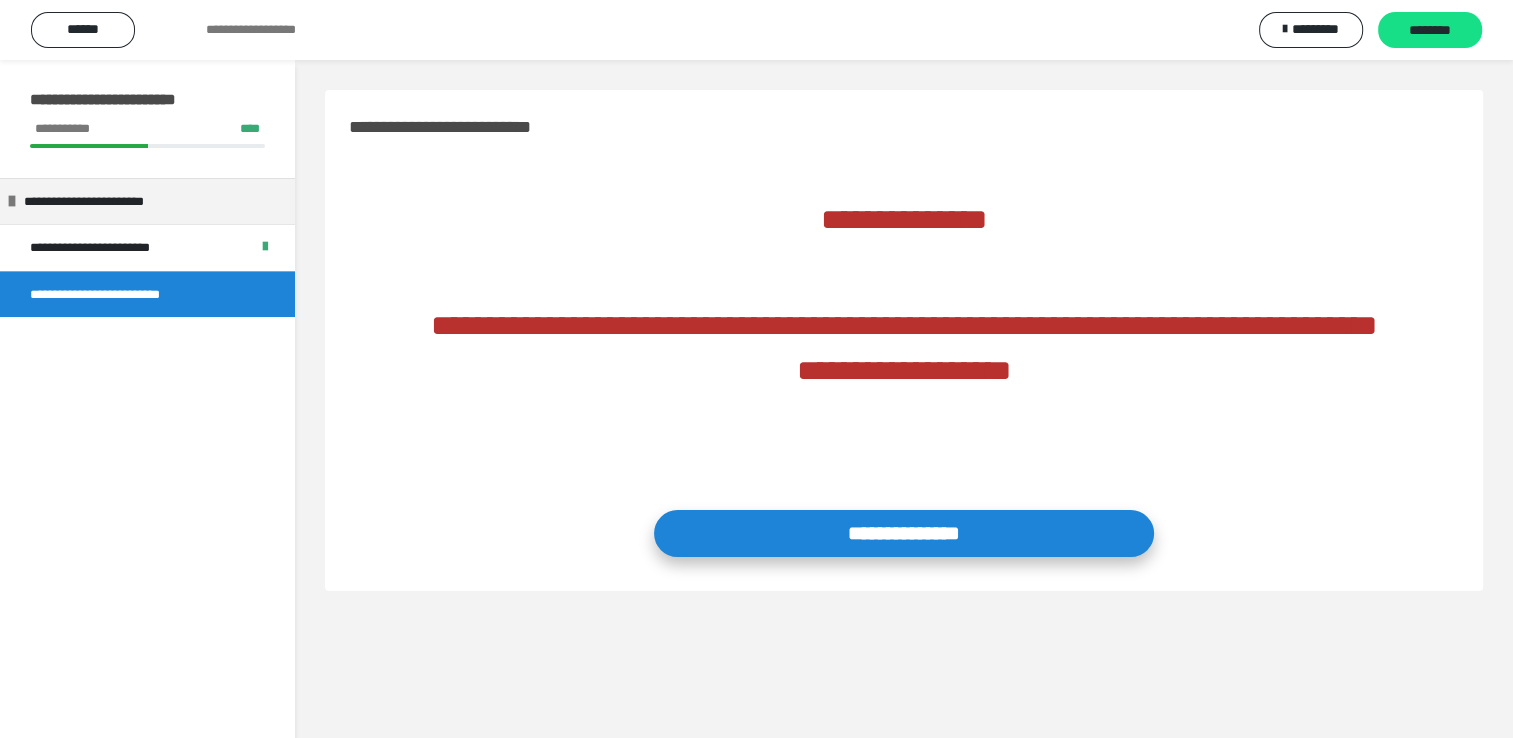 click on "**********" at bounding box center [904, 533] 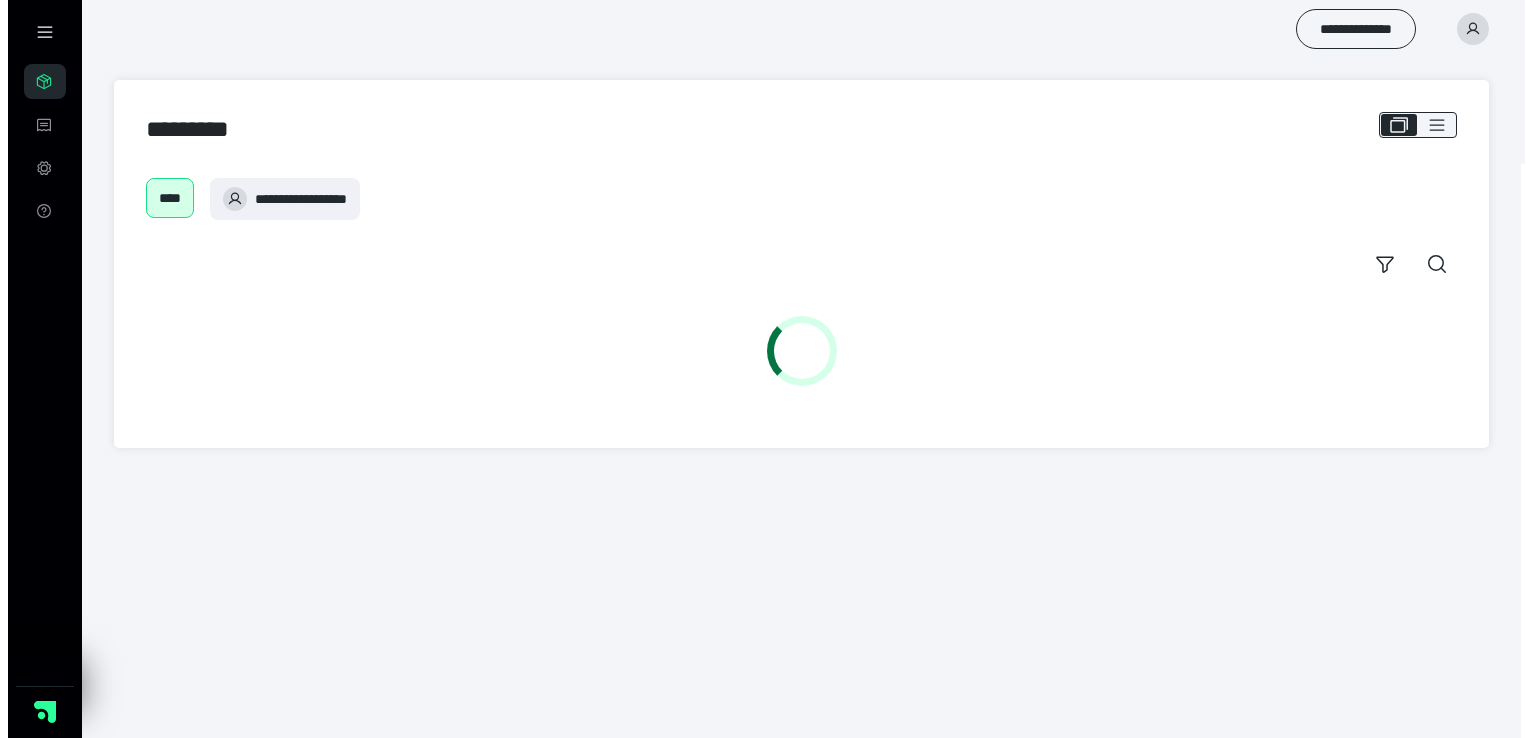 scroll, scrollTop: 0, scrollLeft: 0, axis: both 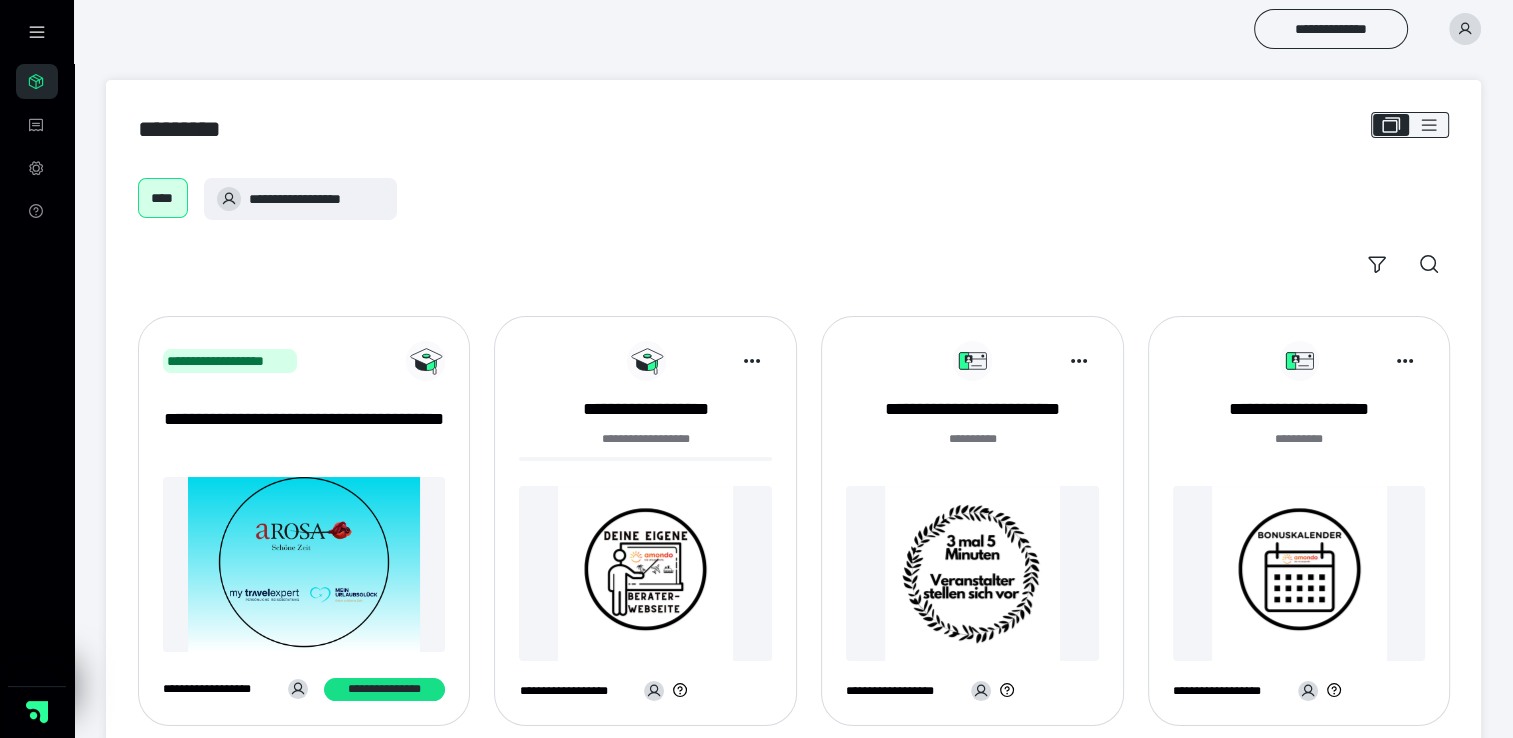 click on "**********" at bounding box center [645, 529] 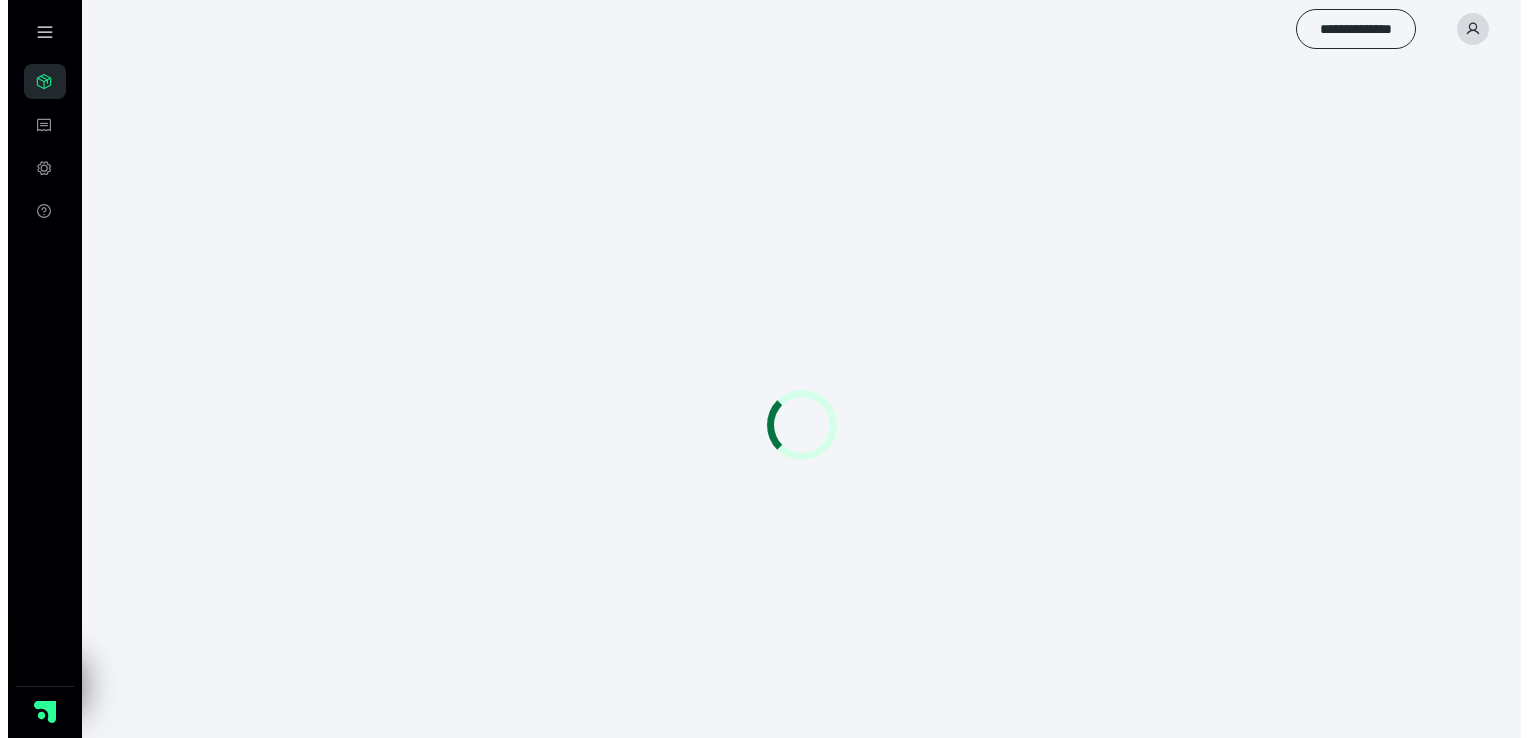 scroll, scrollTop: 0, scrollLeft: 0, axis: both 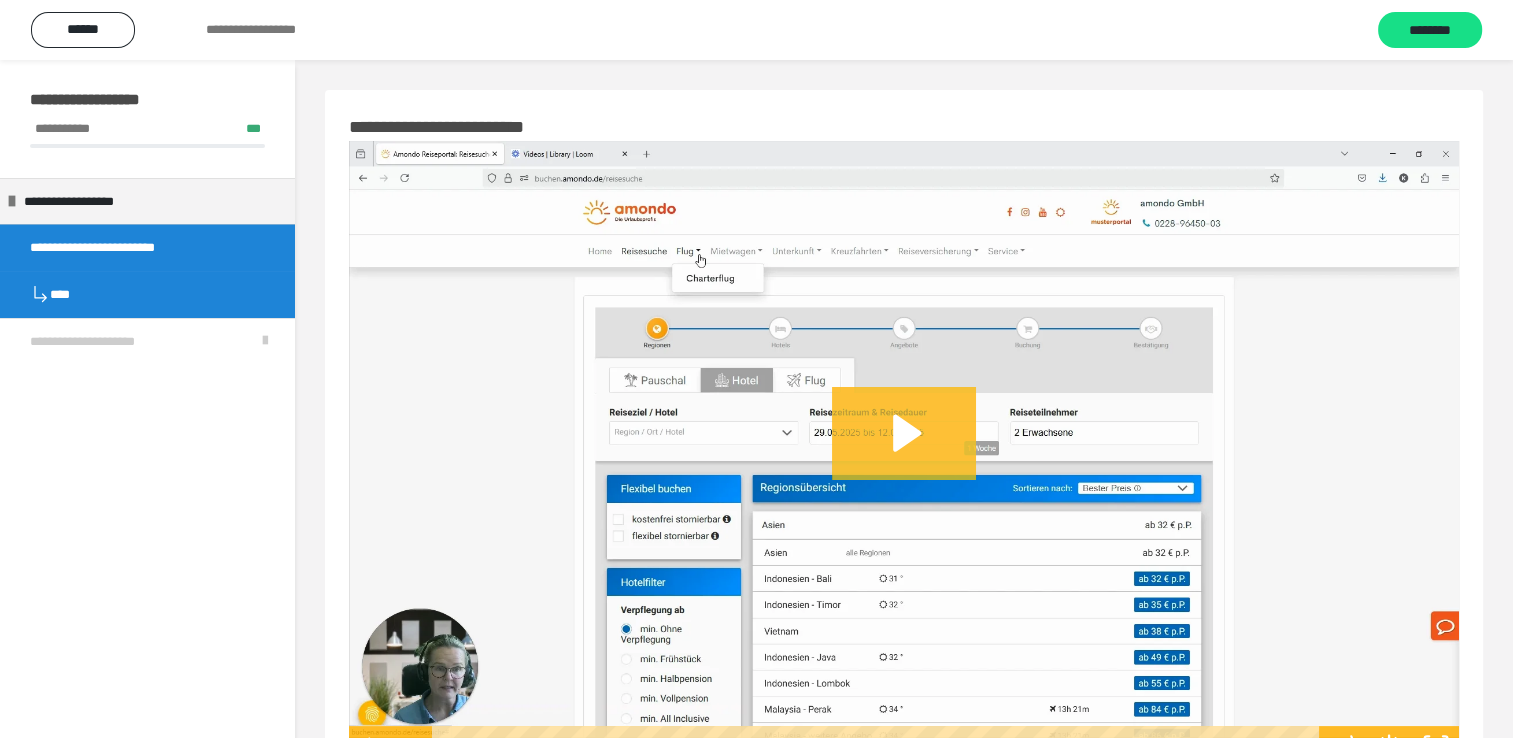 click 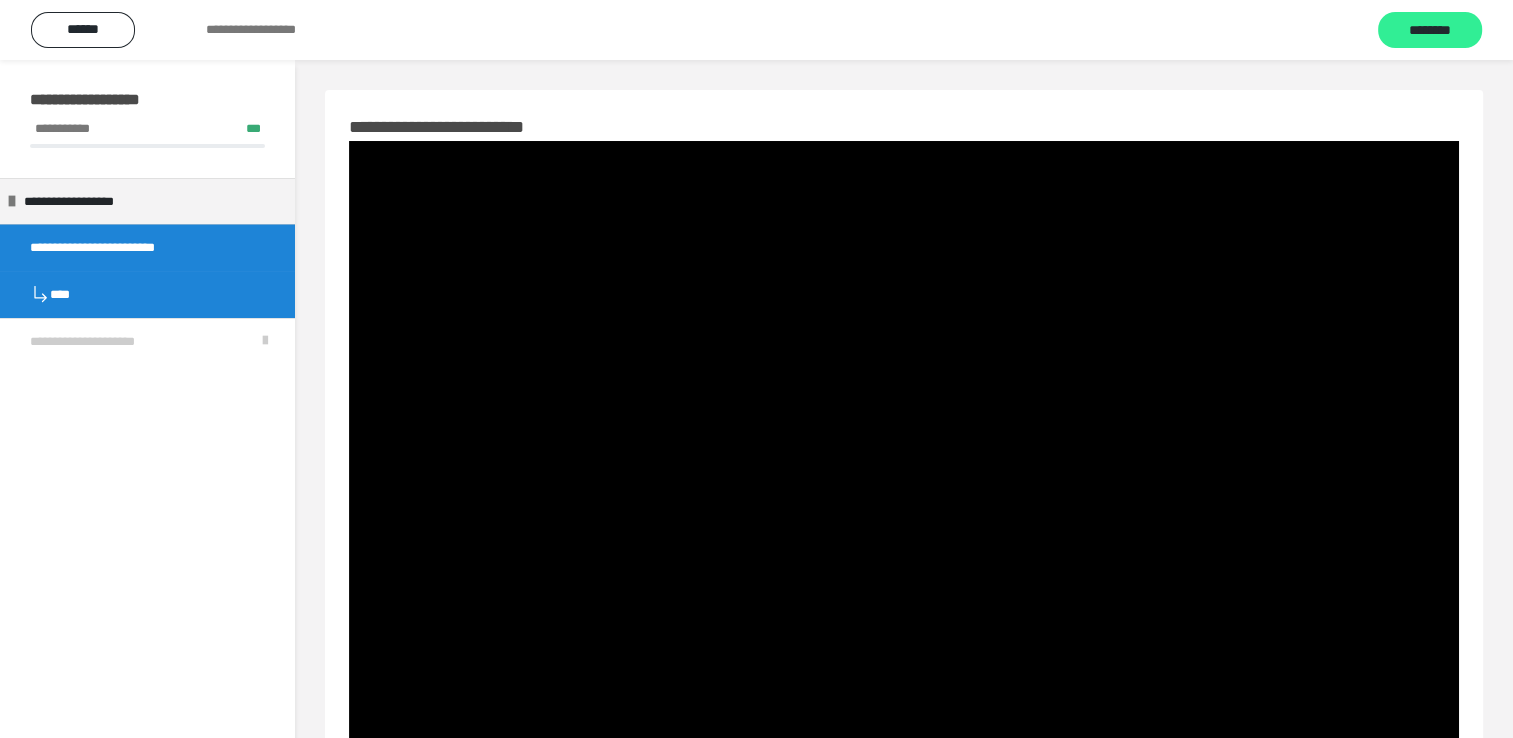 click on "********" at bounding box center [1430, 31] 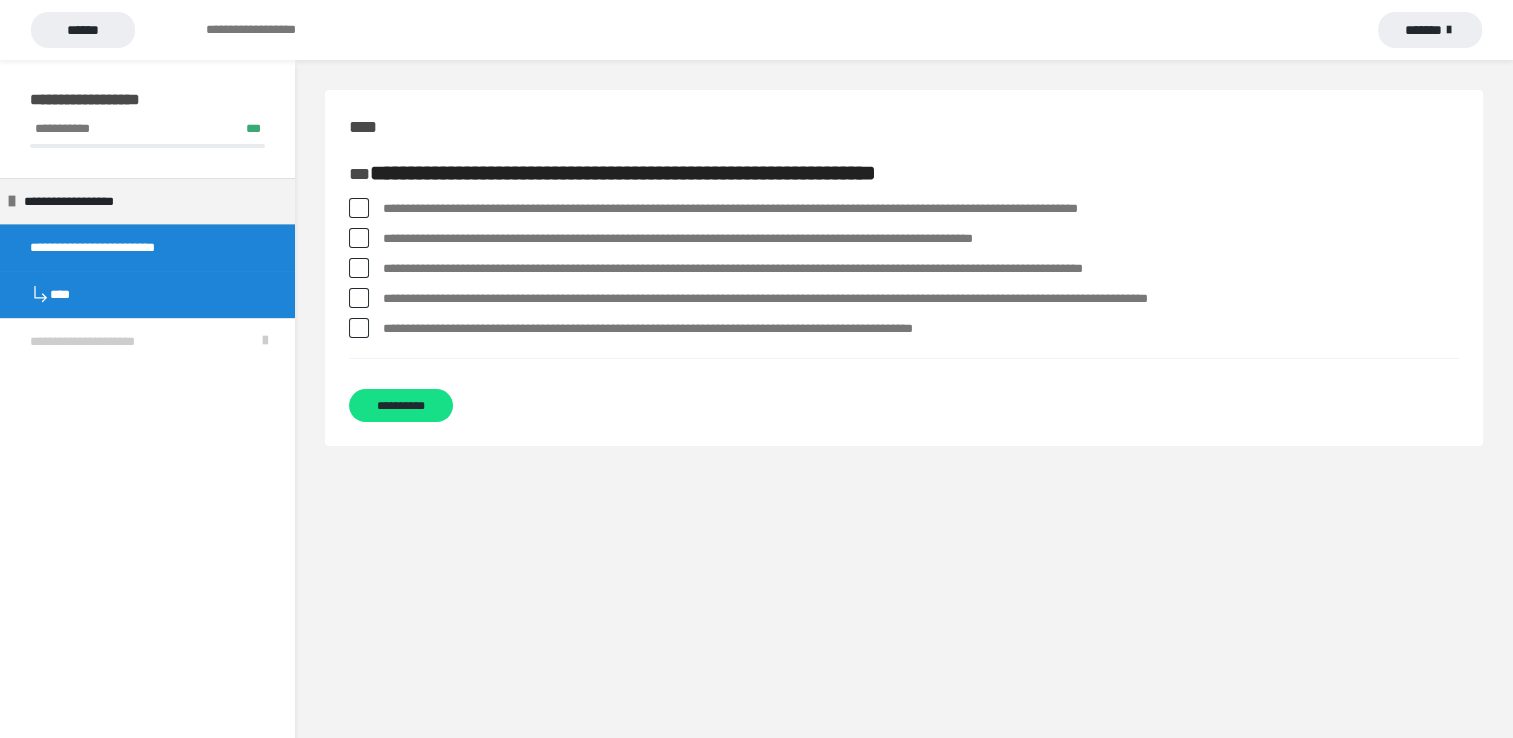 click on "*******" at bounding box center (1430, 30) 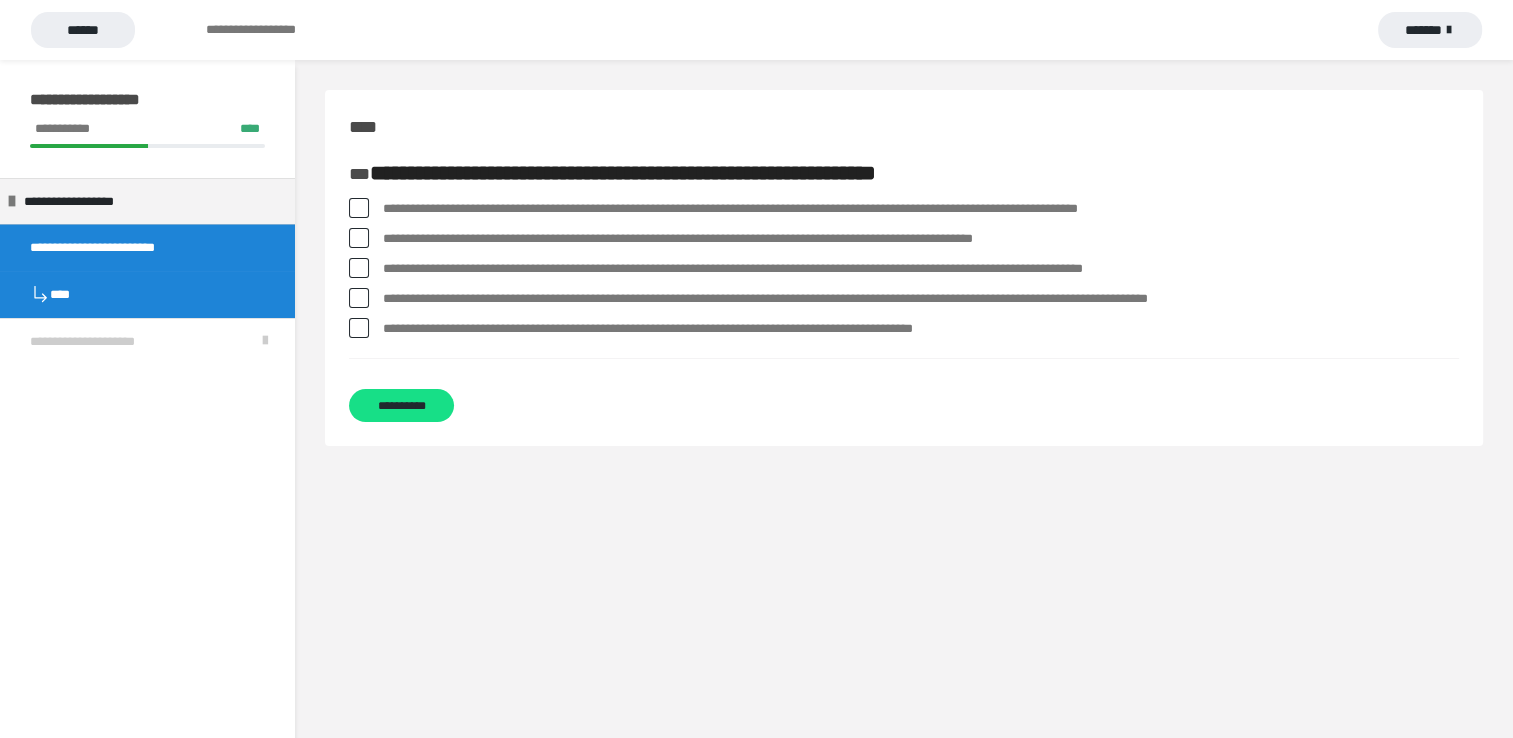 click at bounding box center [359, 208] 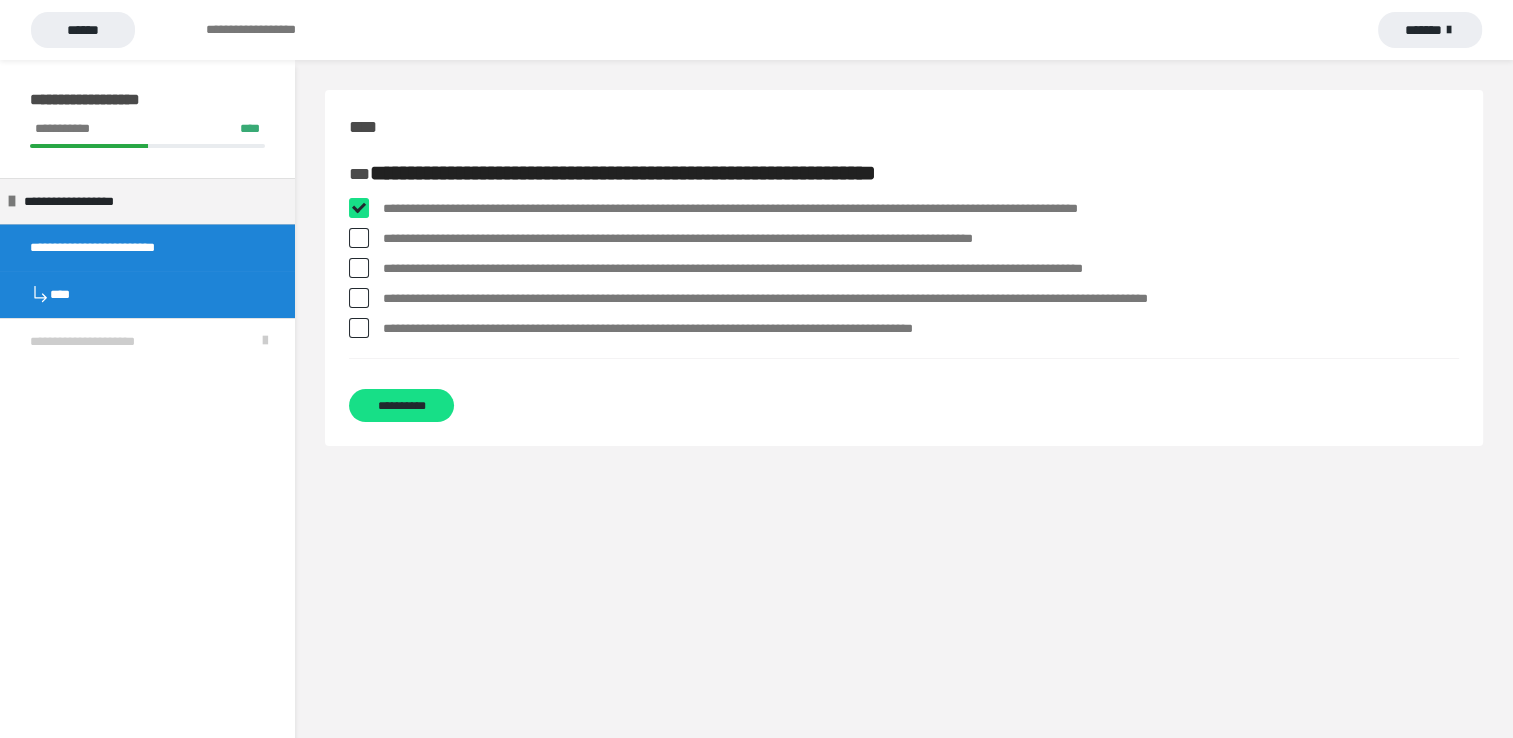 checkbox on "****" 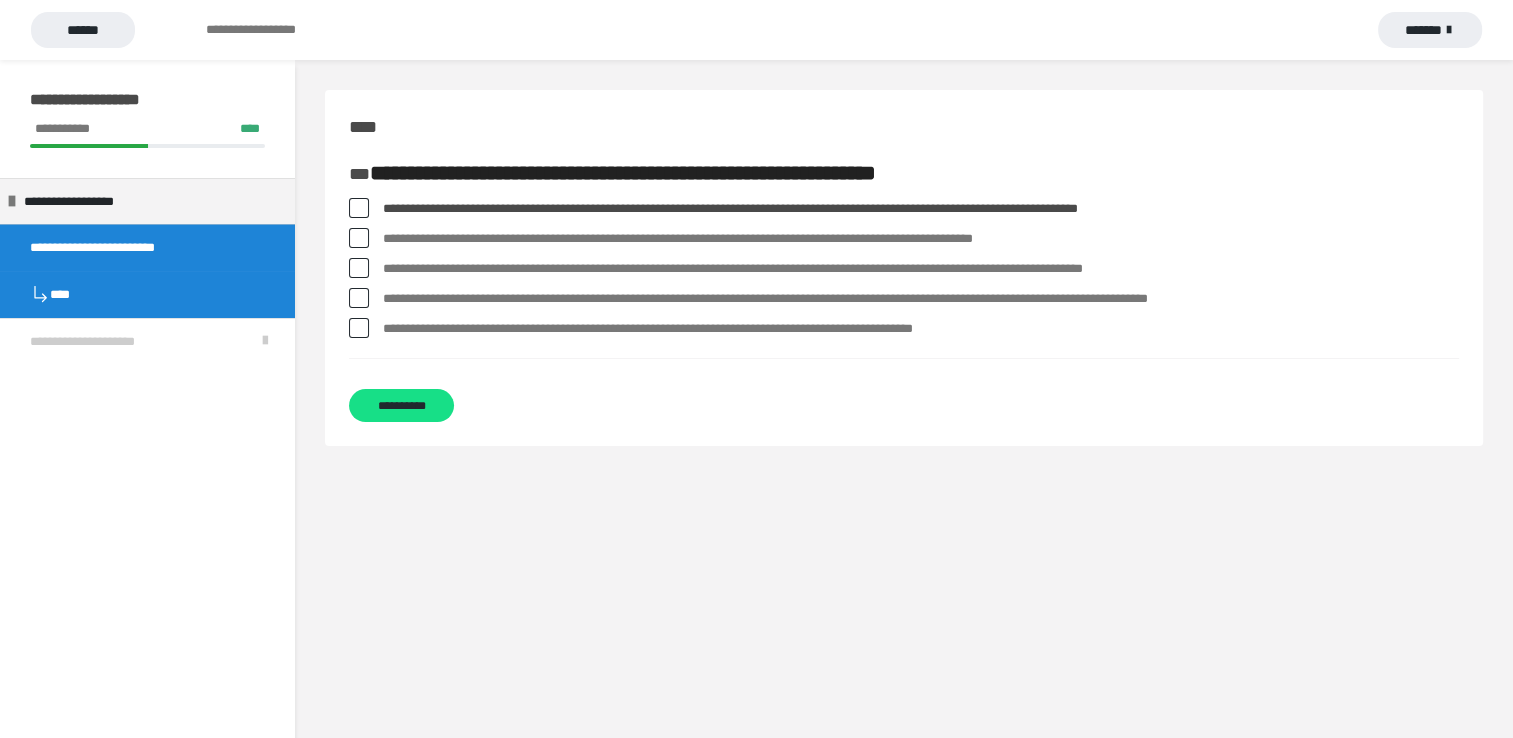 click on "**********" at bounding box center [904, 239] 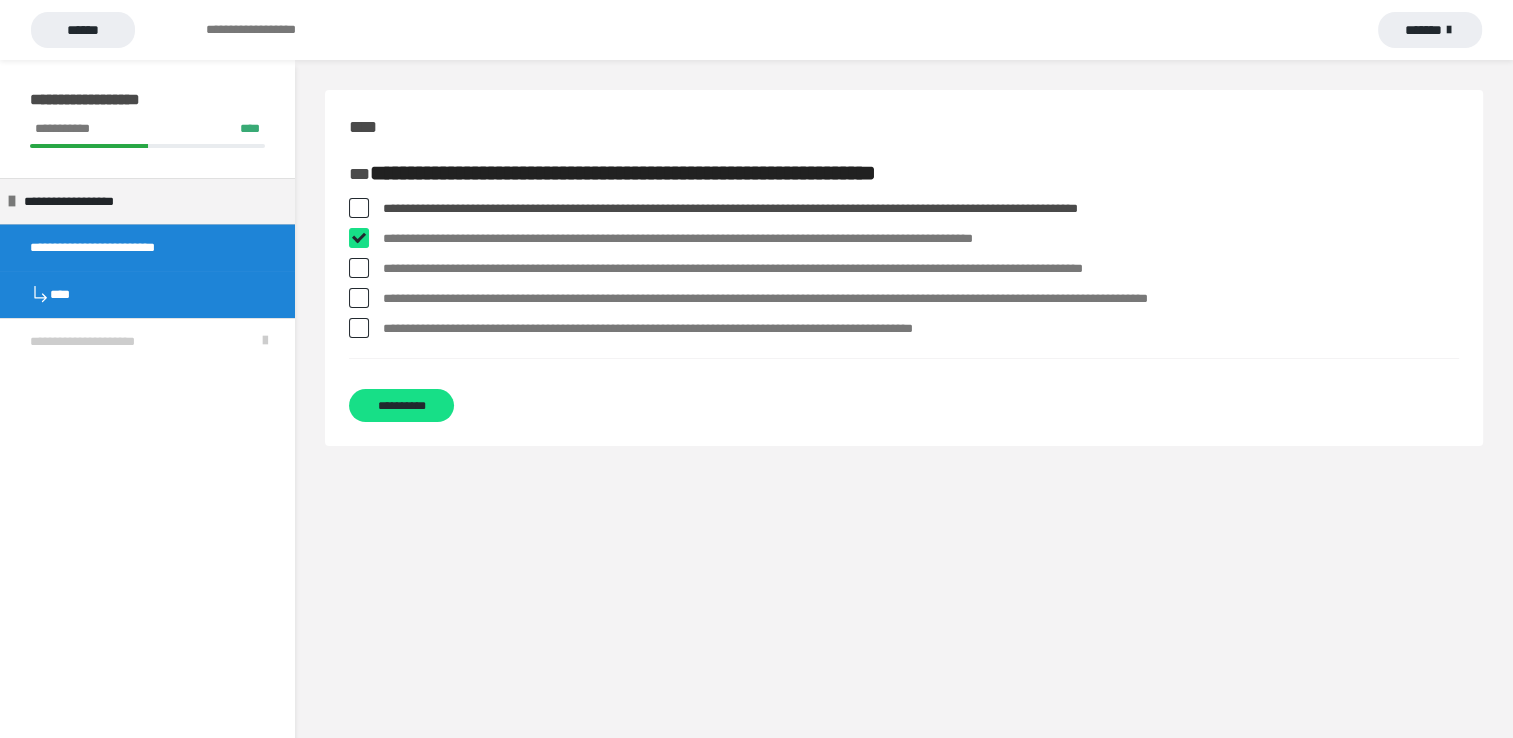 checkbox on "****" 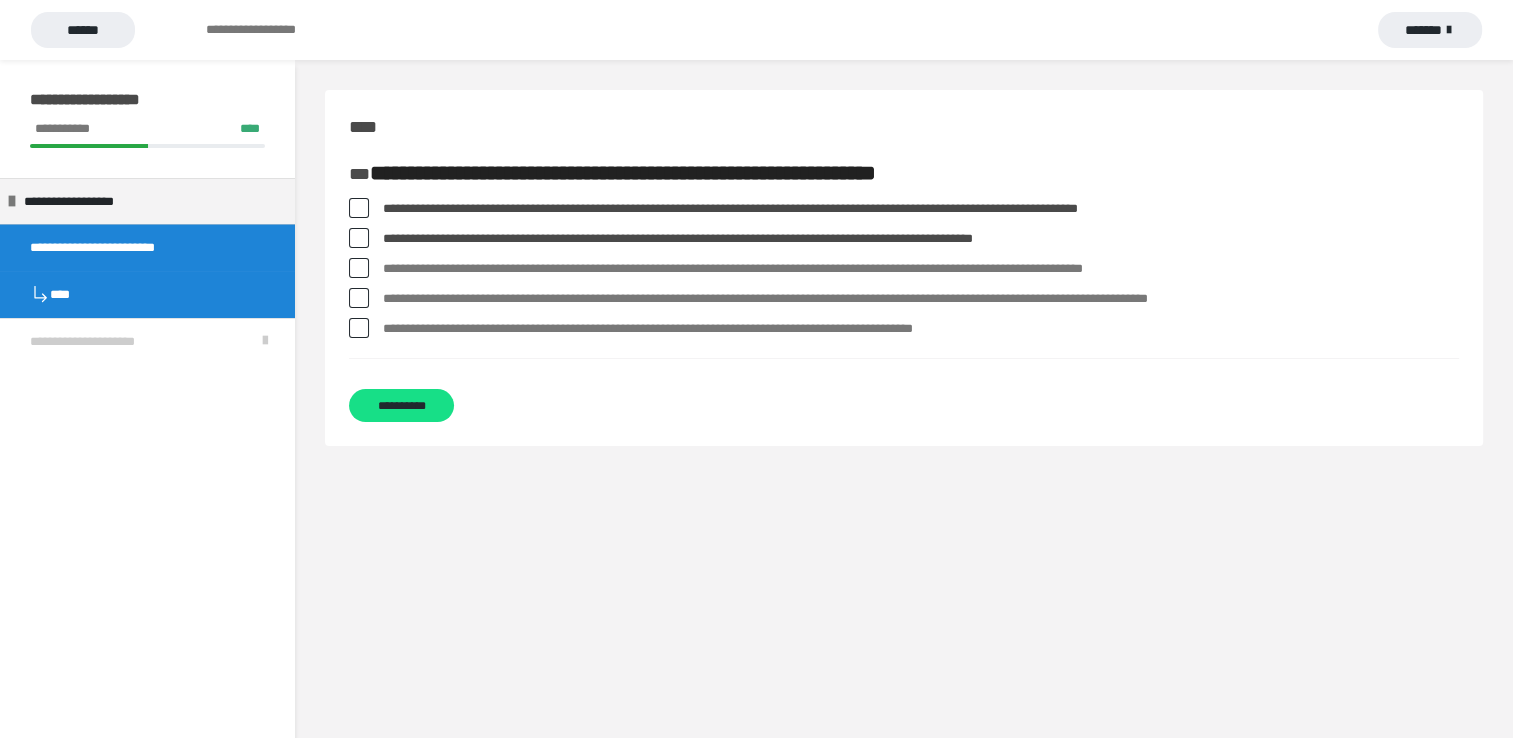 click at bounding box center [359, 268] 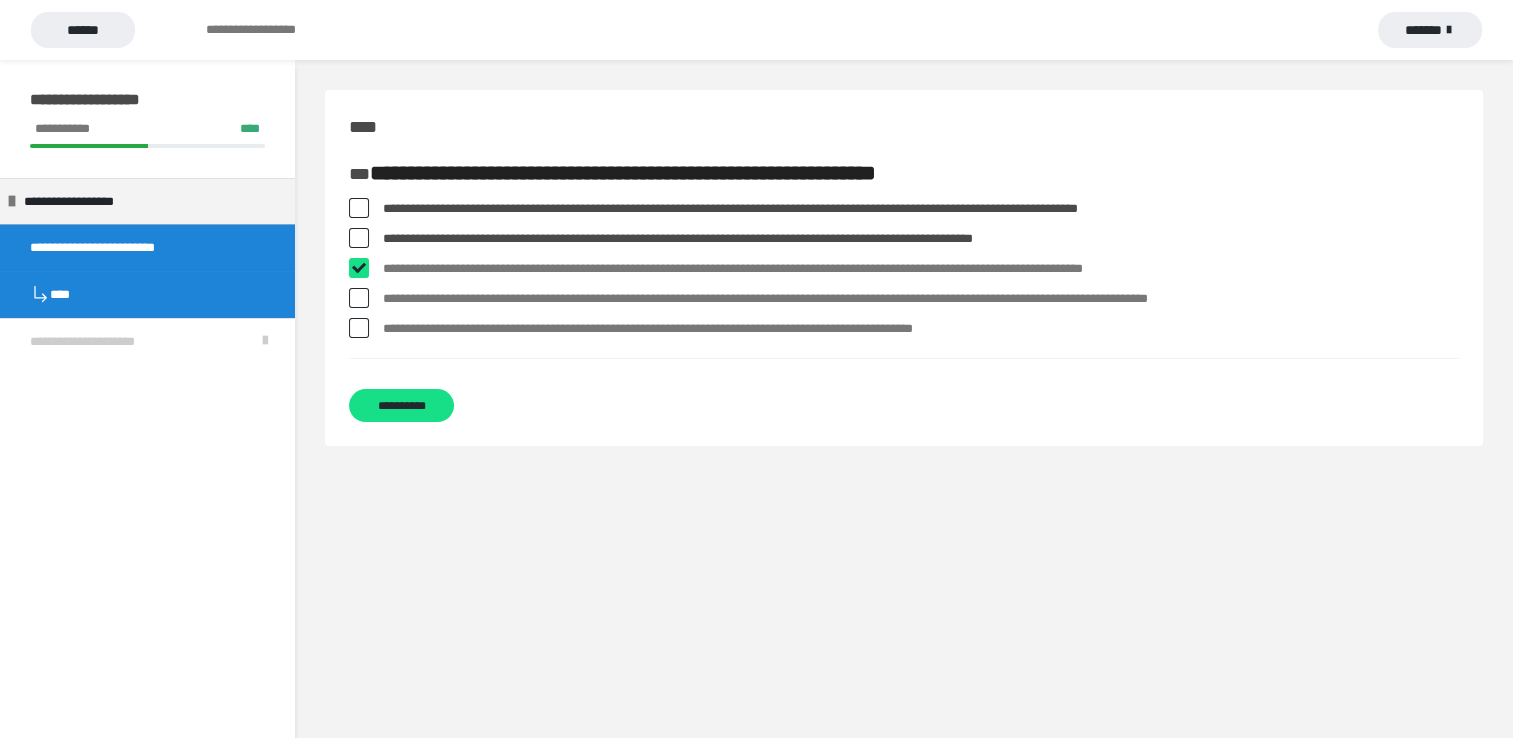 checkbox on "****" 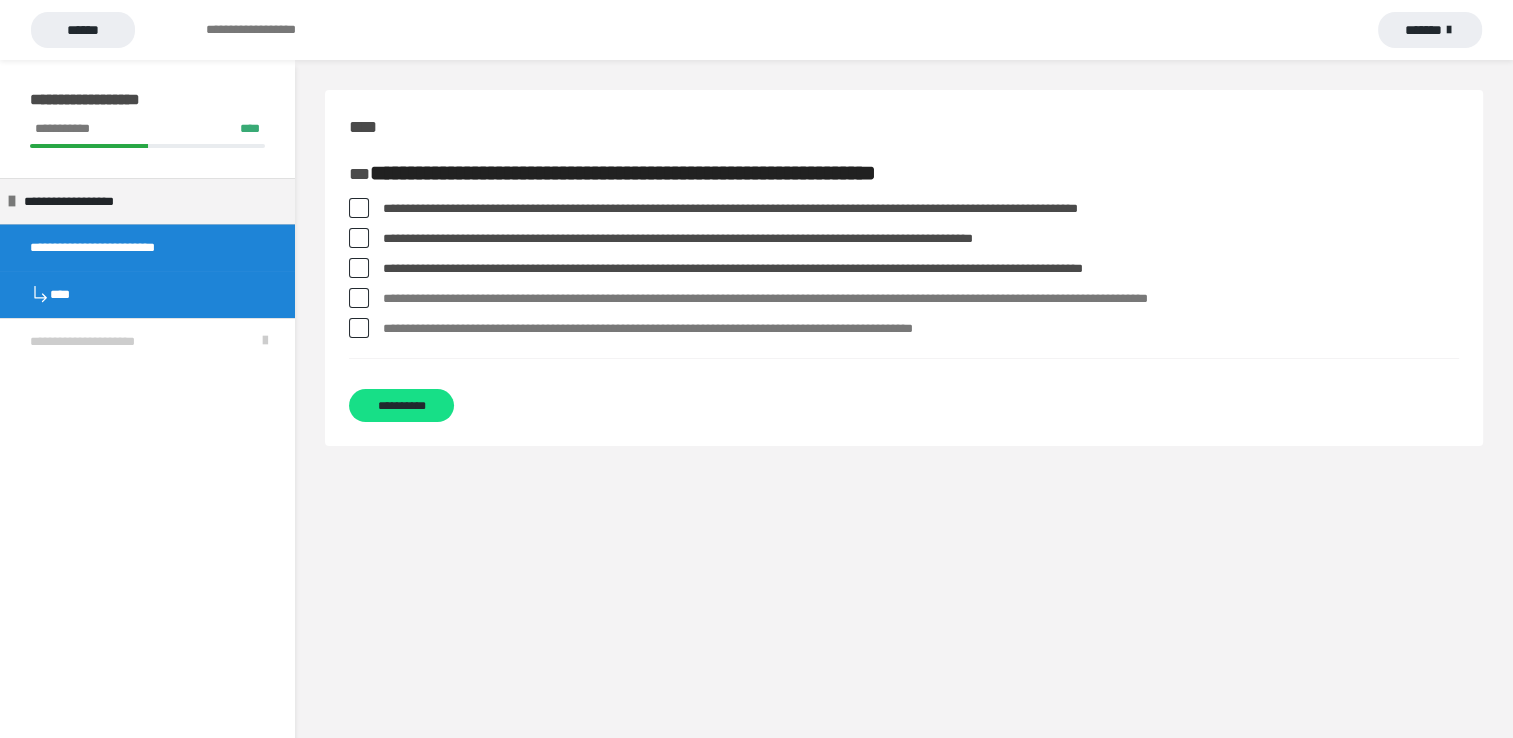 click on "**********" at bounding box center [904, 299] 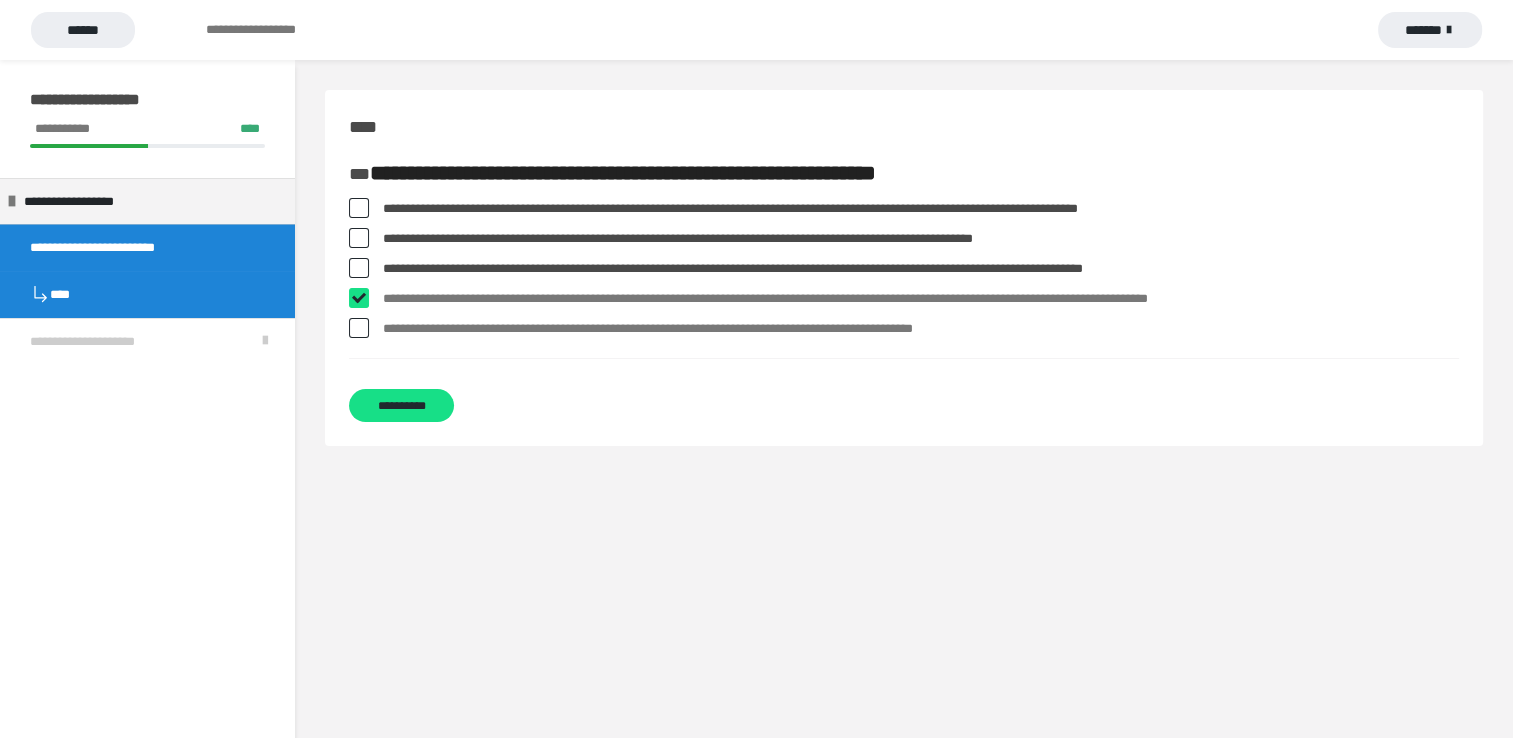 checkbox on "****" 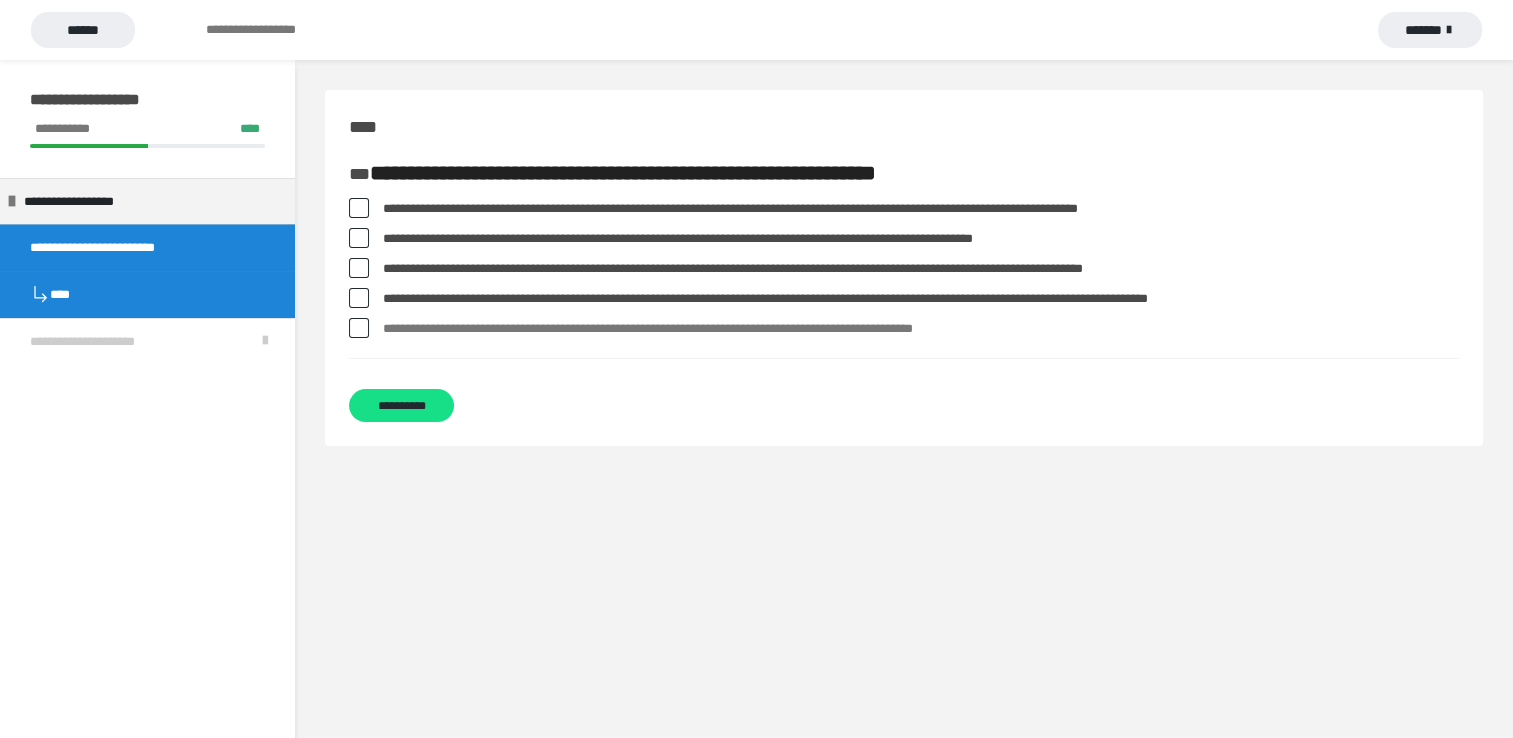 click at bounding box center (359, 328) 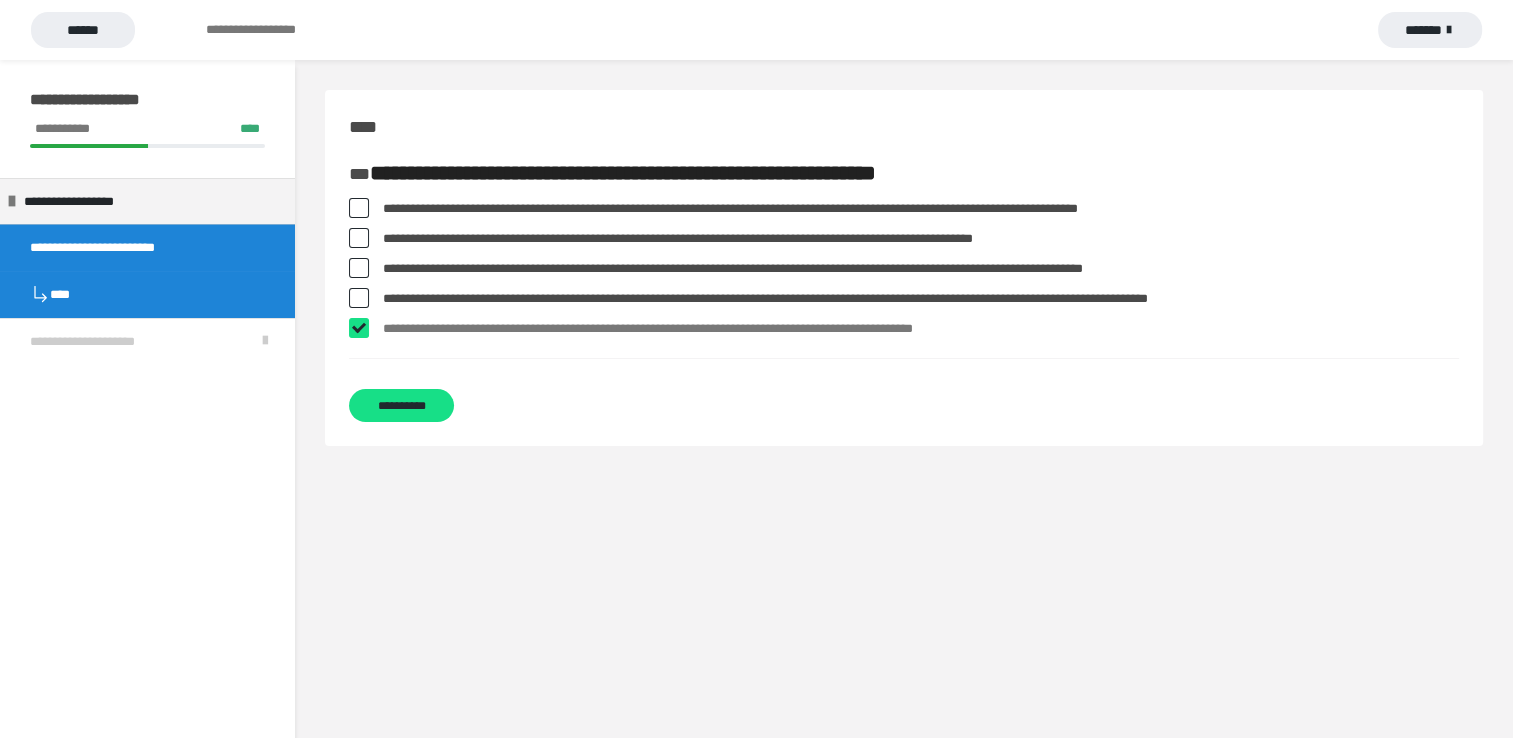 checkbox on "****" 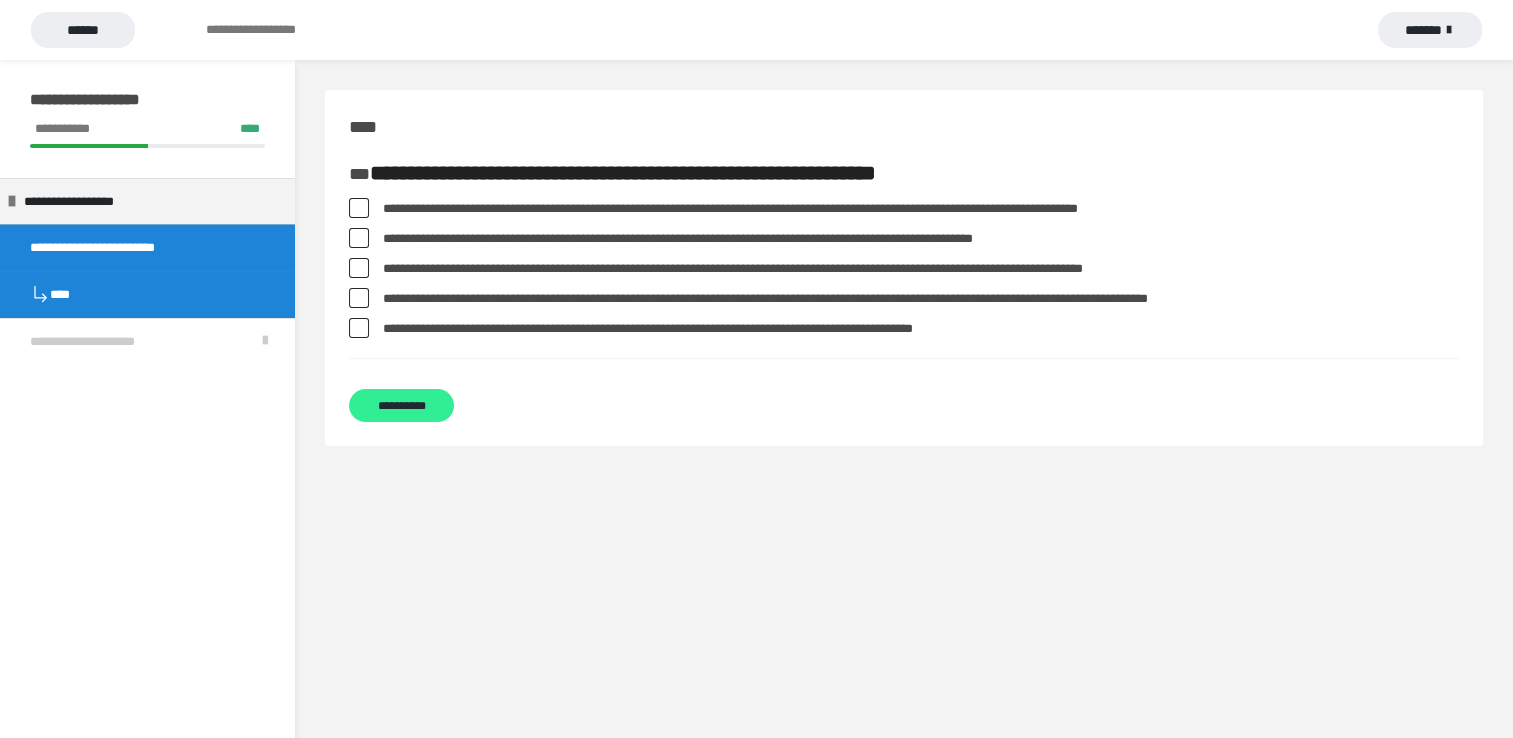 click on "**********" at bounding box center (401, 405) 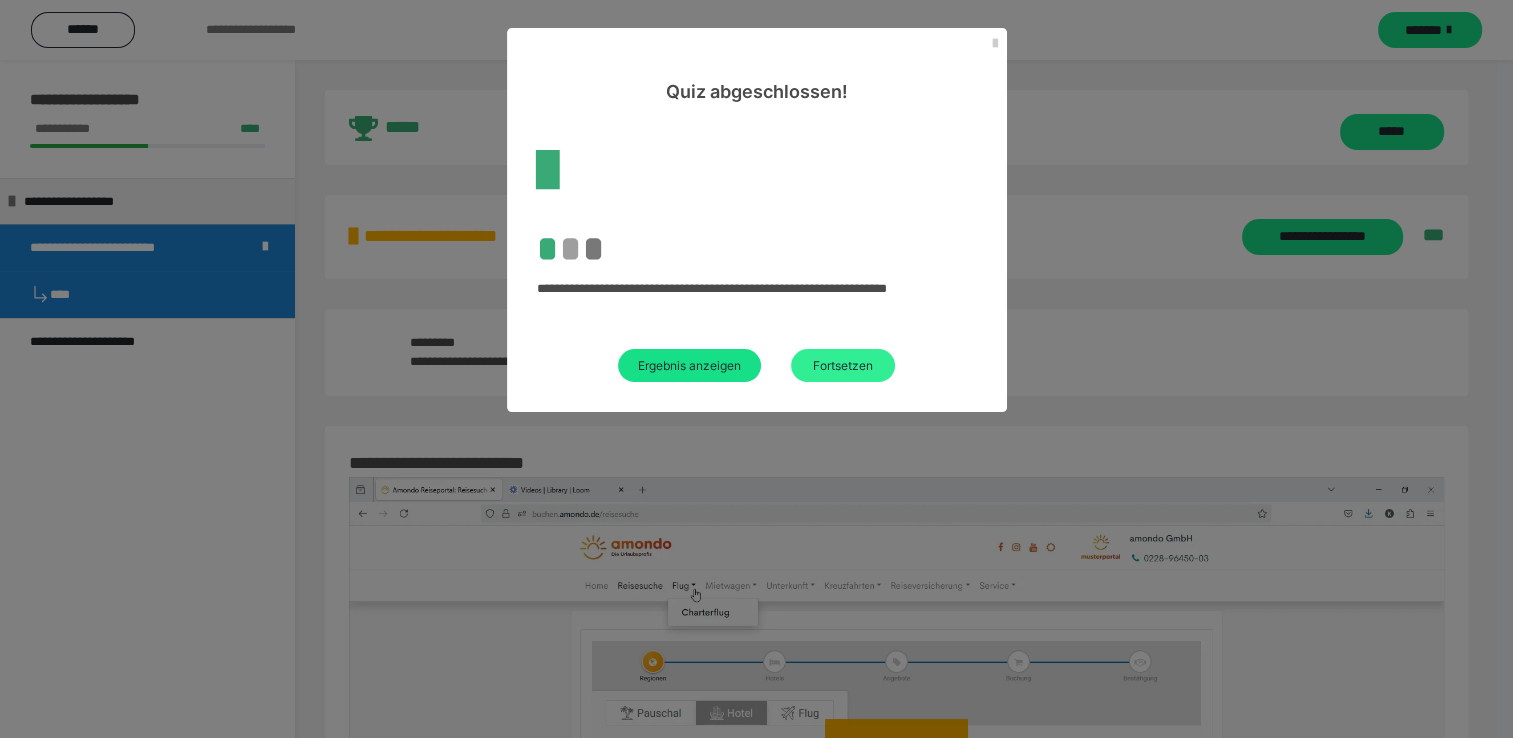 click on "Fortsetzen" at bounding box center (843, 365) 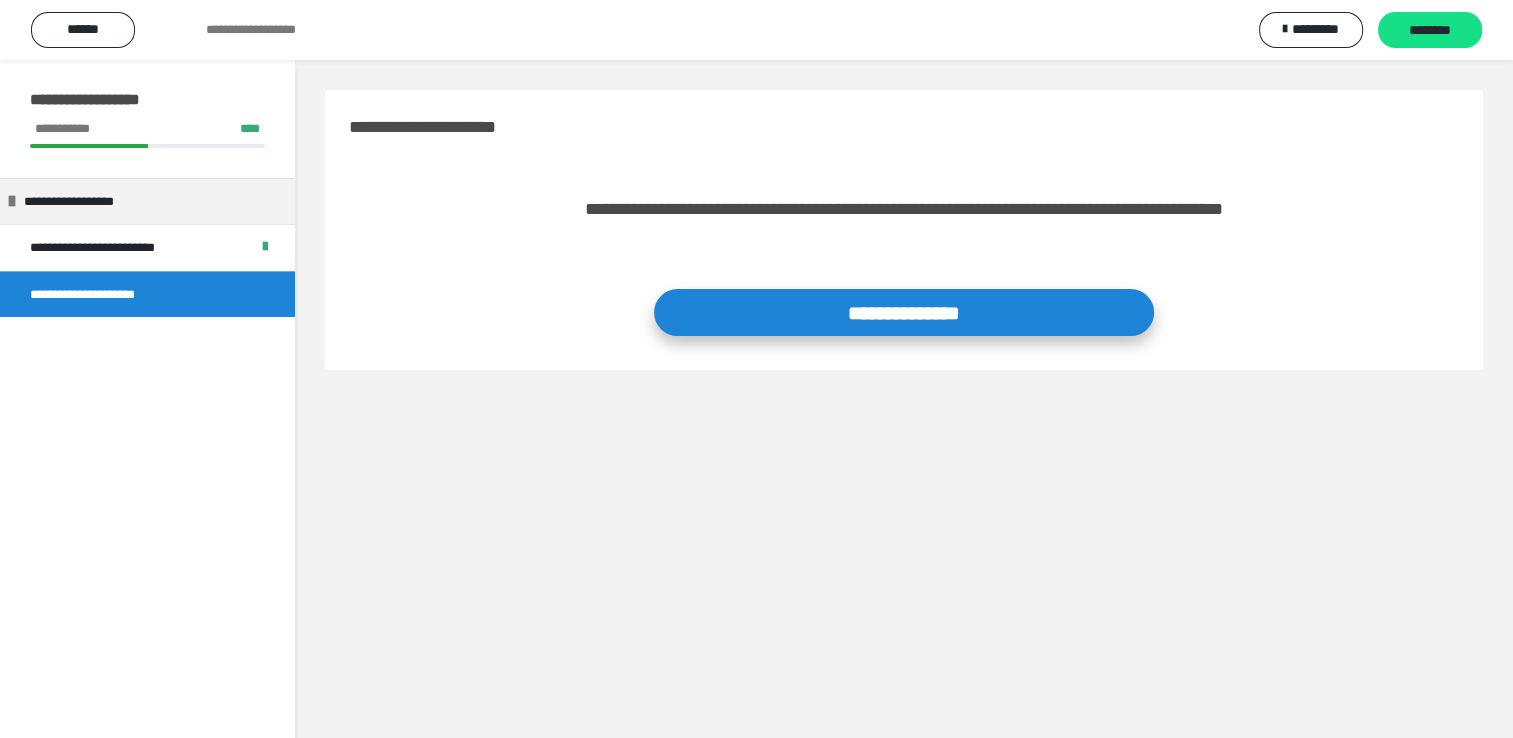 click on "**********" at bounding box center [904, 312] 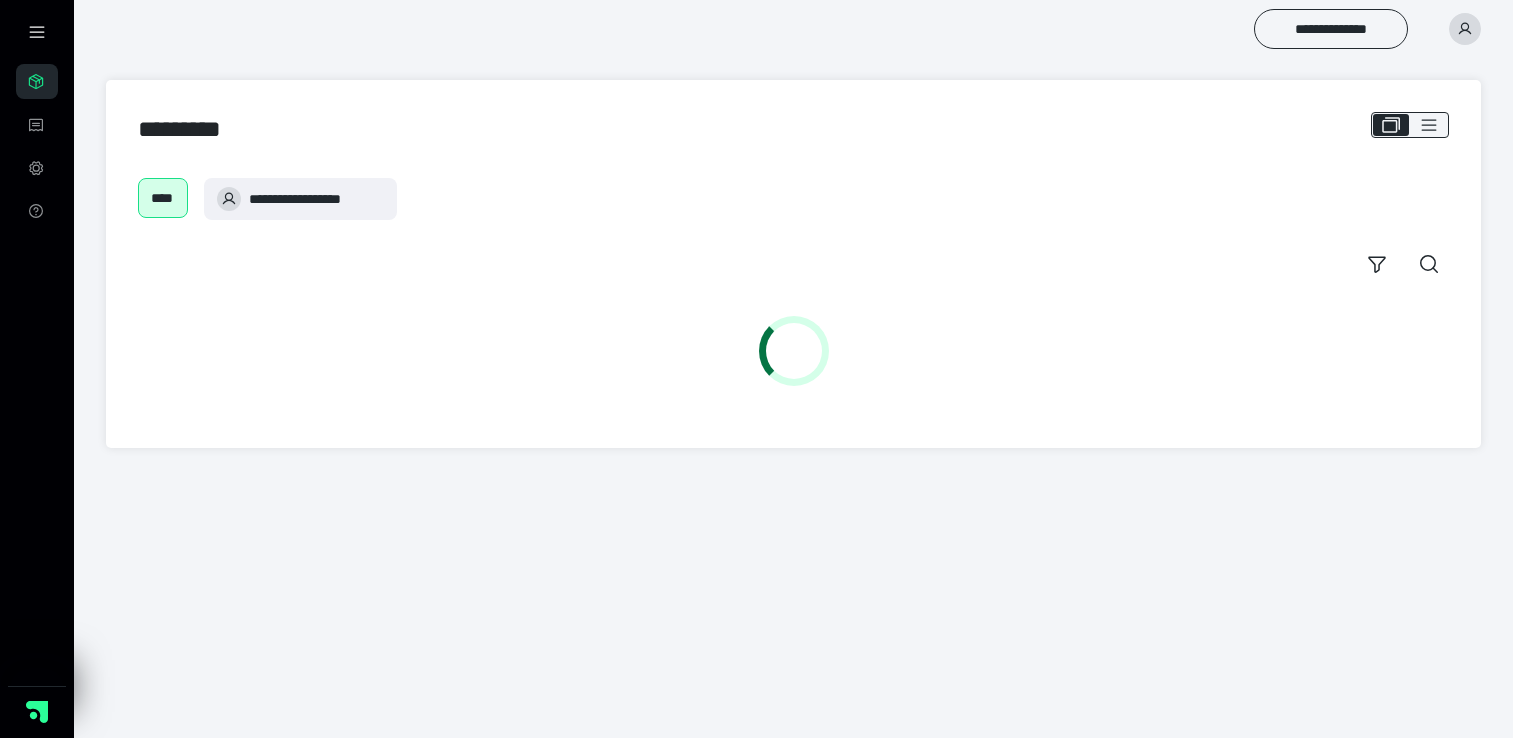 scroll, scrollTop: 0, scrollLeft: 0, axis: both 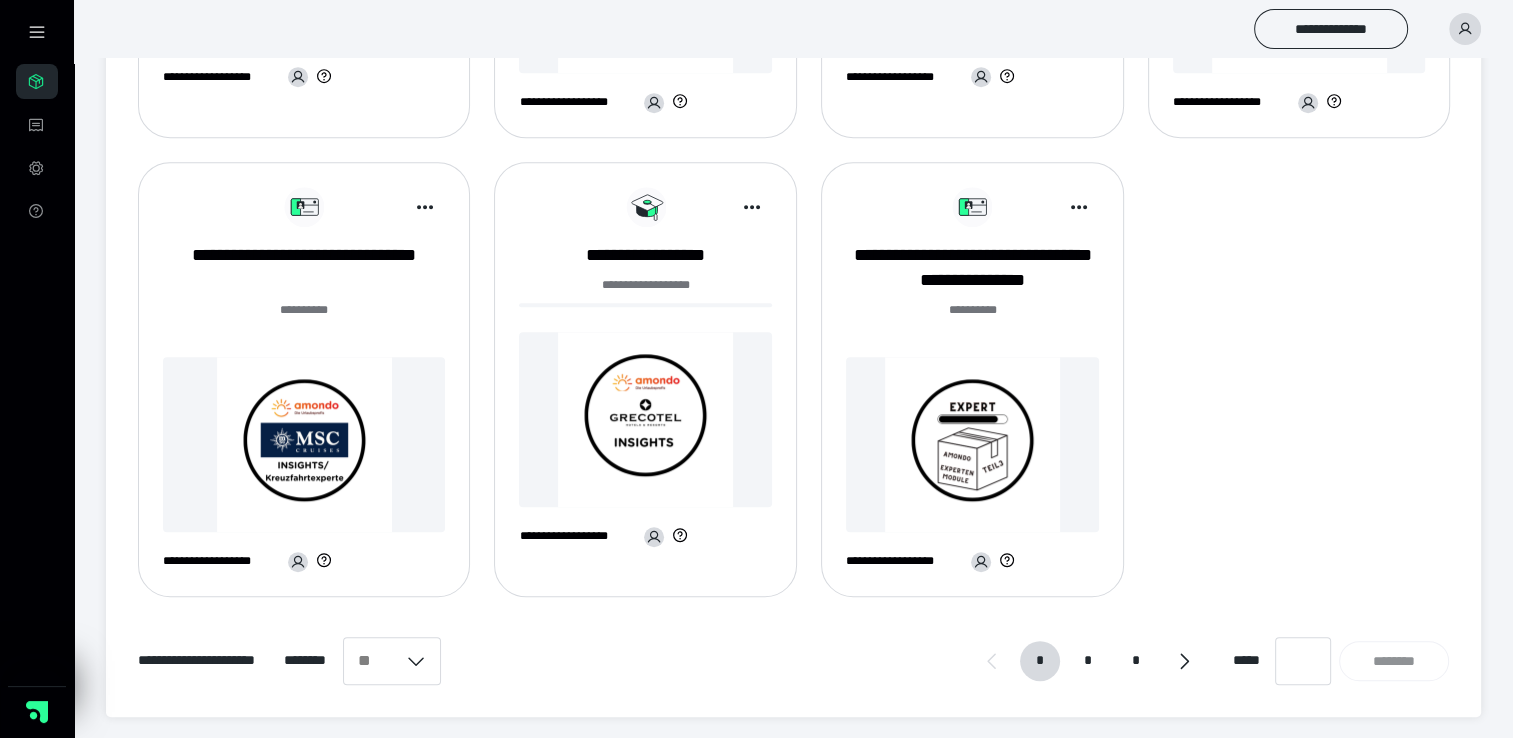 click on "**********" at bounding box center (972, 387) 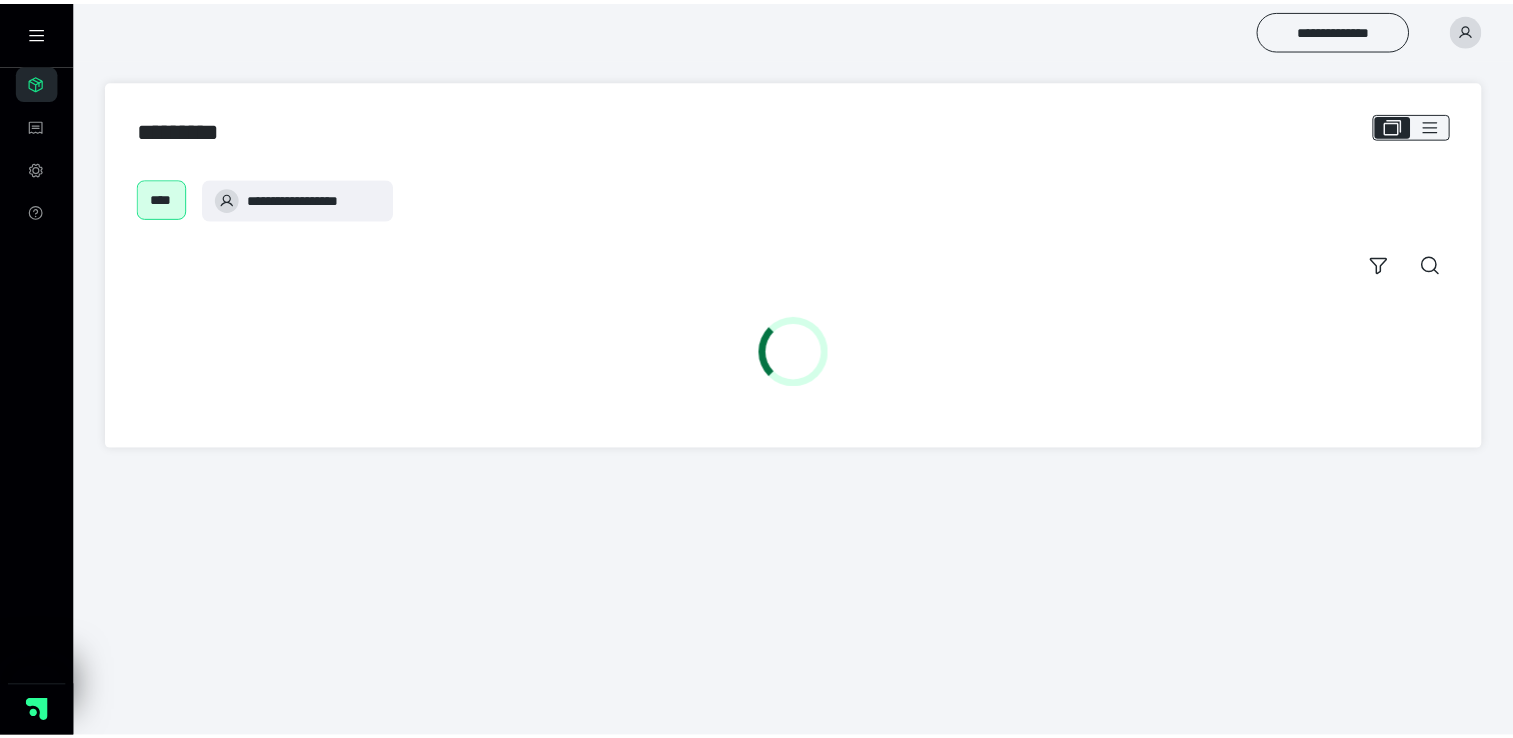 scroll, scrollTop: 0, scrollLeft: 0, axis: both 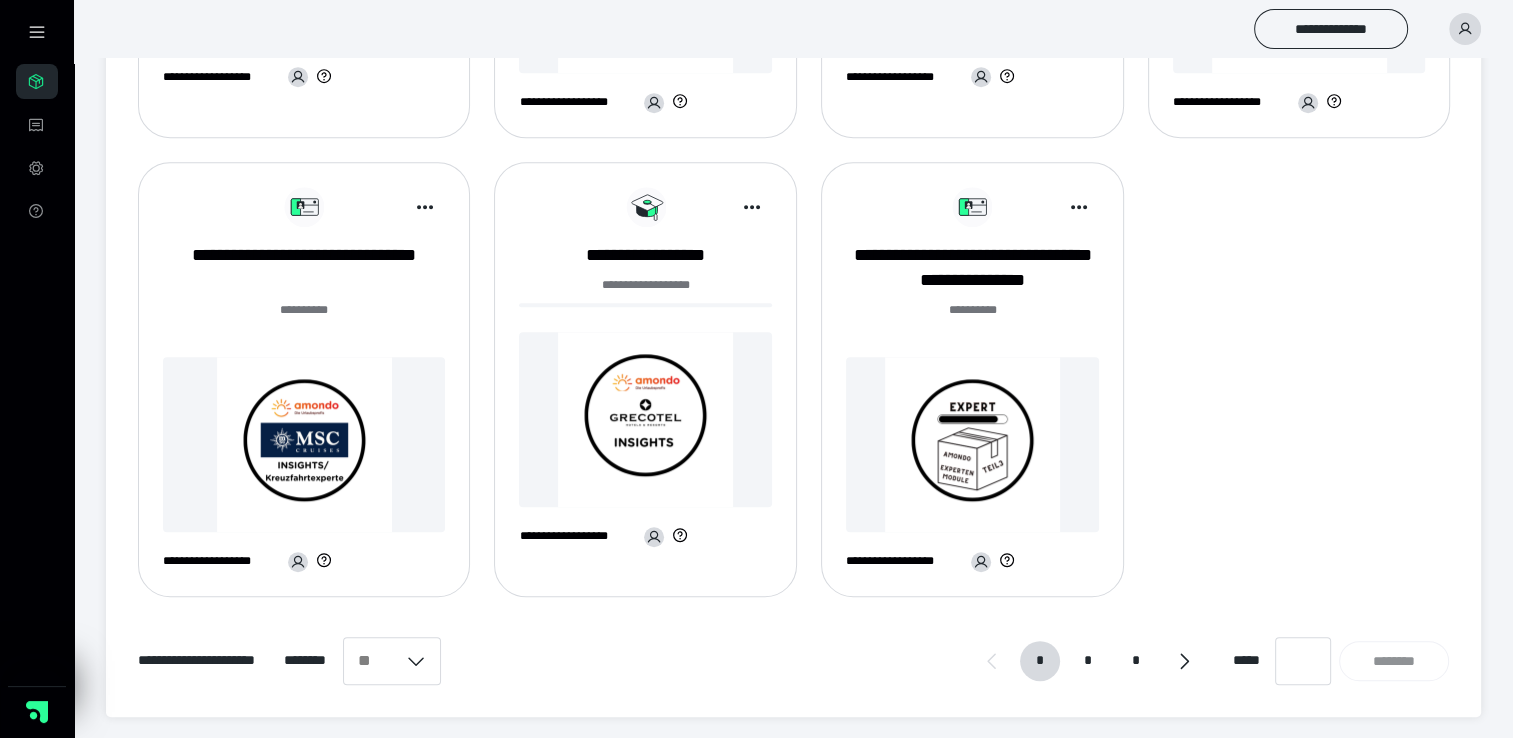 click at bounding box center (972, 444) 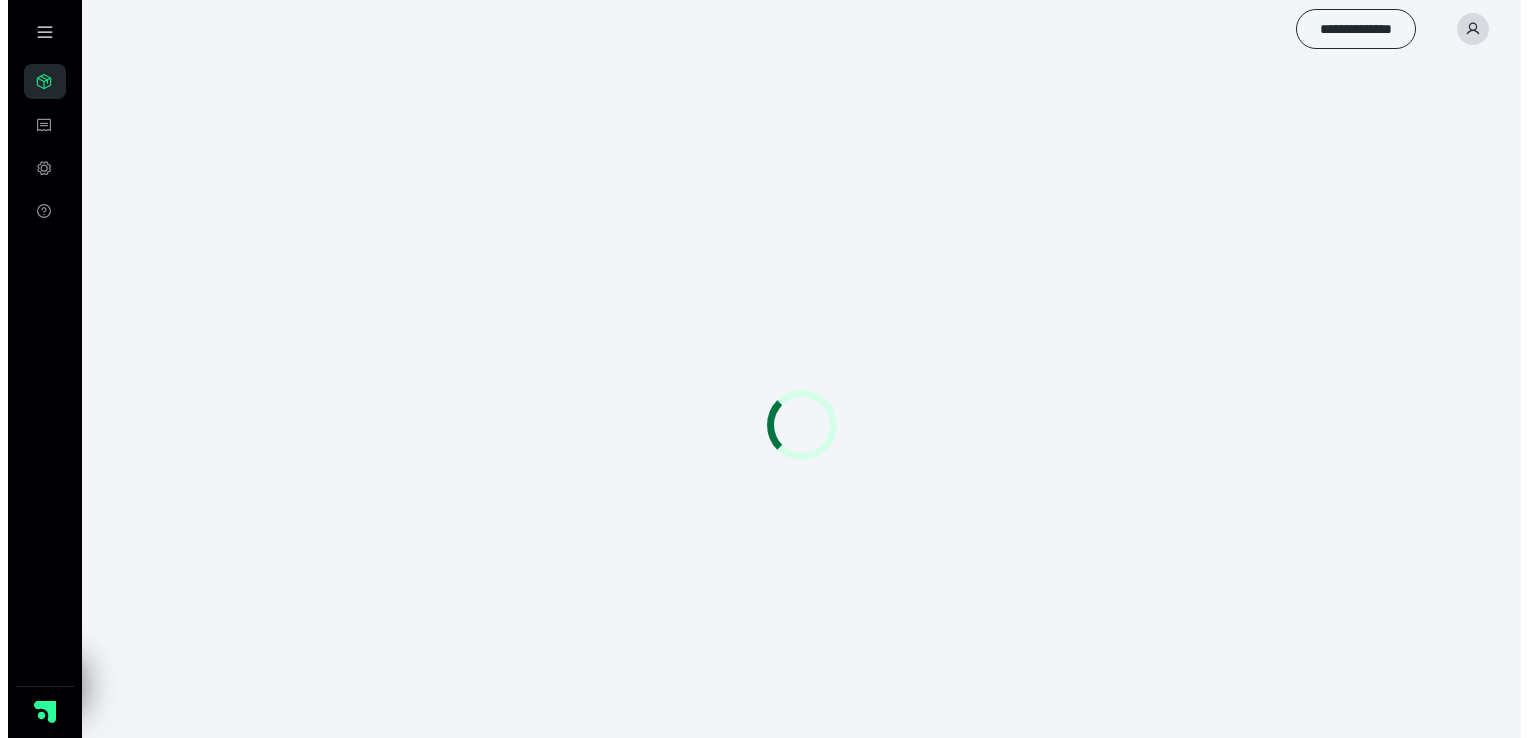 scroll, scrollTop: 0, scrollLeft: 0, axis: both 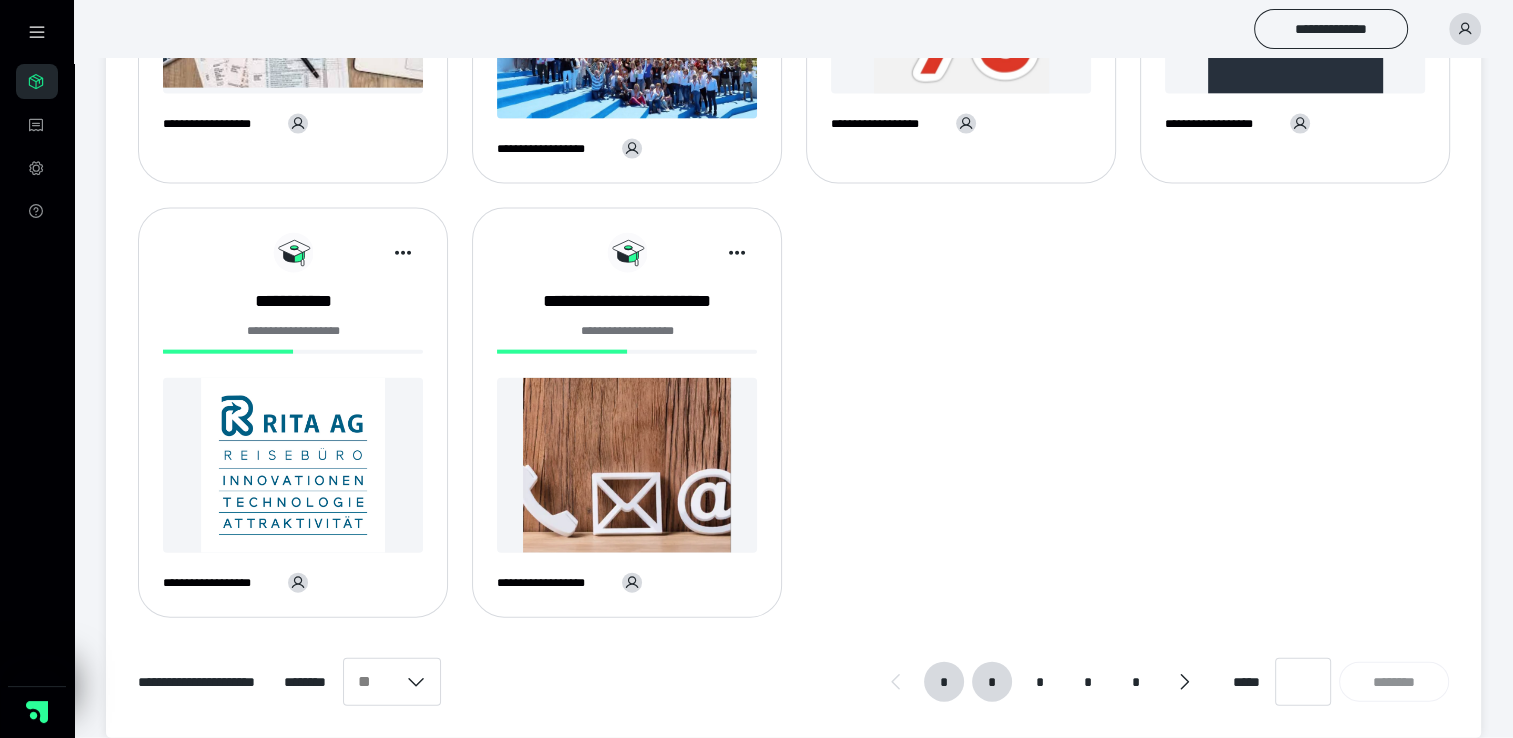 click on "*" at bounding box center [992, 682] 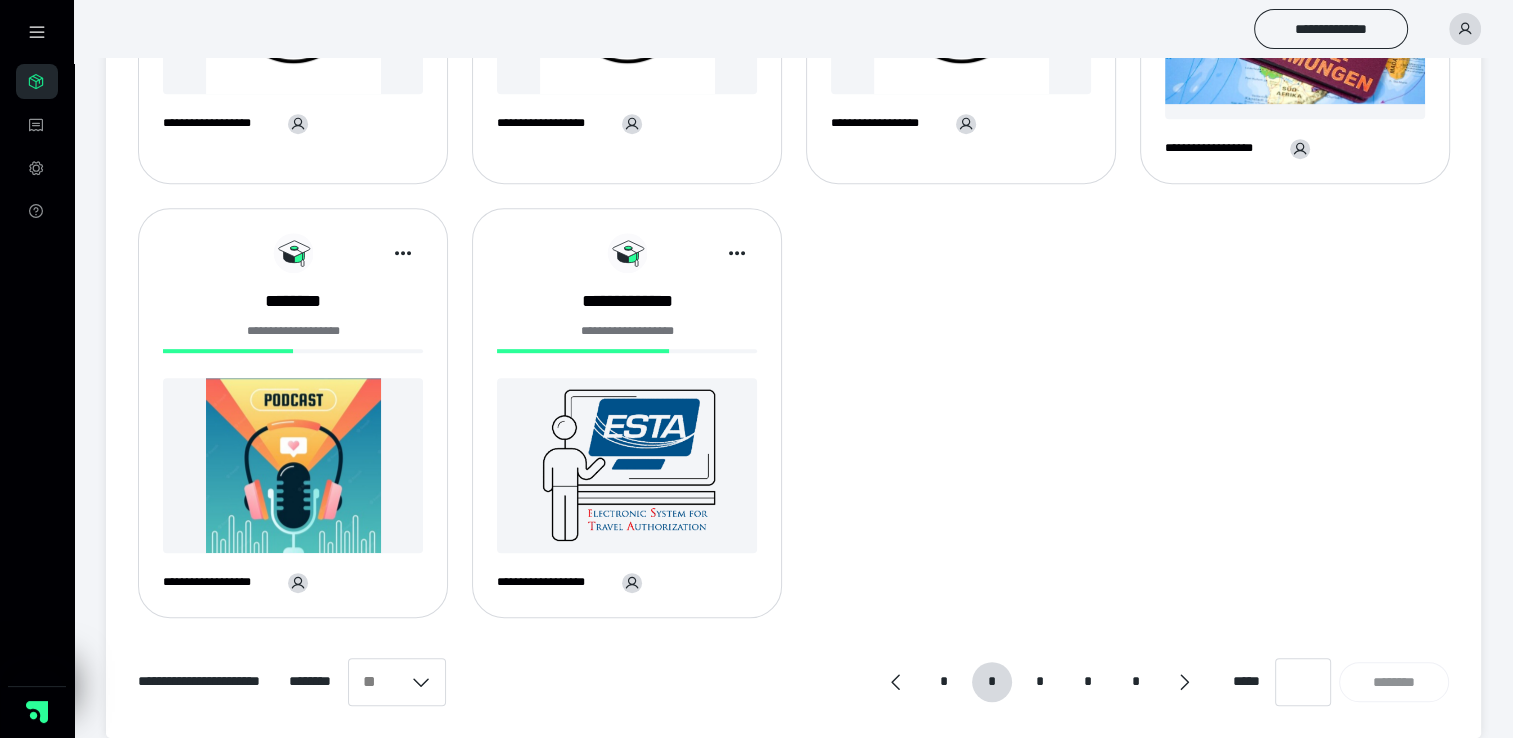 scroll, scrollTop: 911, scrollLeft: 0, axis: vertical 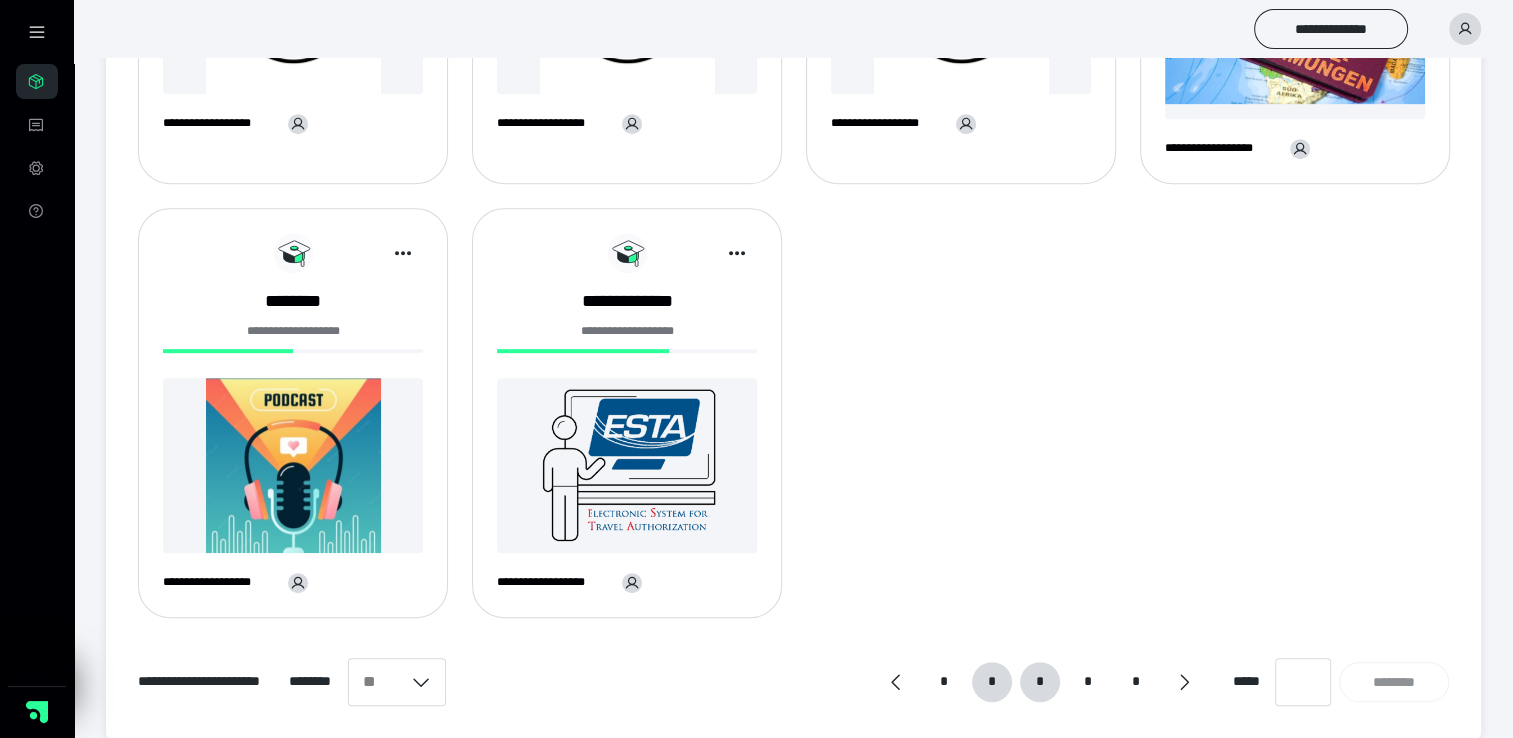 click on "*" at bounding box center (1040, 682) 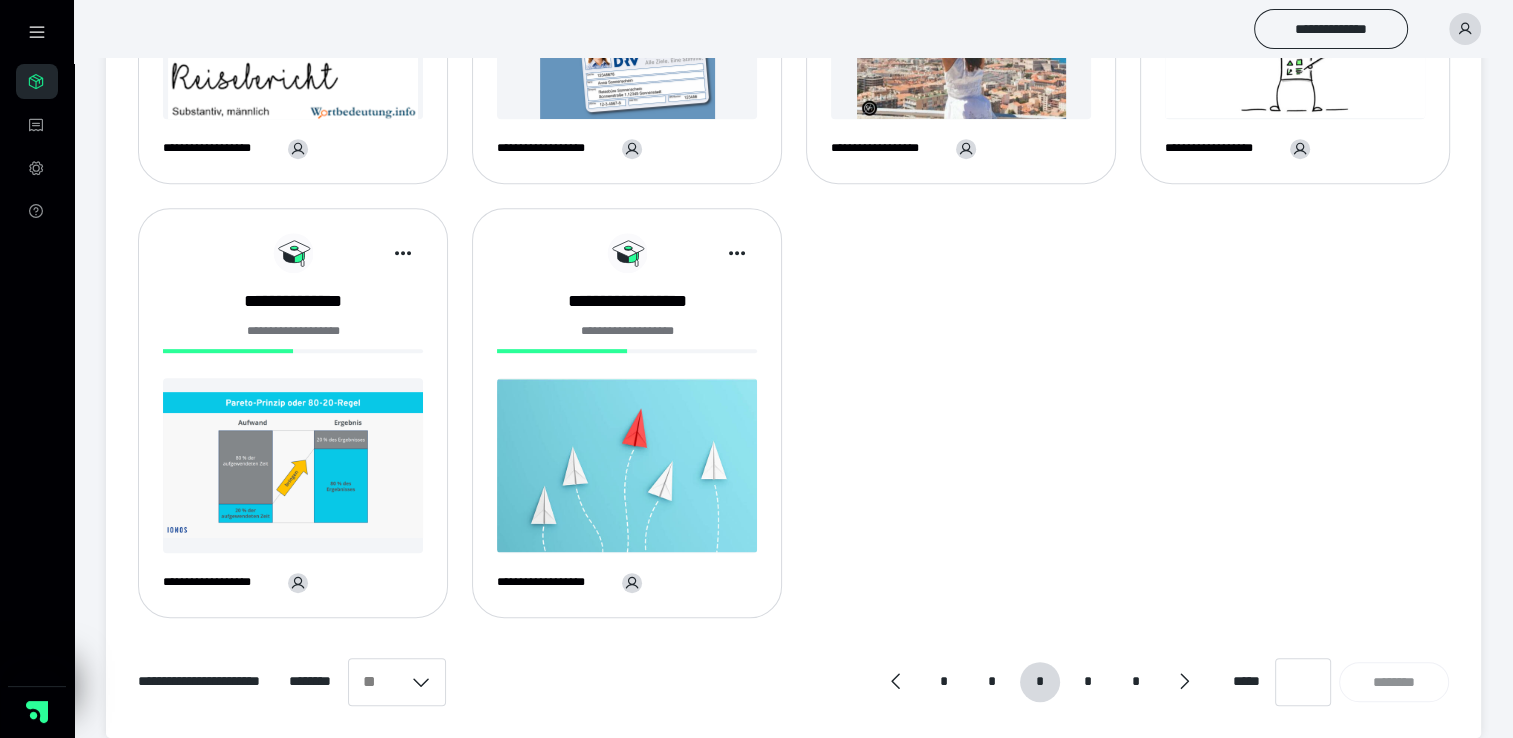 scroll, scrollTop: 886, scrollLeft: 0, axis: vertical 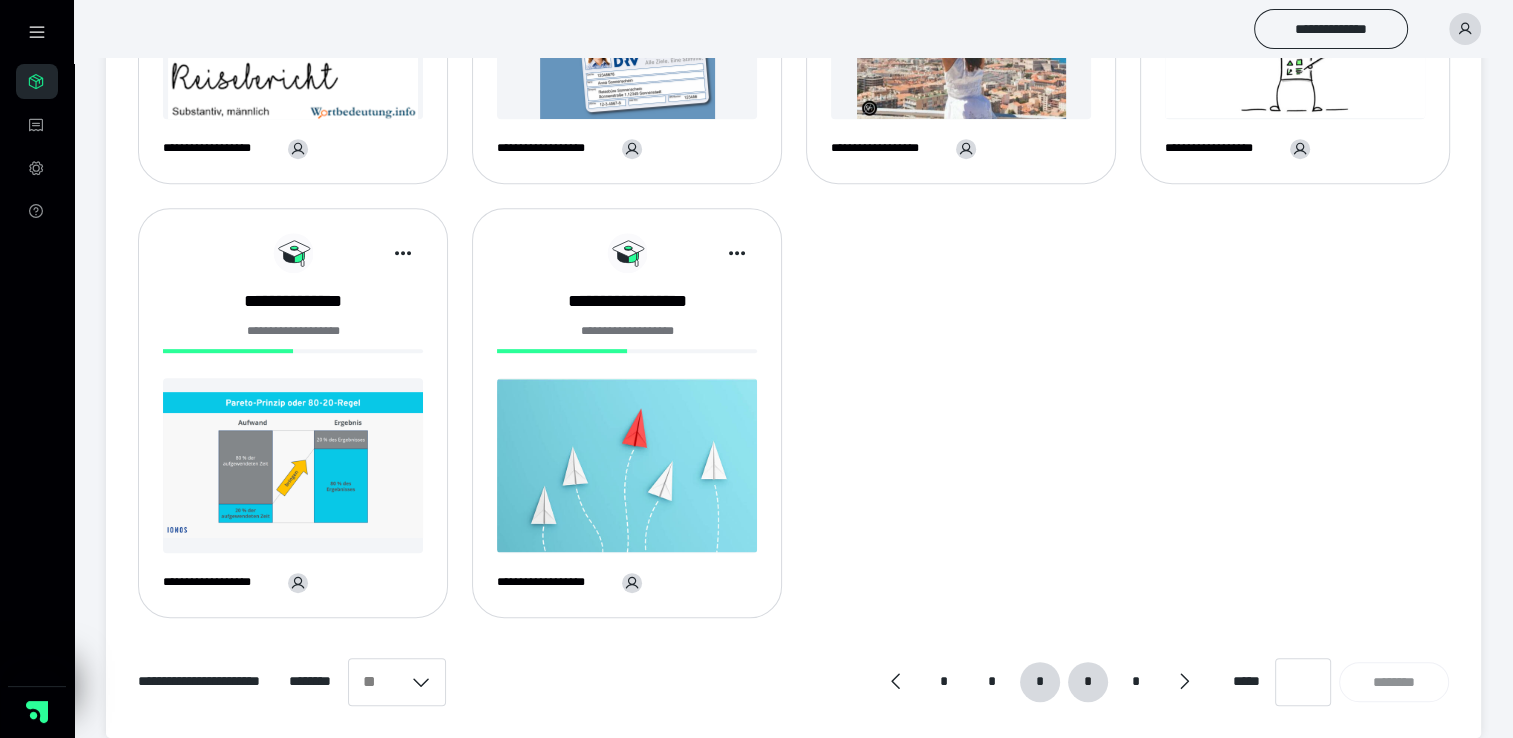 click on "*" at bounding box center (1088, 682) 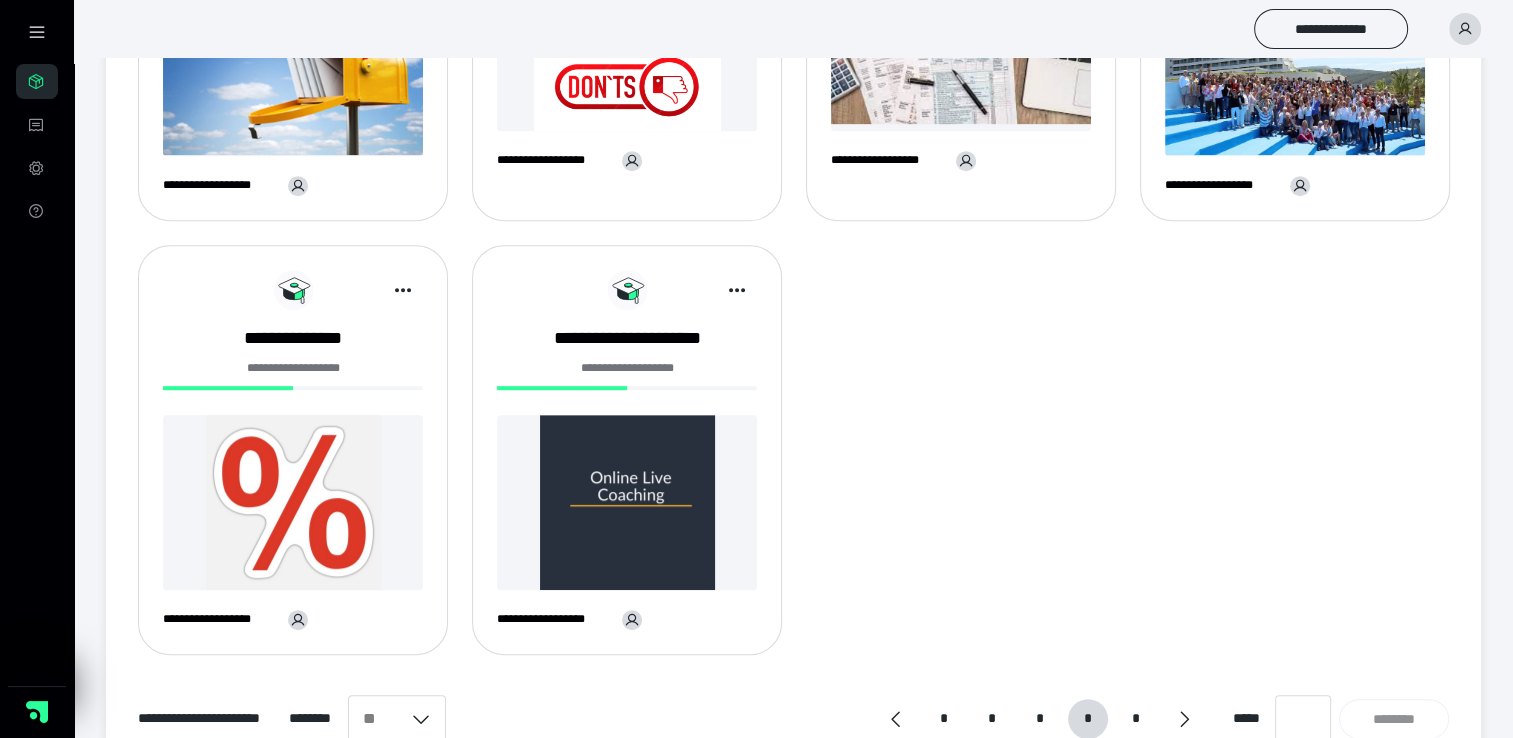 scroll, scrollTop: 911, scrollLeft: 0, axis: vertical 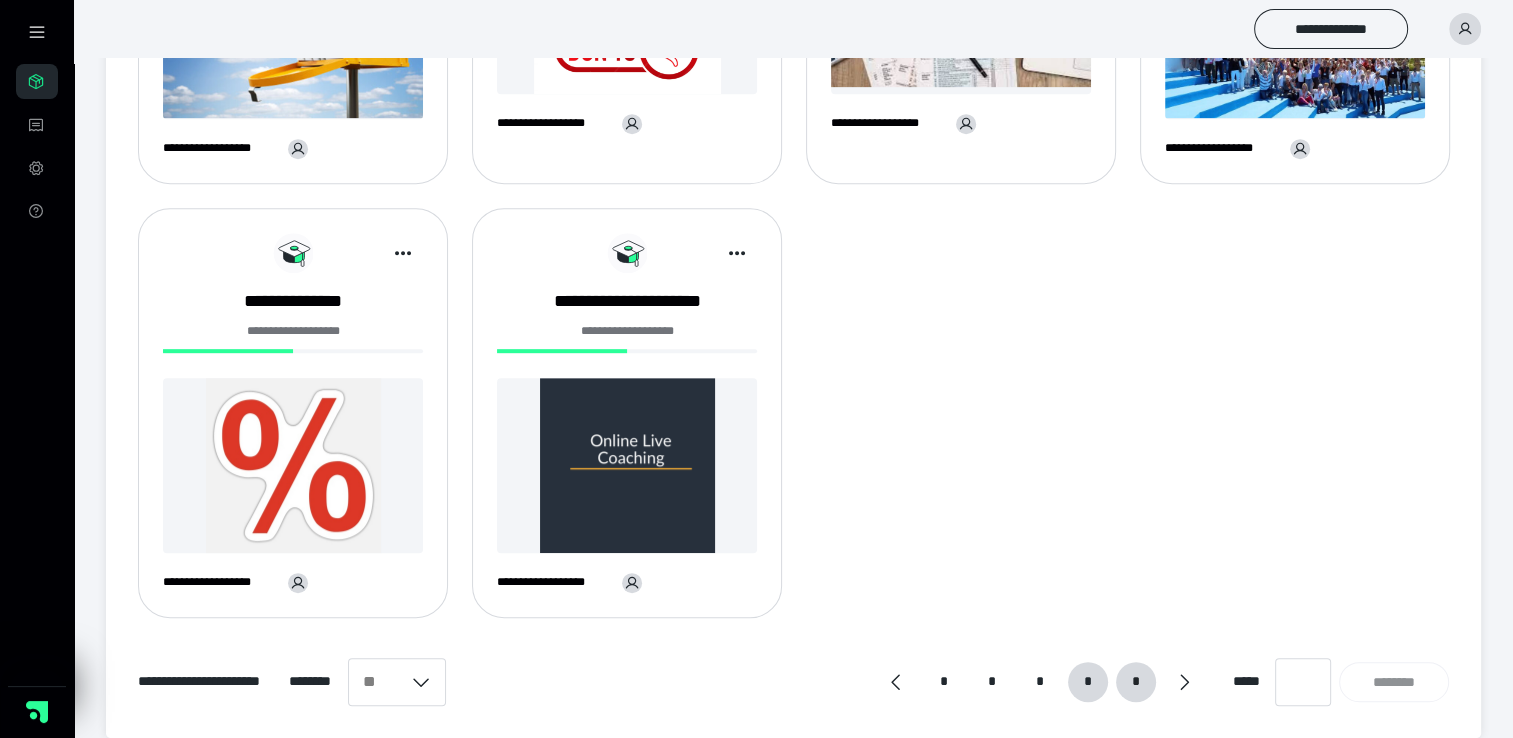 click on "*" at bounding box center [1136, 682] 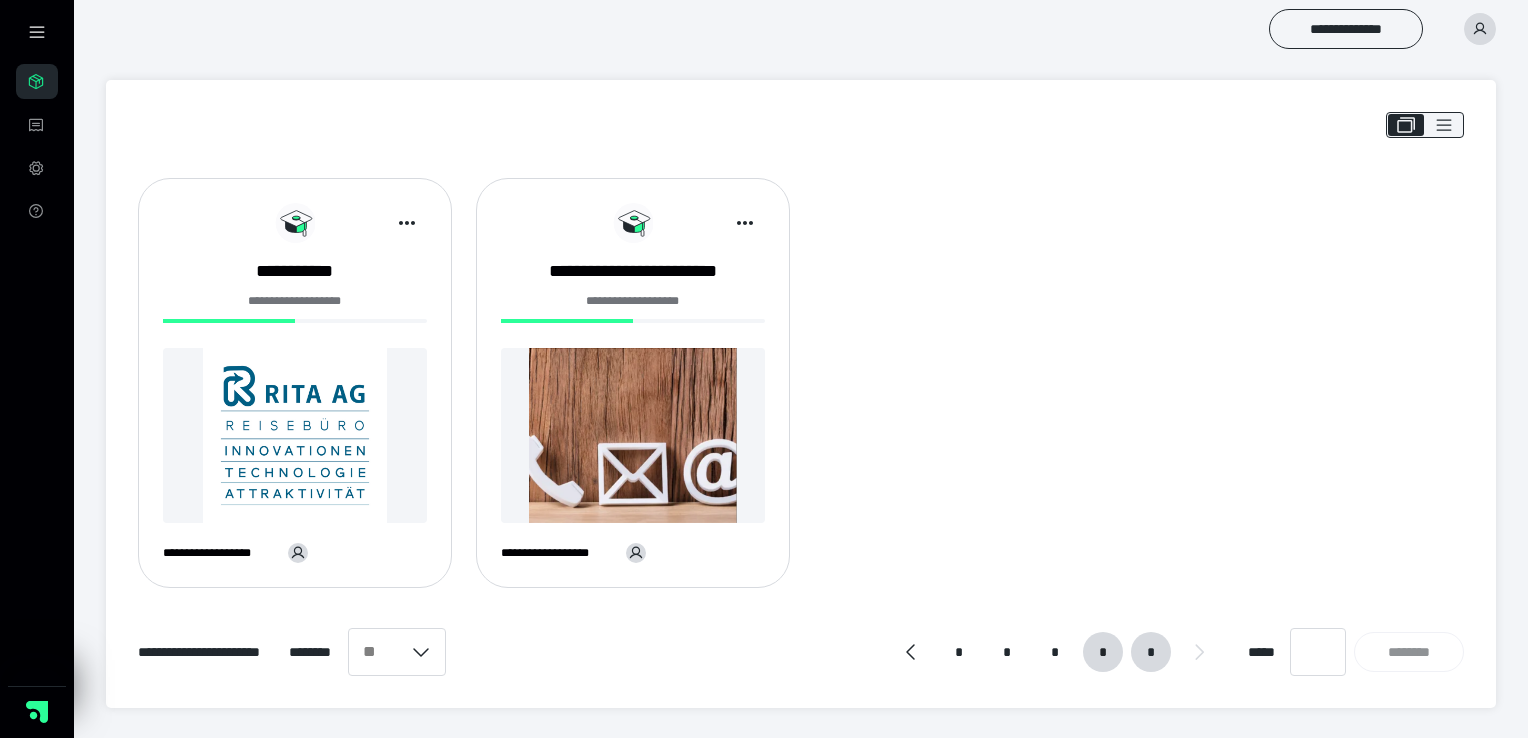 click on "*" at bounding box center (1103, 652) 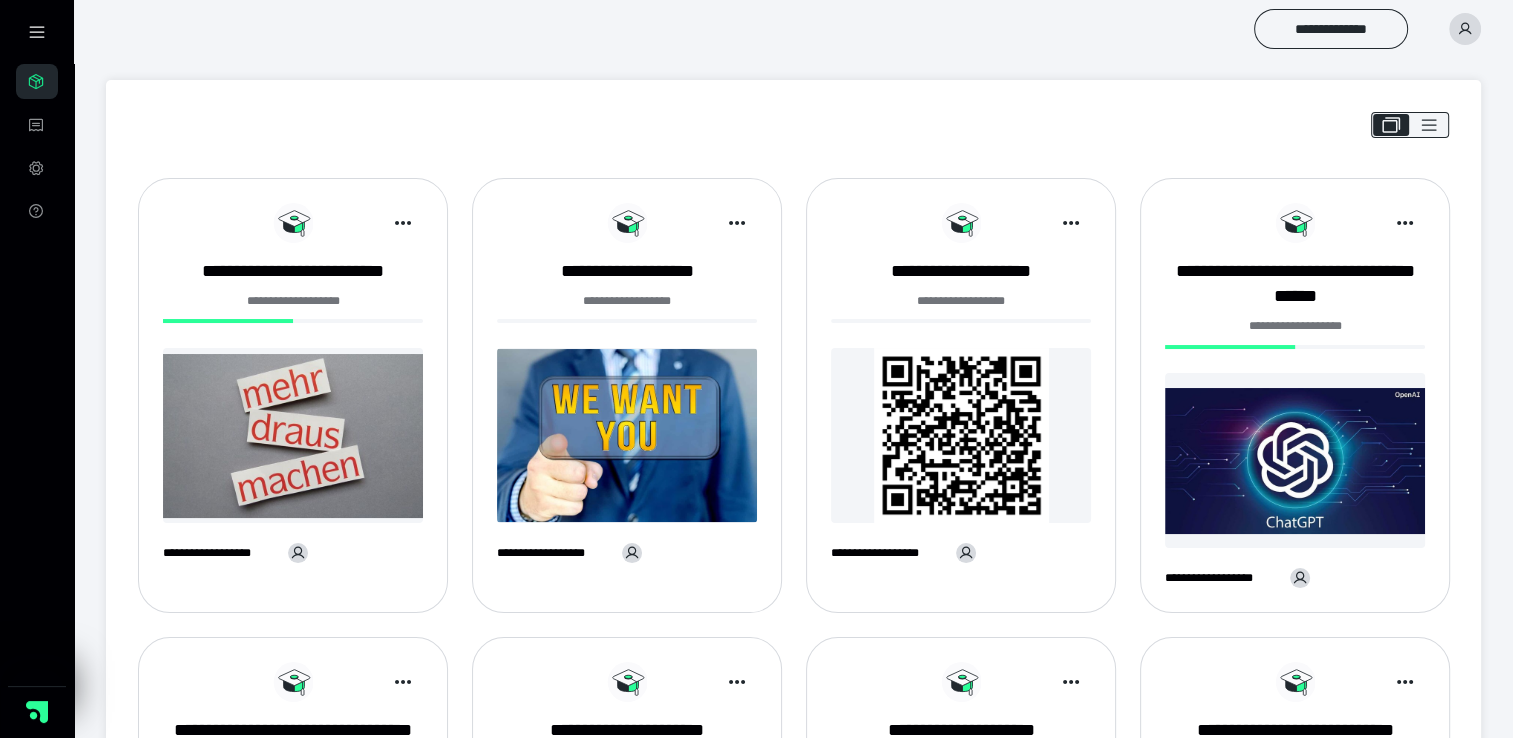 click at bounding box center [961, 435] 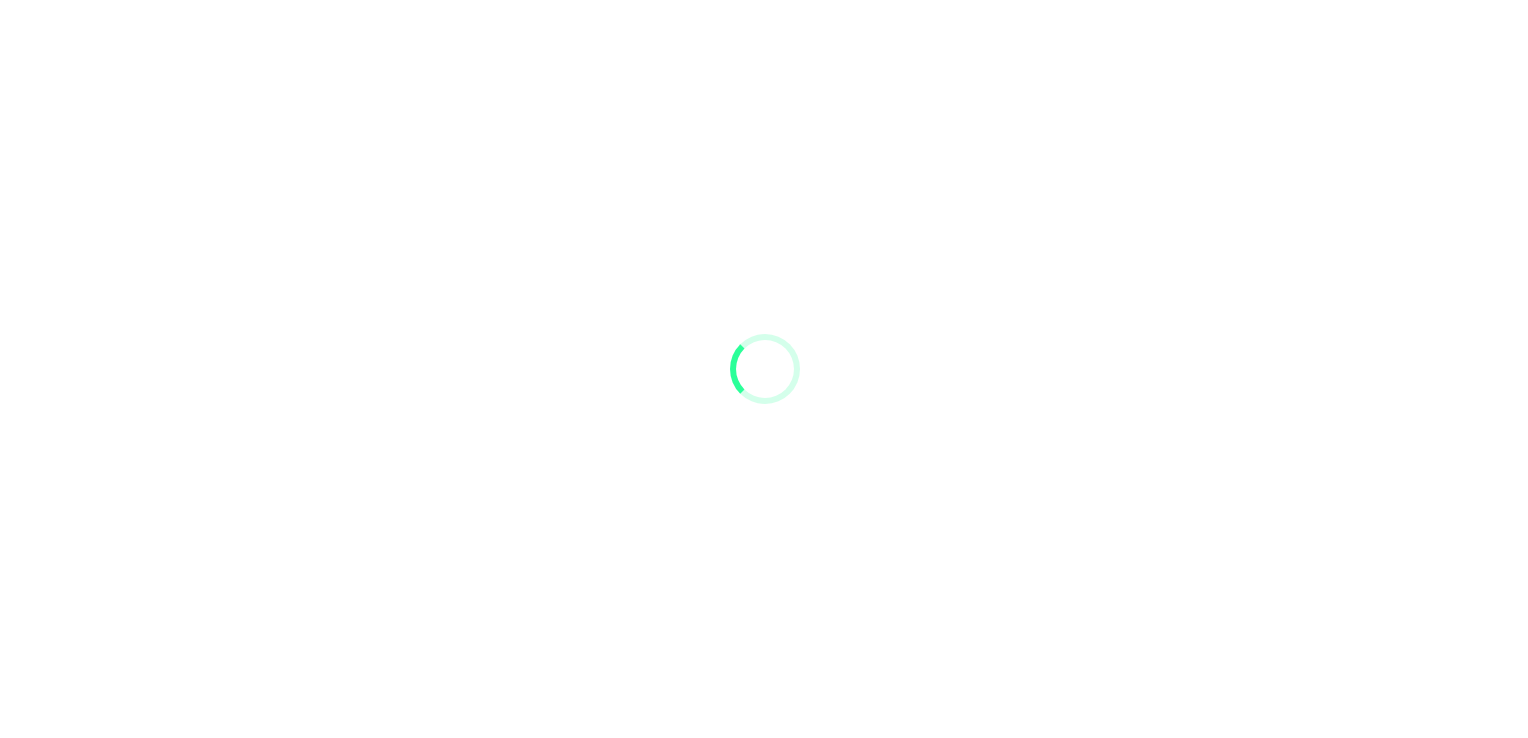 scroll, scrollTop: 0, scrollLeft: 0, axis: both 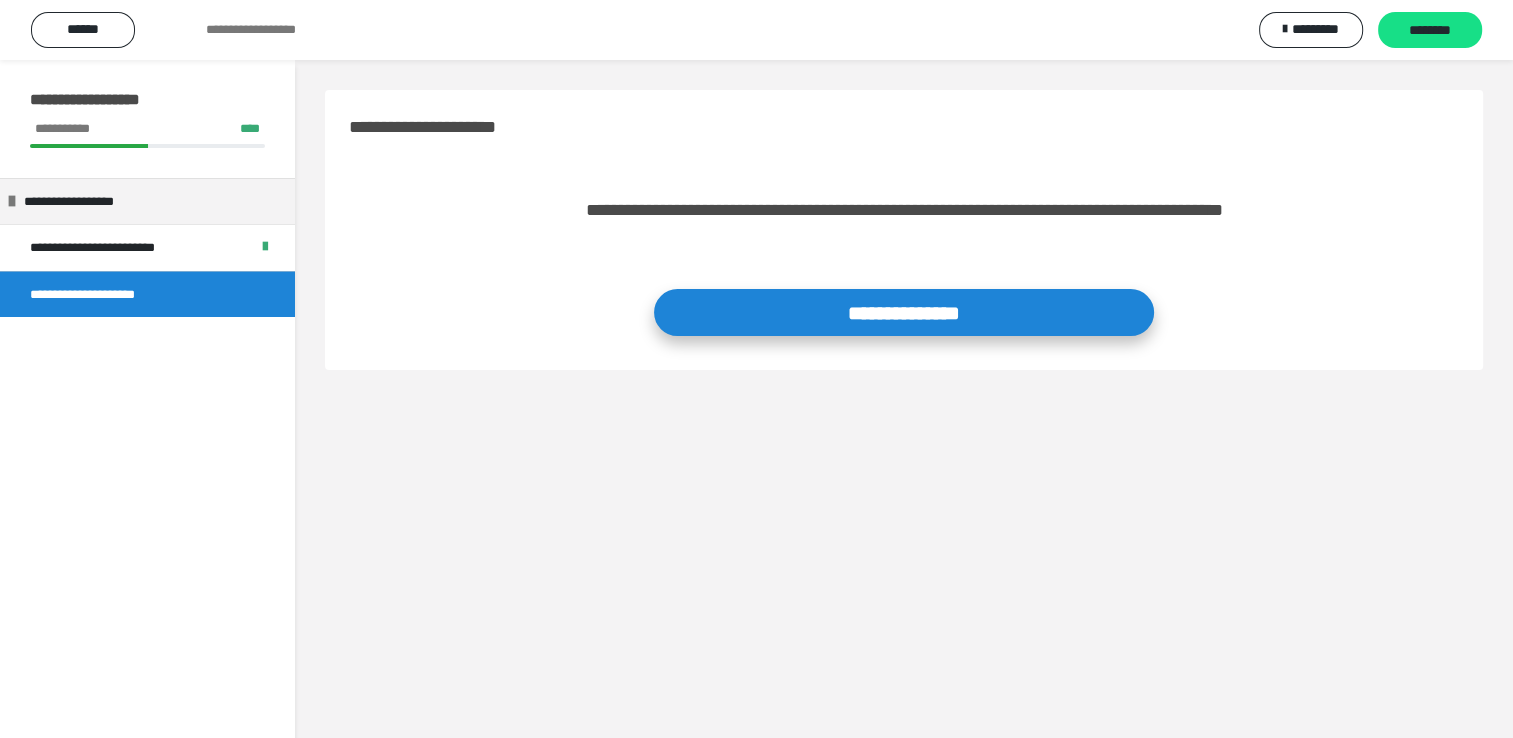 click on "**********" at bounding box center [904, 312] 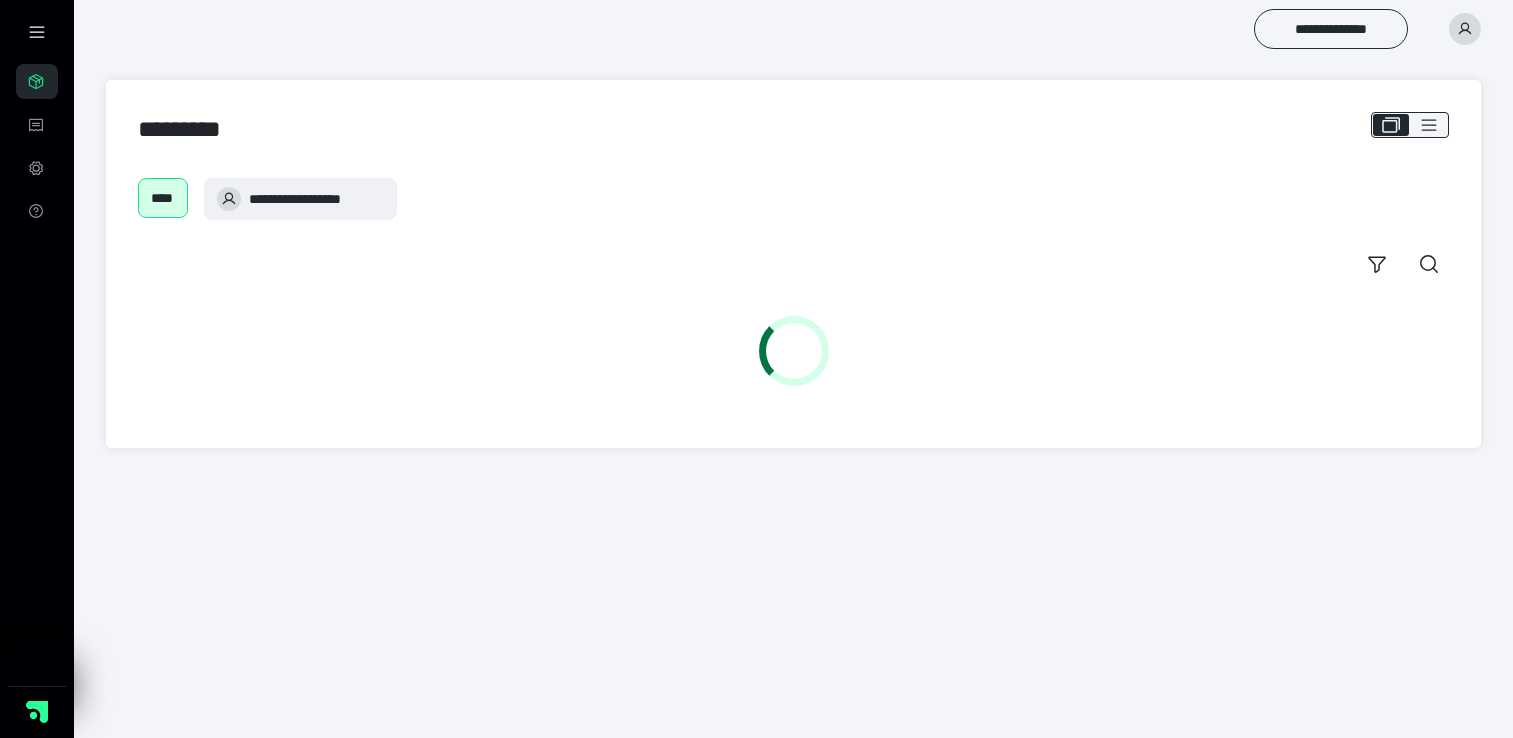 scroll, scrollTop: 0, scrollLeft: 0, axis: both 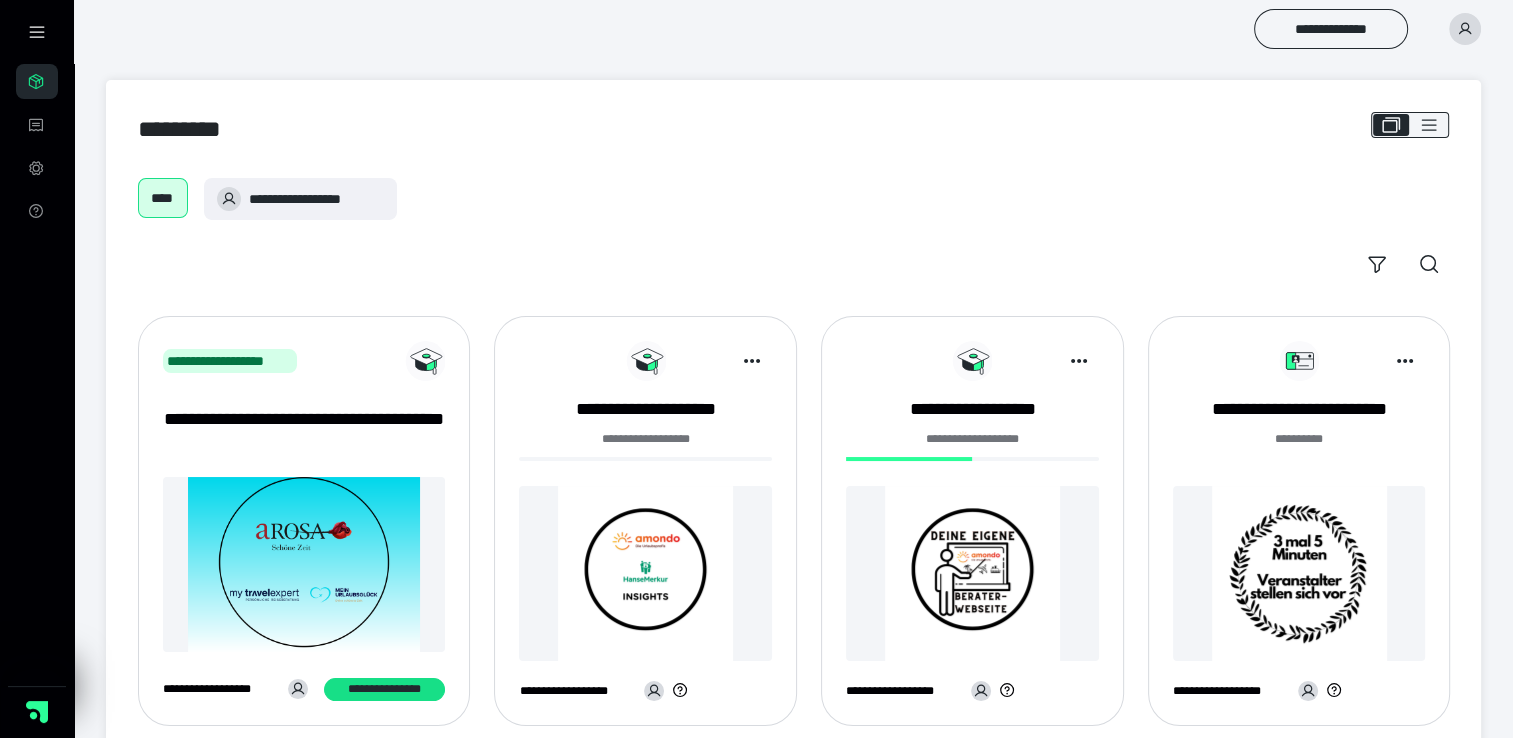 click at bounding box center (1299, 573) 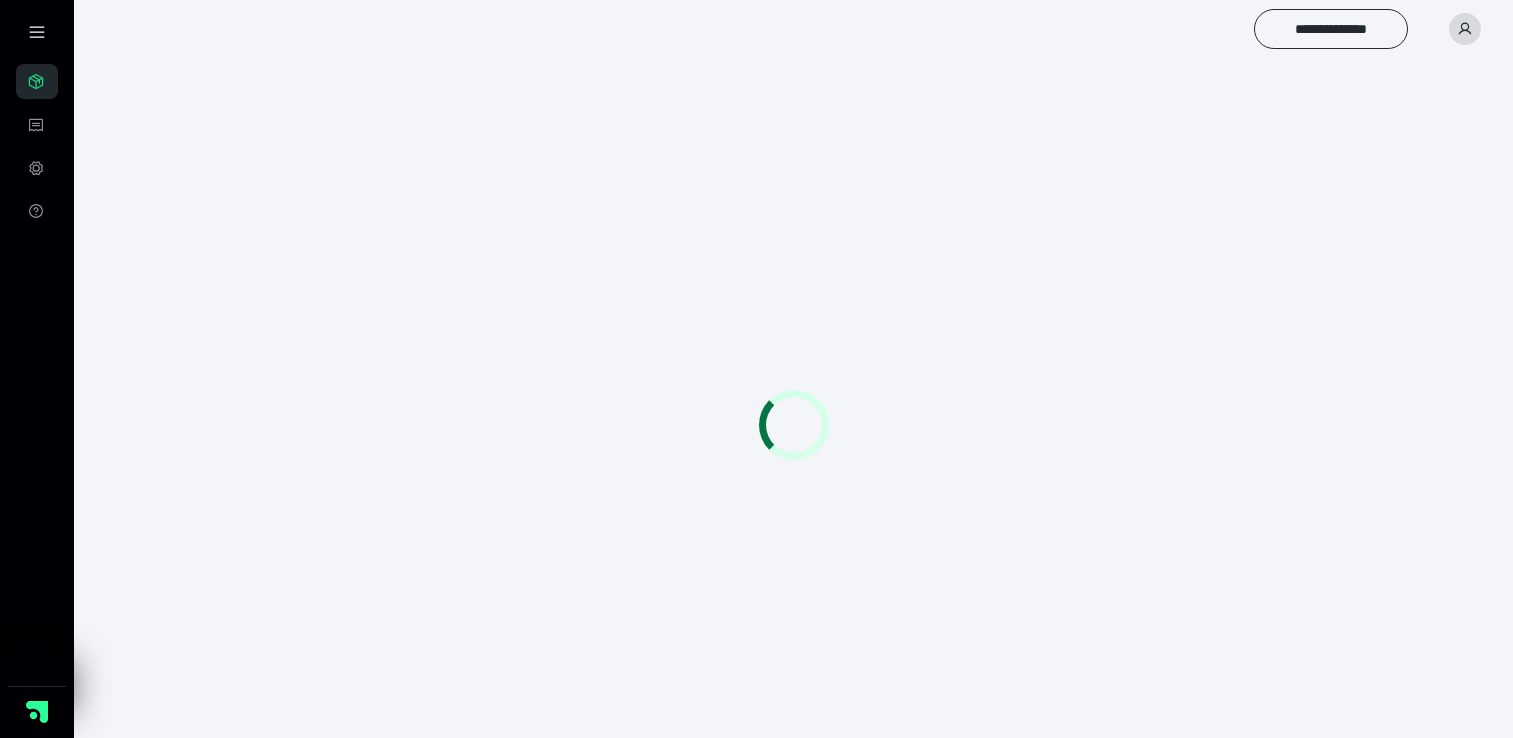 scroll, scrollTop: 0, scrollLeft: 0, axis: both 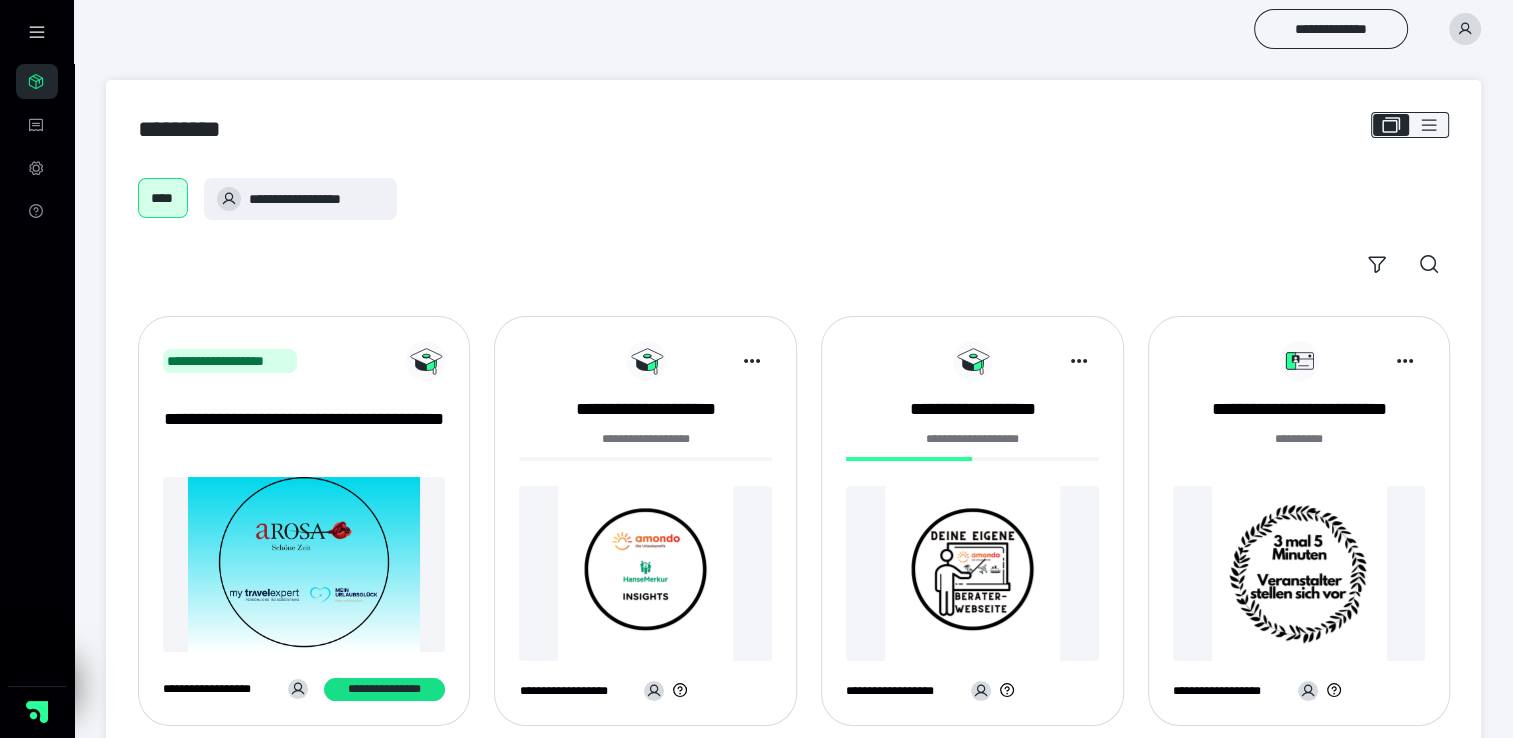 click on "**********" at bounding box center [645, 439] 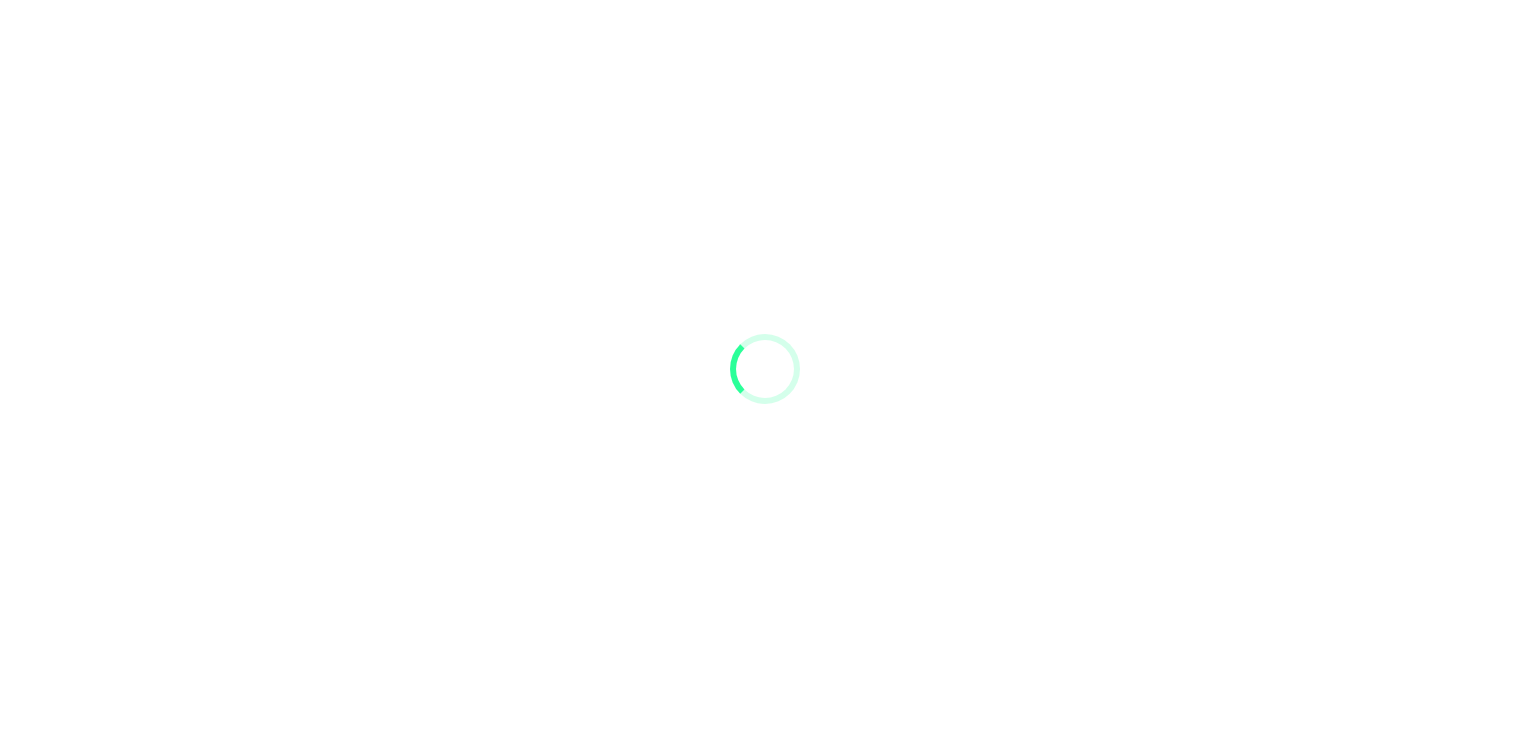 scroll, scrollTop: 0, scrollLeft: 0, axis: both 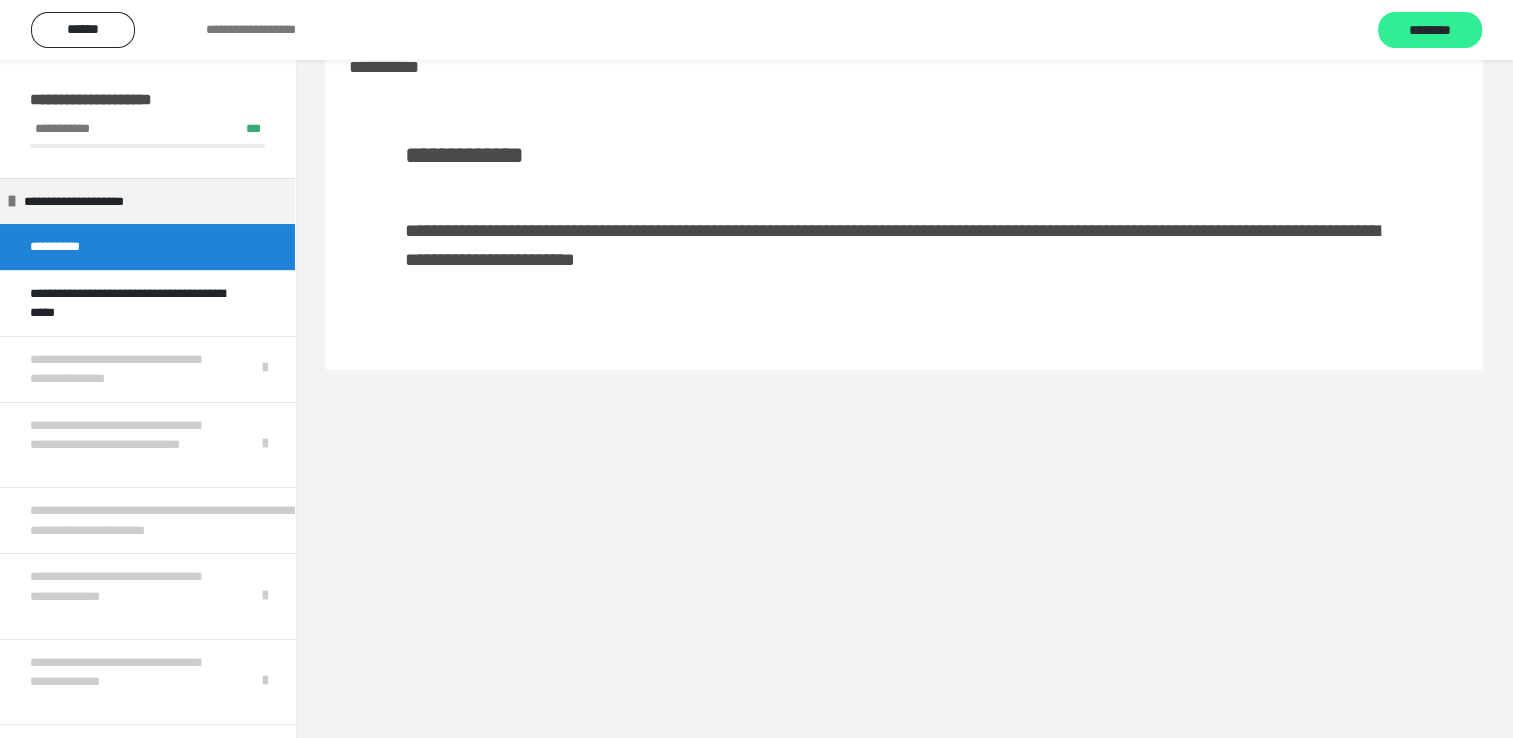 click on "********" at bounding box center (1430, 30) 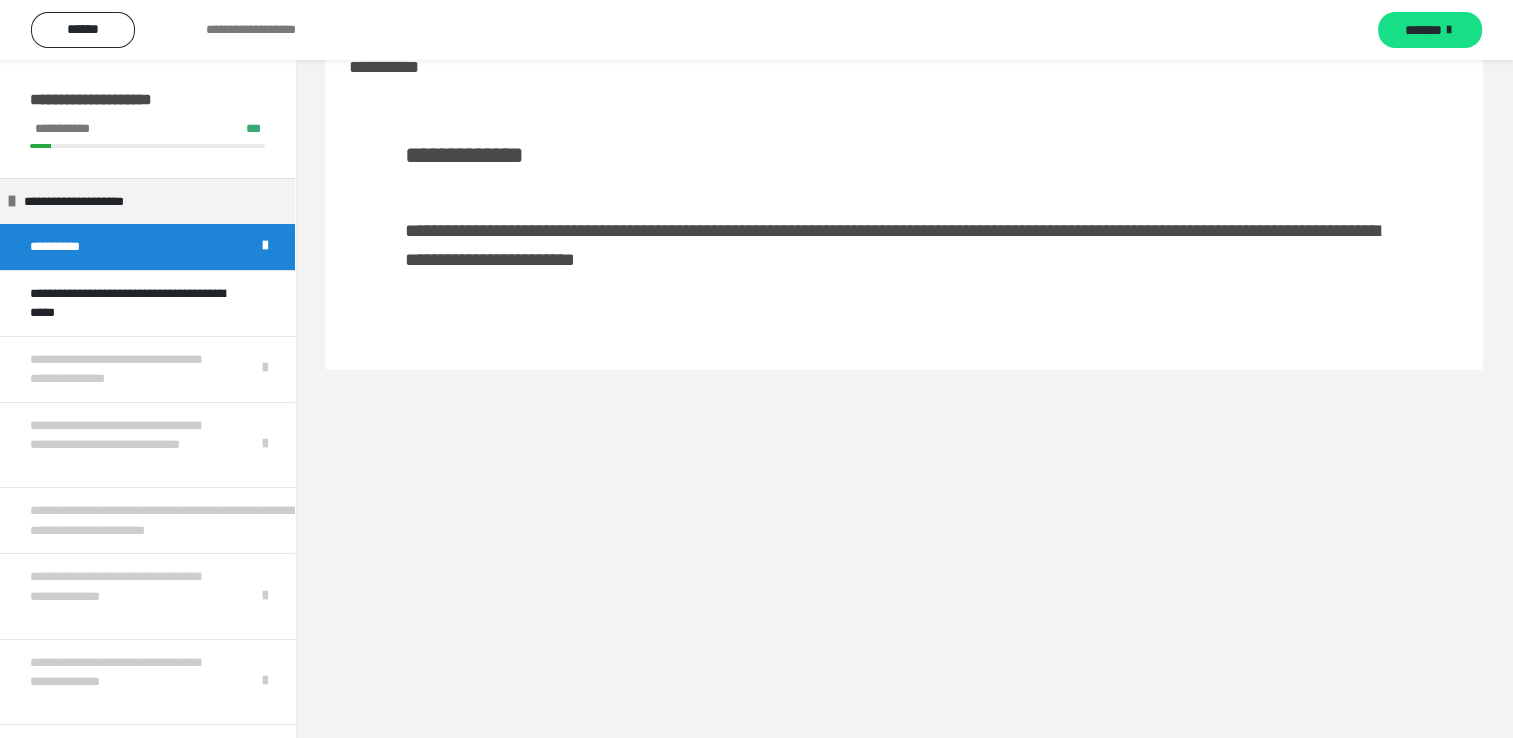 click on "*******" at bounding box center (1423, 30) 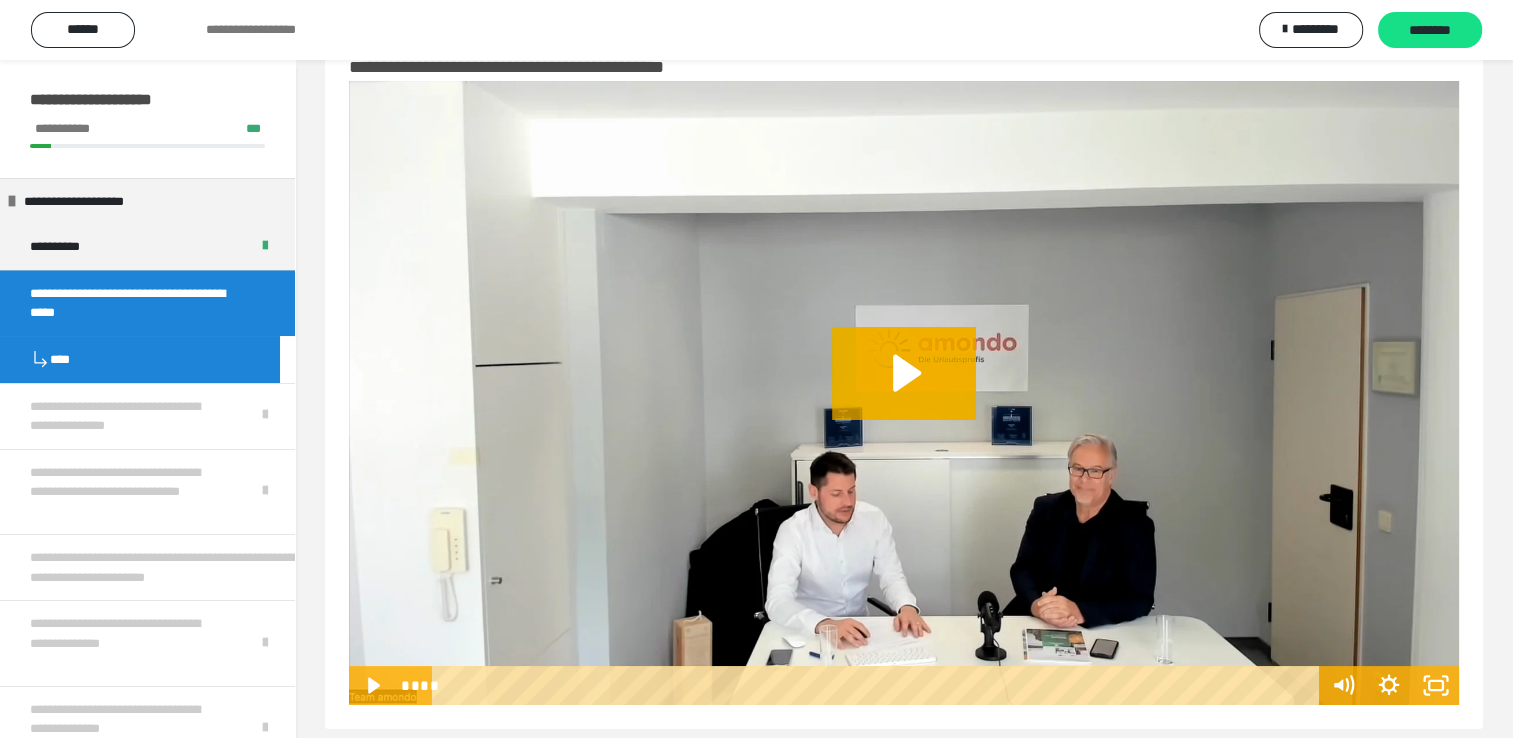 scroll, scrollTop: 80, scrollLeft: 0, axis: vertical 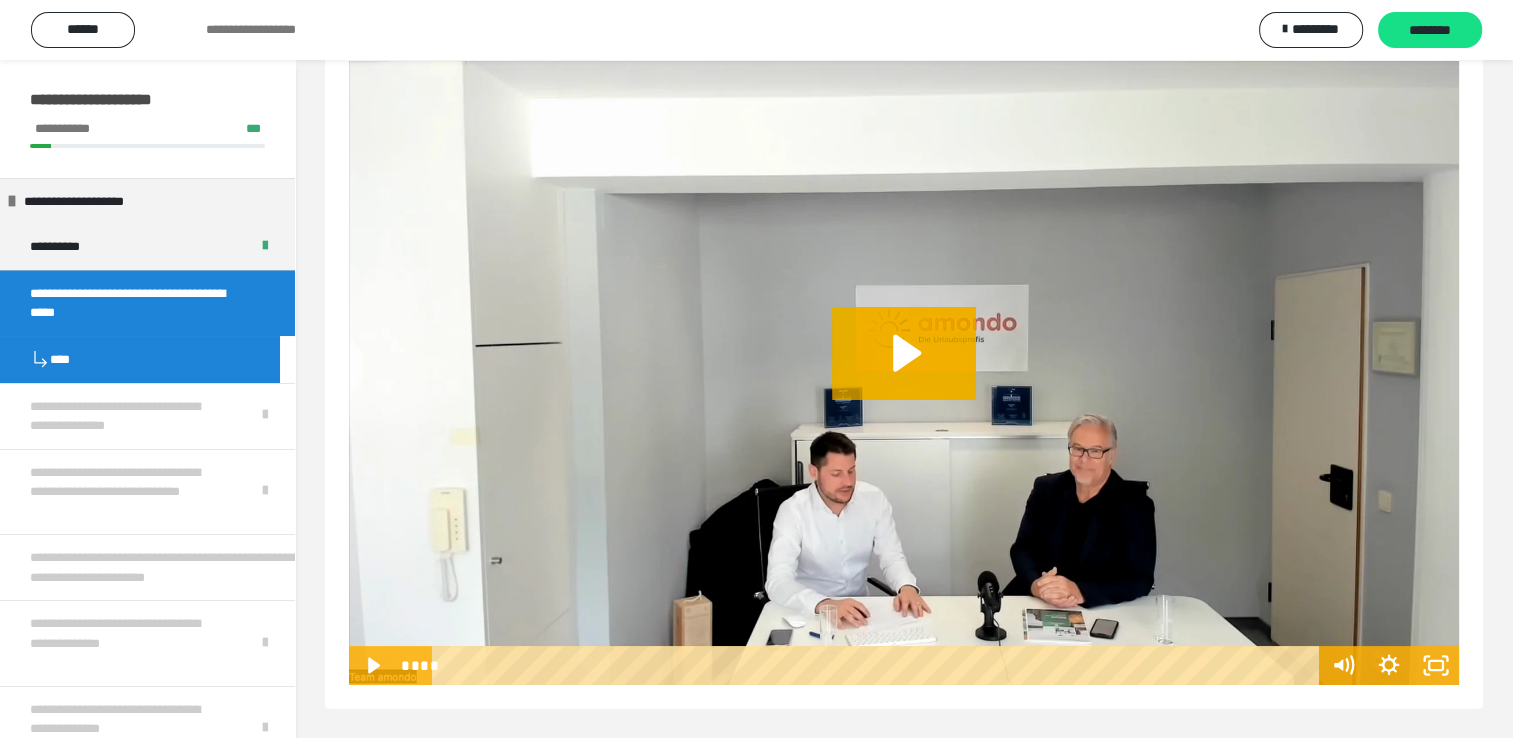 click on "**********" at bounding box center (756, 30) 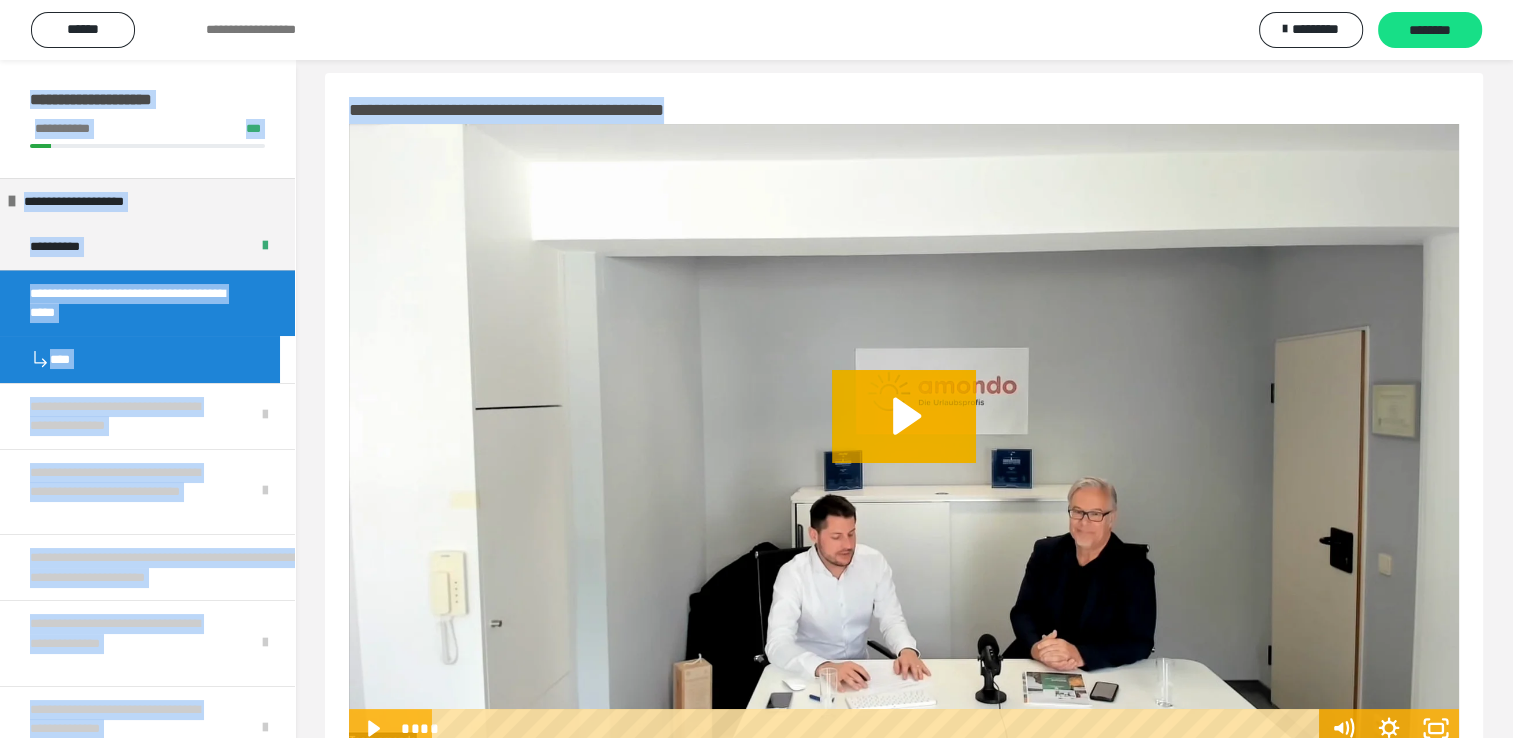 scroll, scrollTop: 0, scrollLeft: 0, axis: both 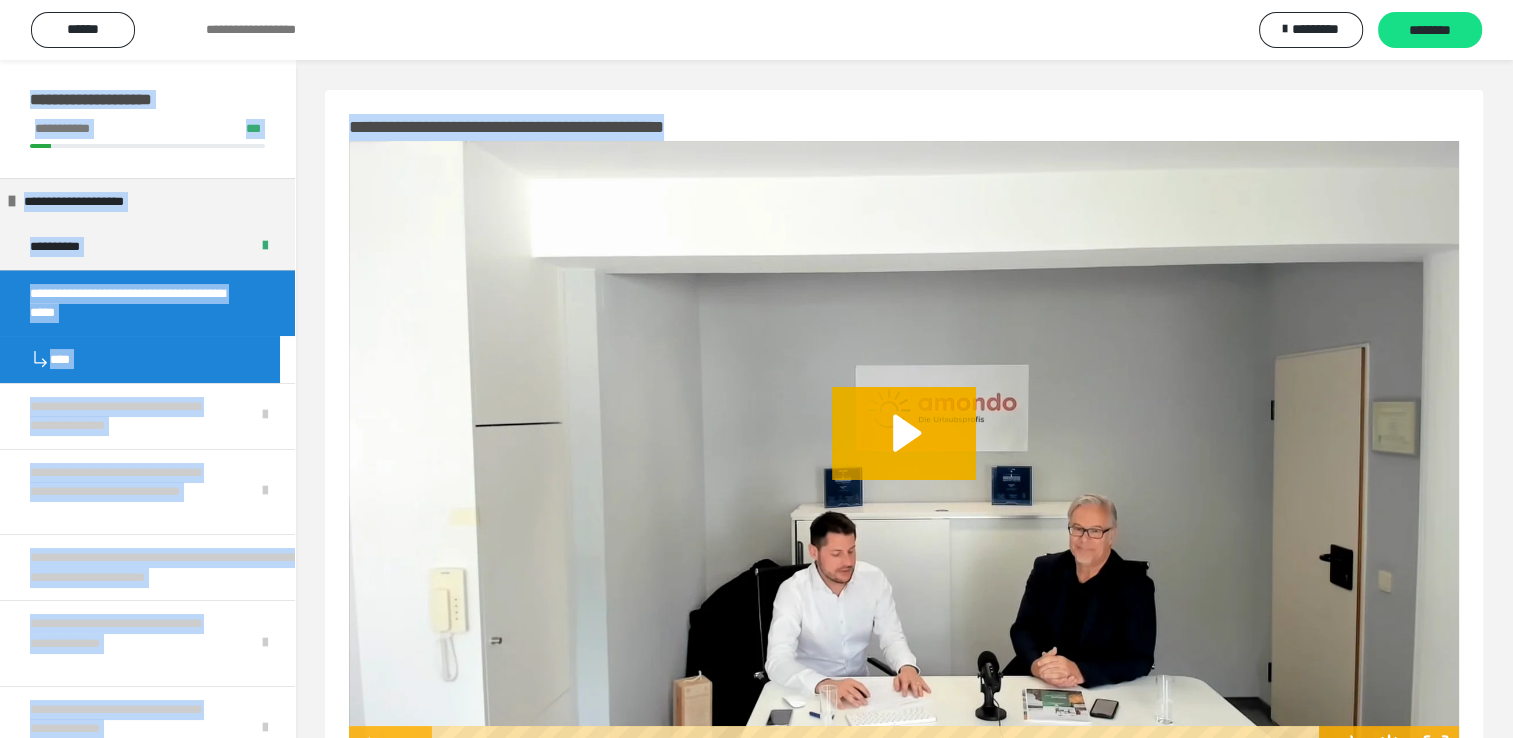 drag, startPoint x: 1511, startPoint y: 11, endPoint x: 1521, endPoint y: 10, distance: 10.049875 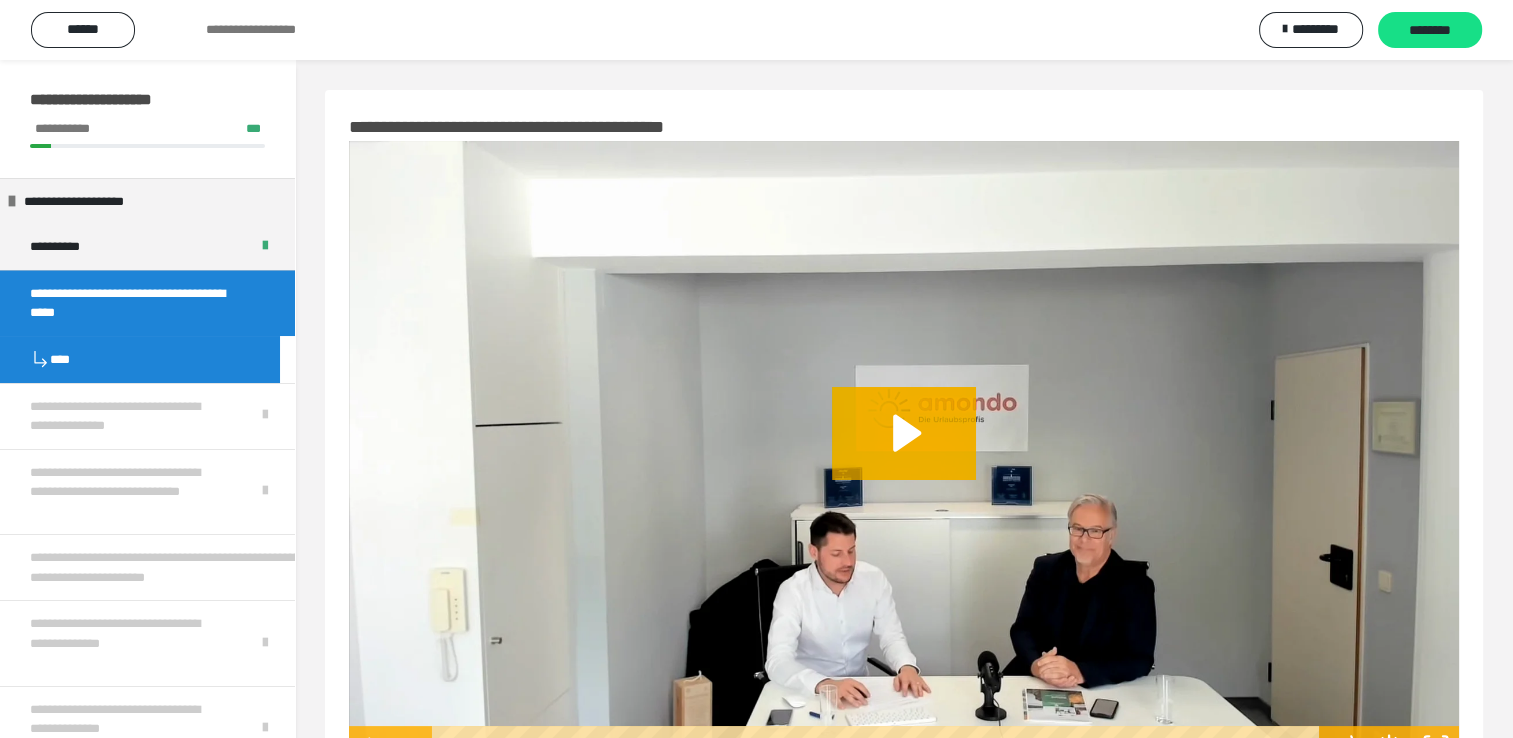 click on "**********" at bounding box center [756, 30] 